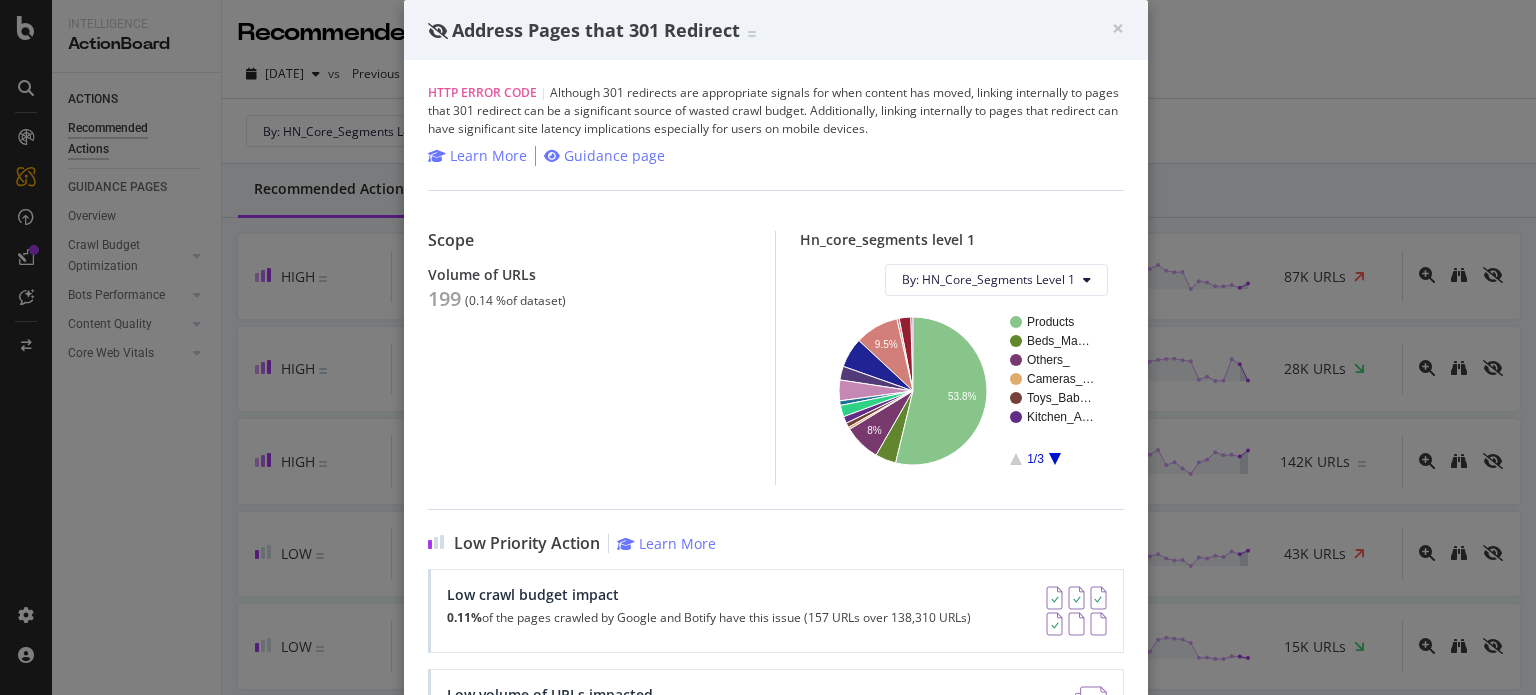 scroll, scrollTop: 0, scrollLeft: 0, axis: both 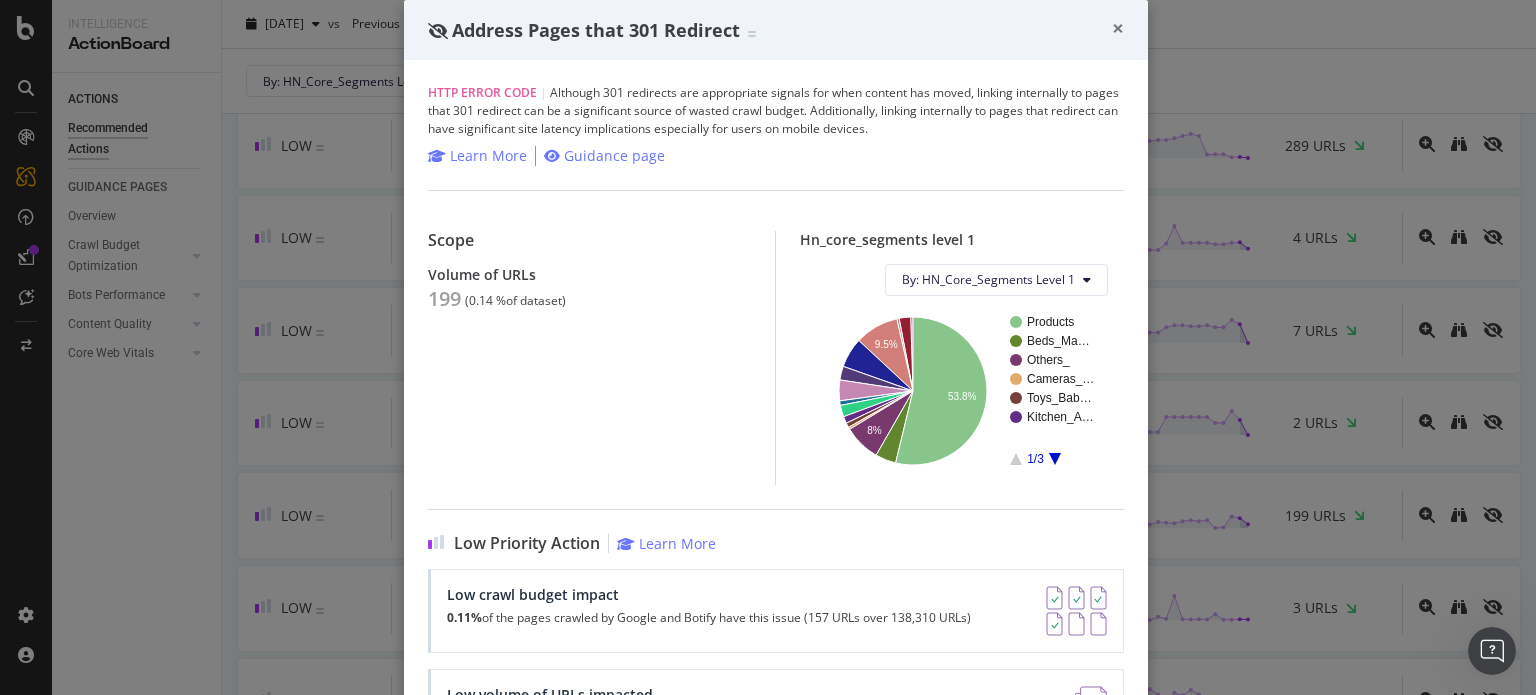 click on "×" at bounding box center (1118, 28) 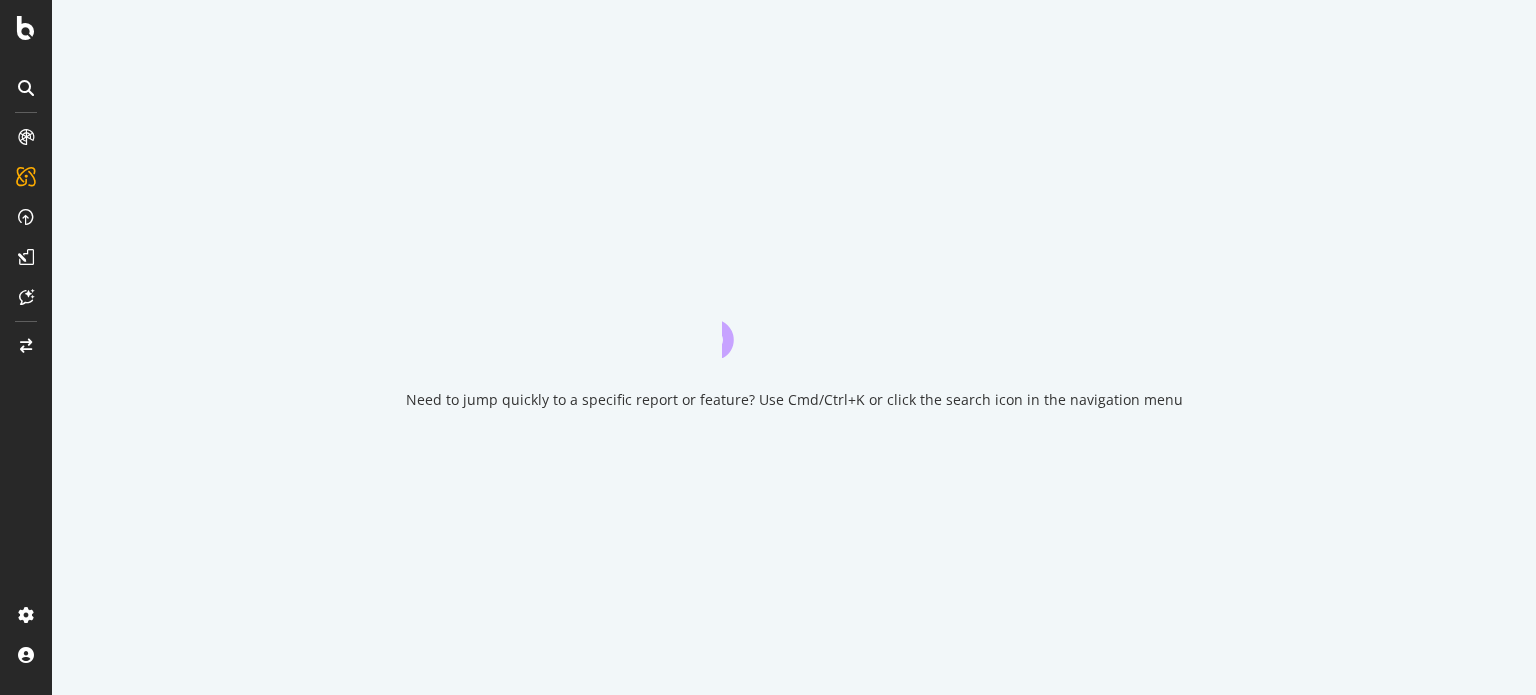 scroll, scrollTop: 0, scrollLeft: 0, axis: both 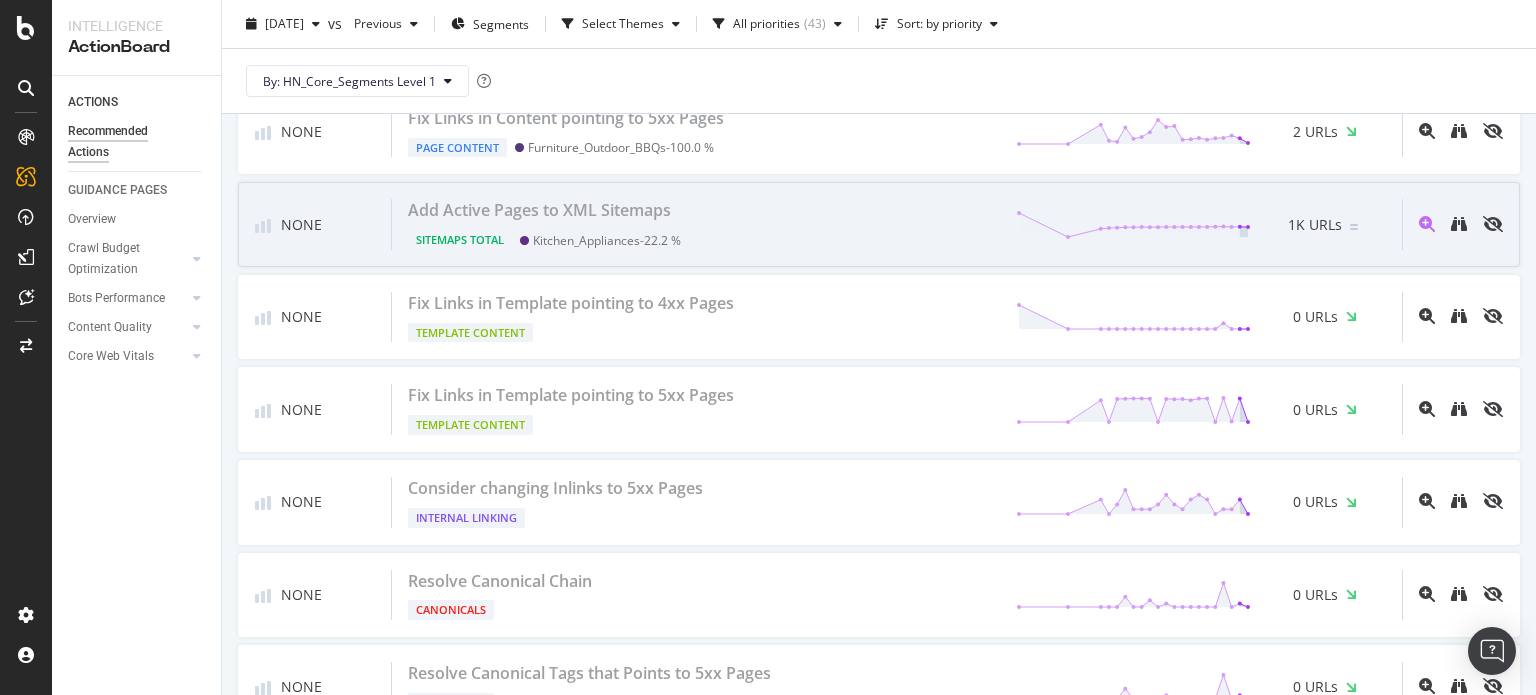 click on "Kitchen_Appliances  -  22.2 %" at bounding box center [607, 240] 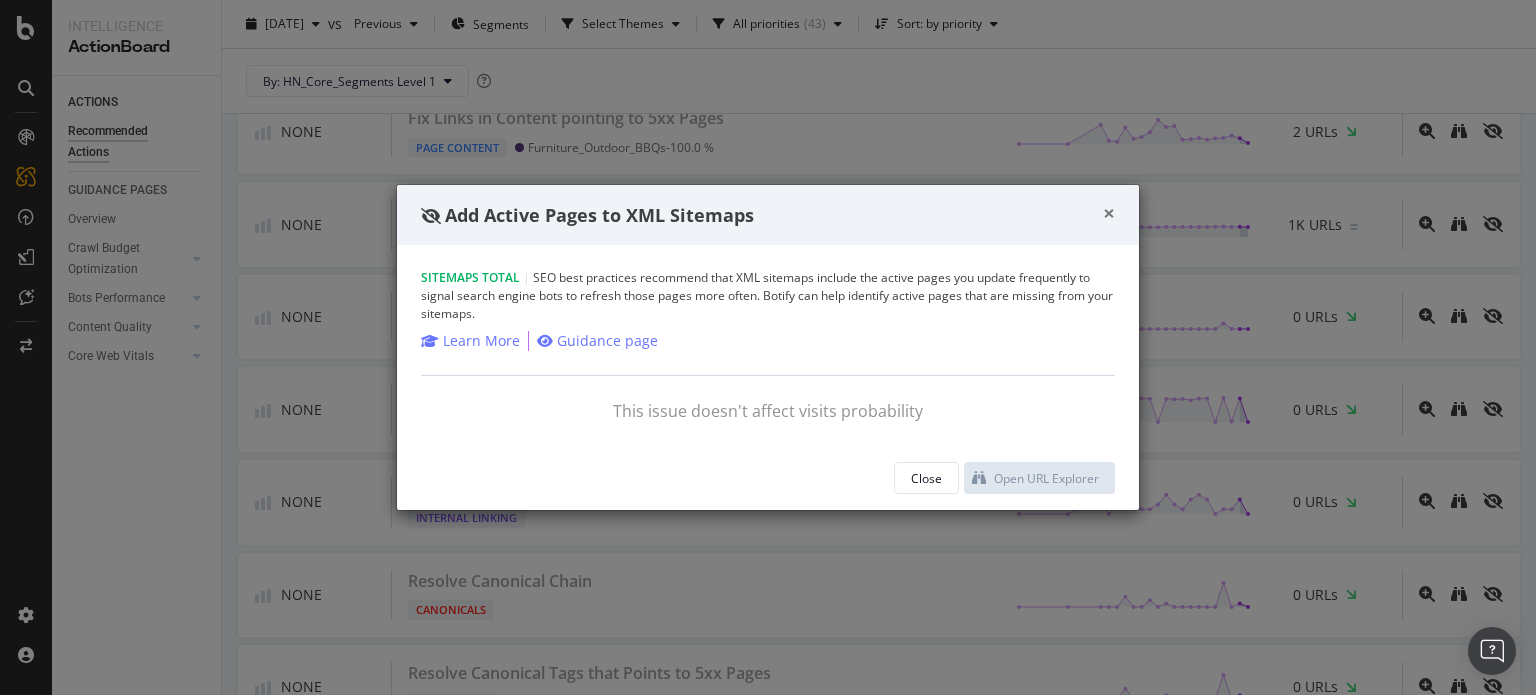 click on "×" at bounding box center (1109, 213) 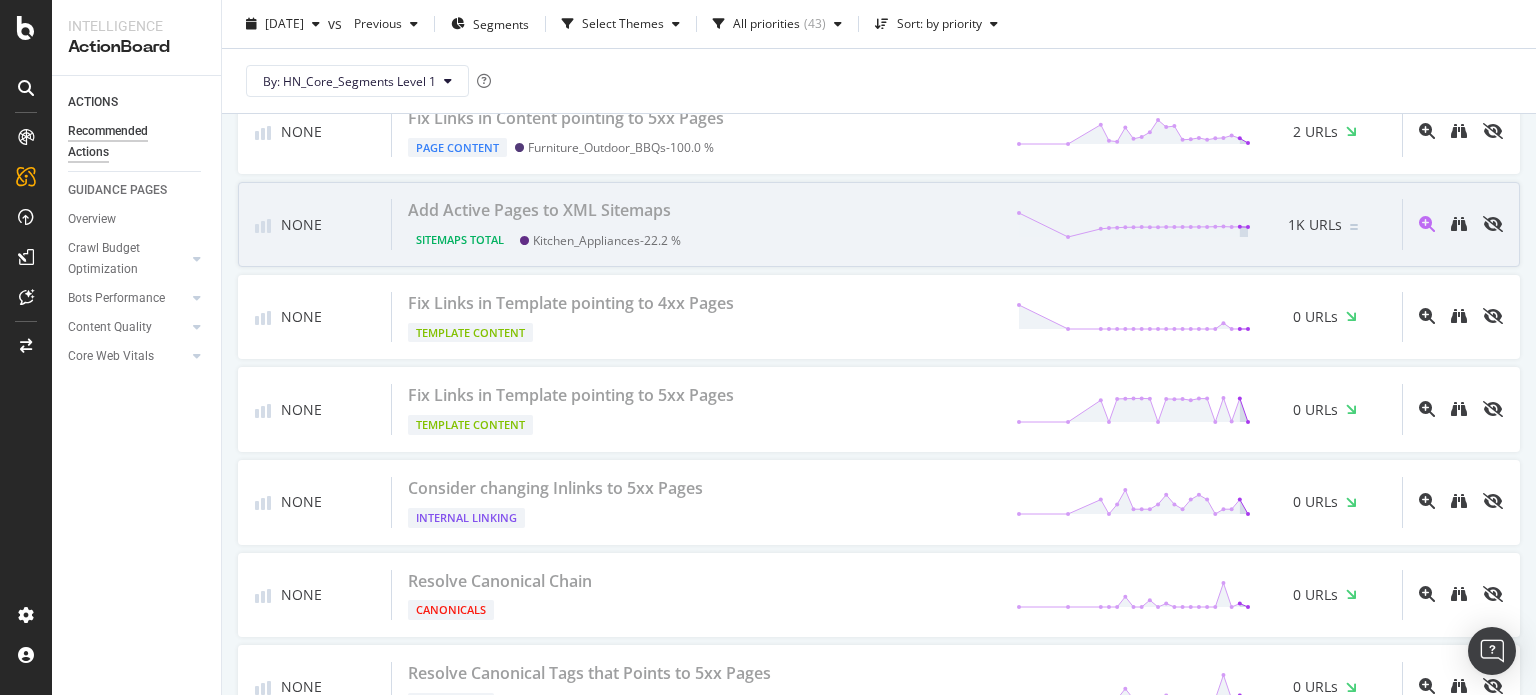 click on "Add Active Pages to XML Sitemaps" at bounding box center (539, 210) 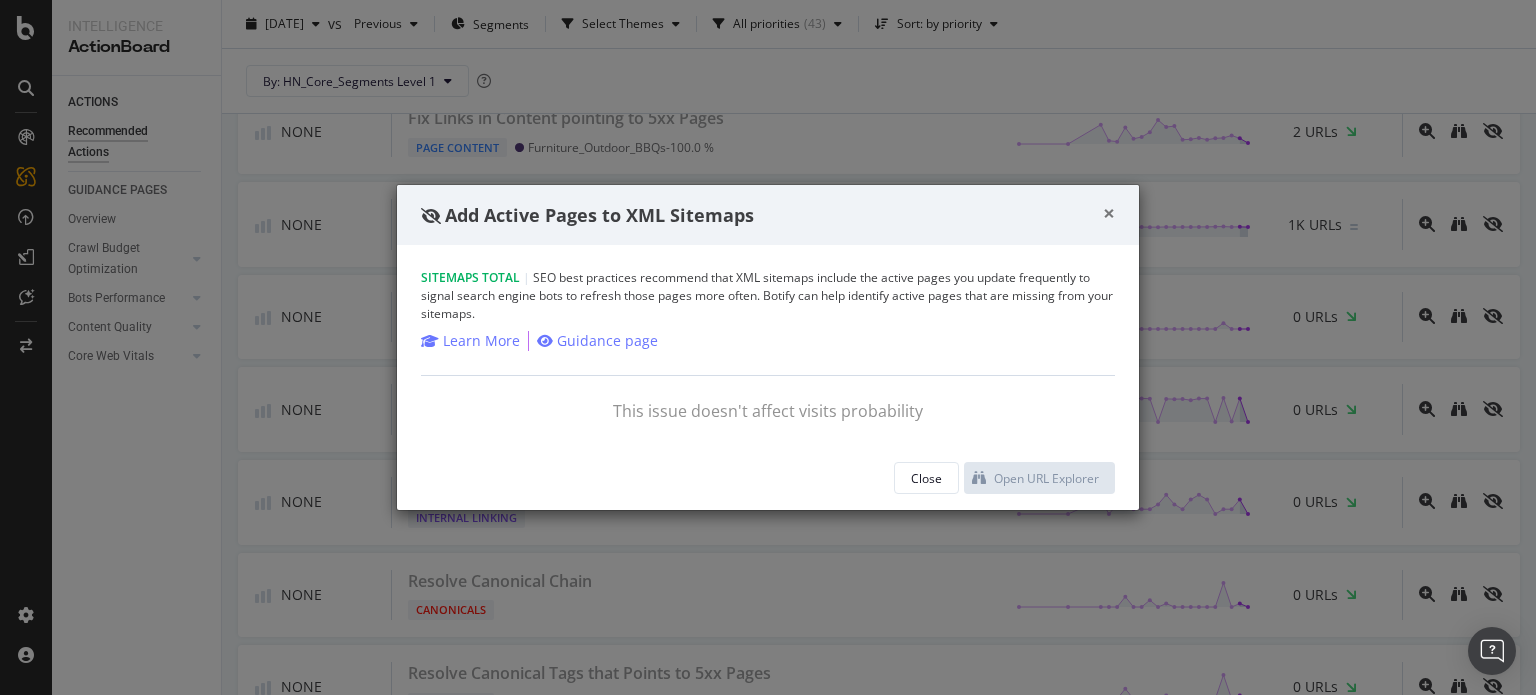 click on "×" at bounding box center [1109, 213] 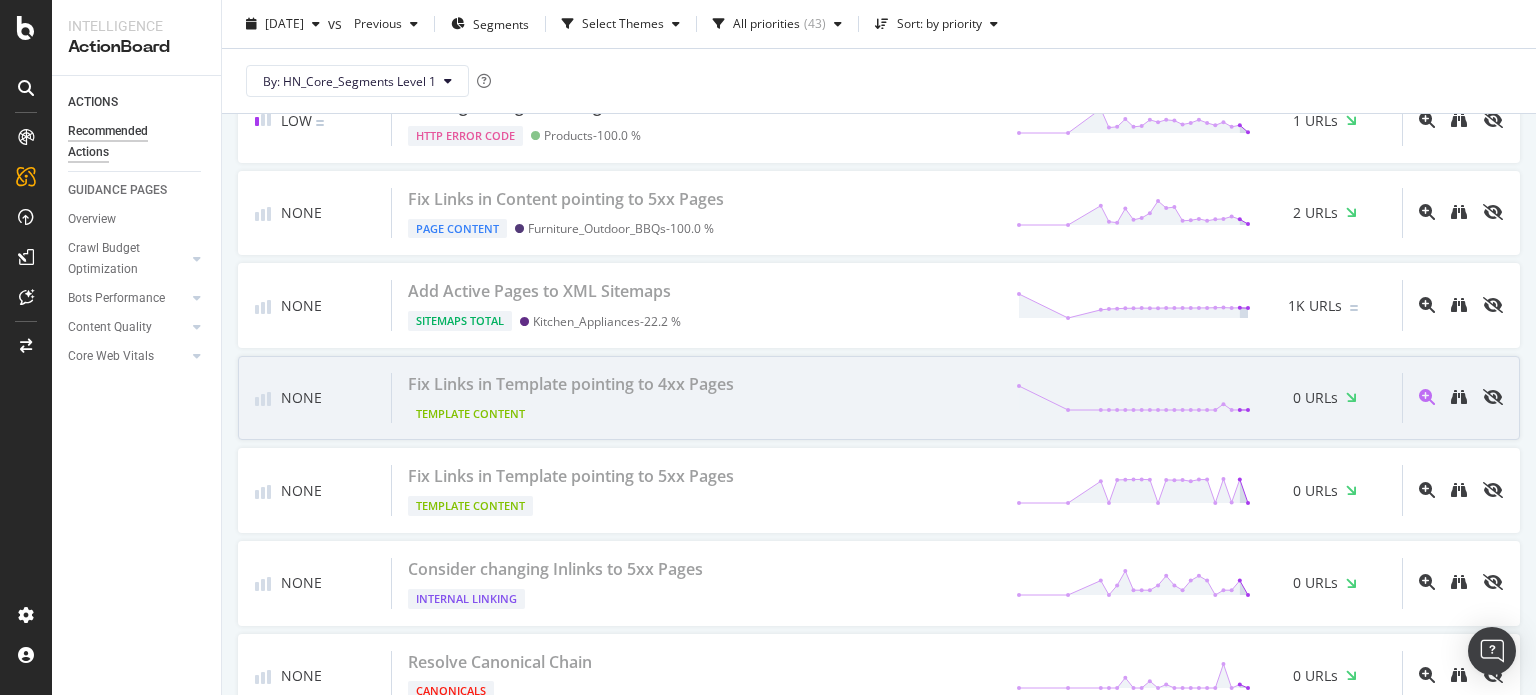 scroll, scrollTop: 3924, scrollLeft: 0, axis: vertical 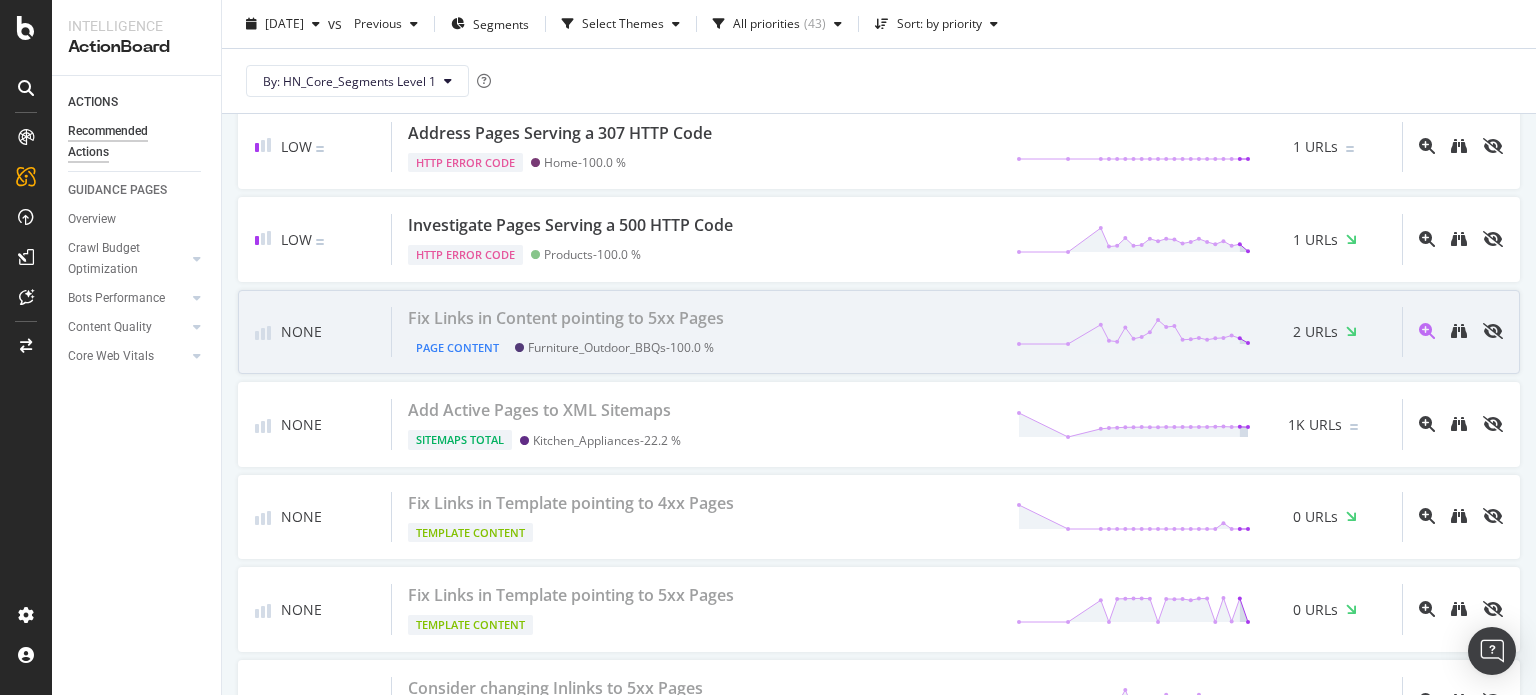 click on "Page Content Furniture_Outdoor_BBQs  -  100.0 %" at bounding box center (570, 344) 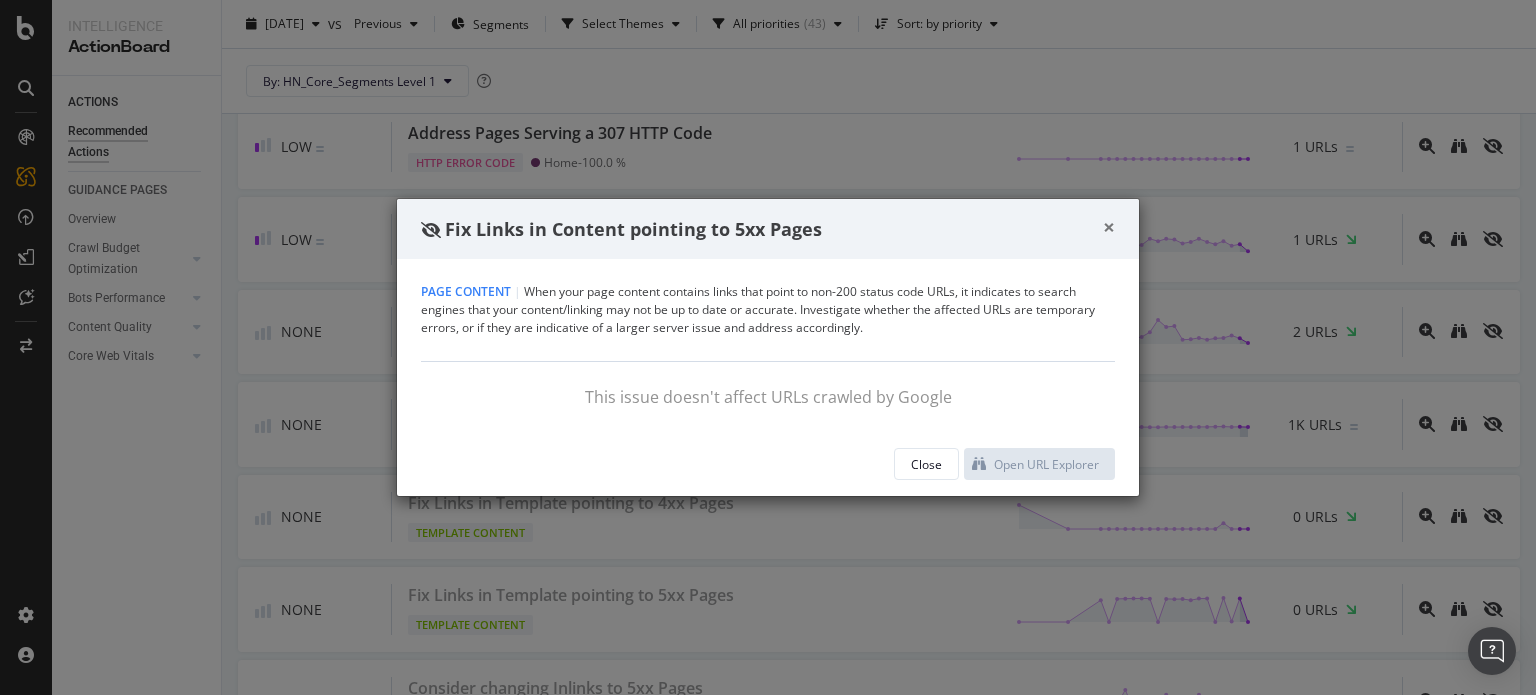 click on "×" at bounding box center (1109, 227) 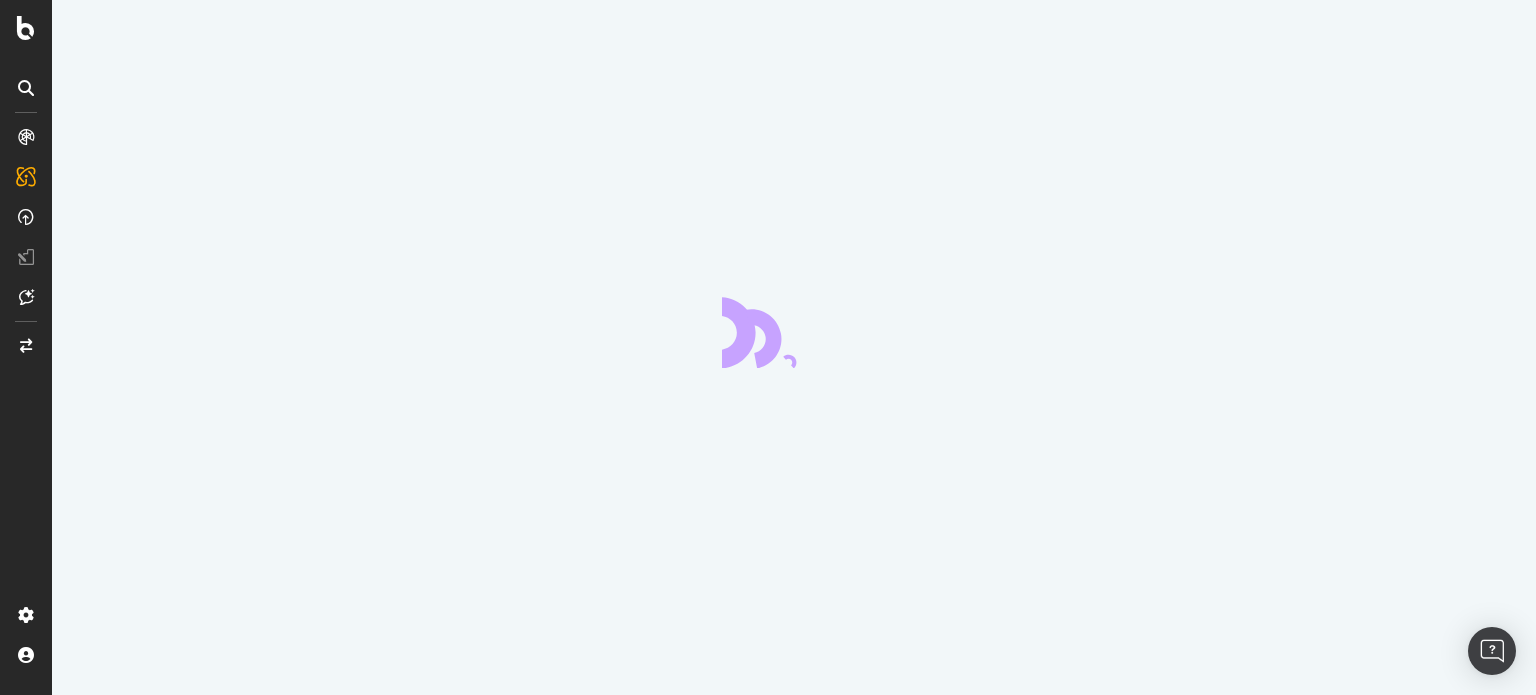 scroll, scrollTop: 0, scrollLeft: 0, axis: both 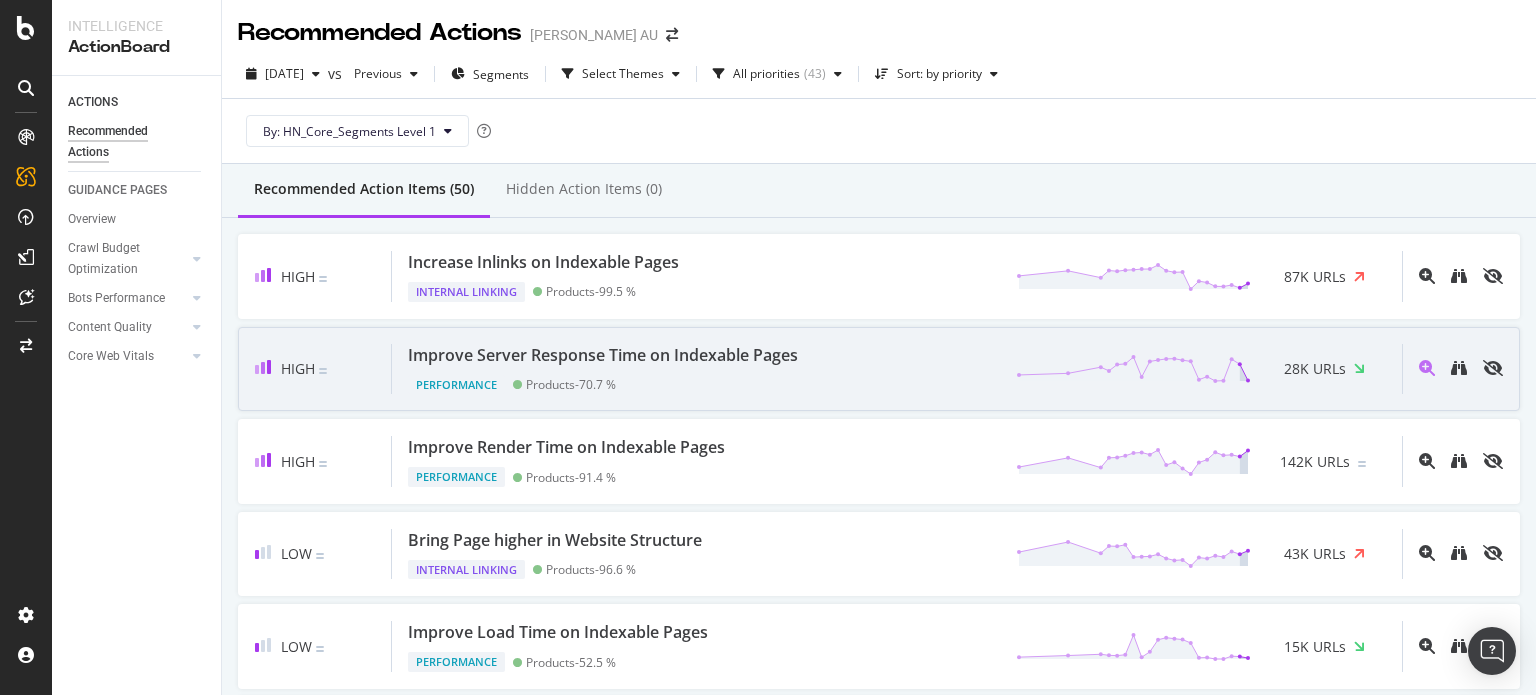 click on "Improve Server Response Time on Indexable Pages" at bounding box center (603, 355) 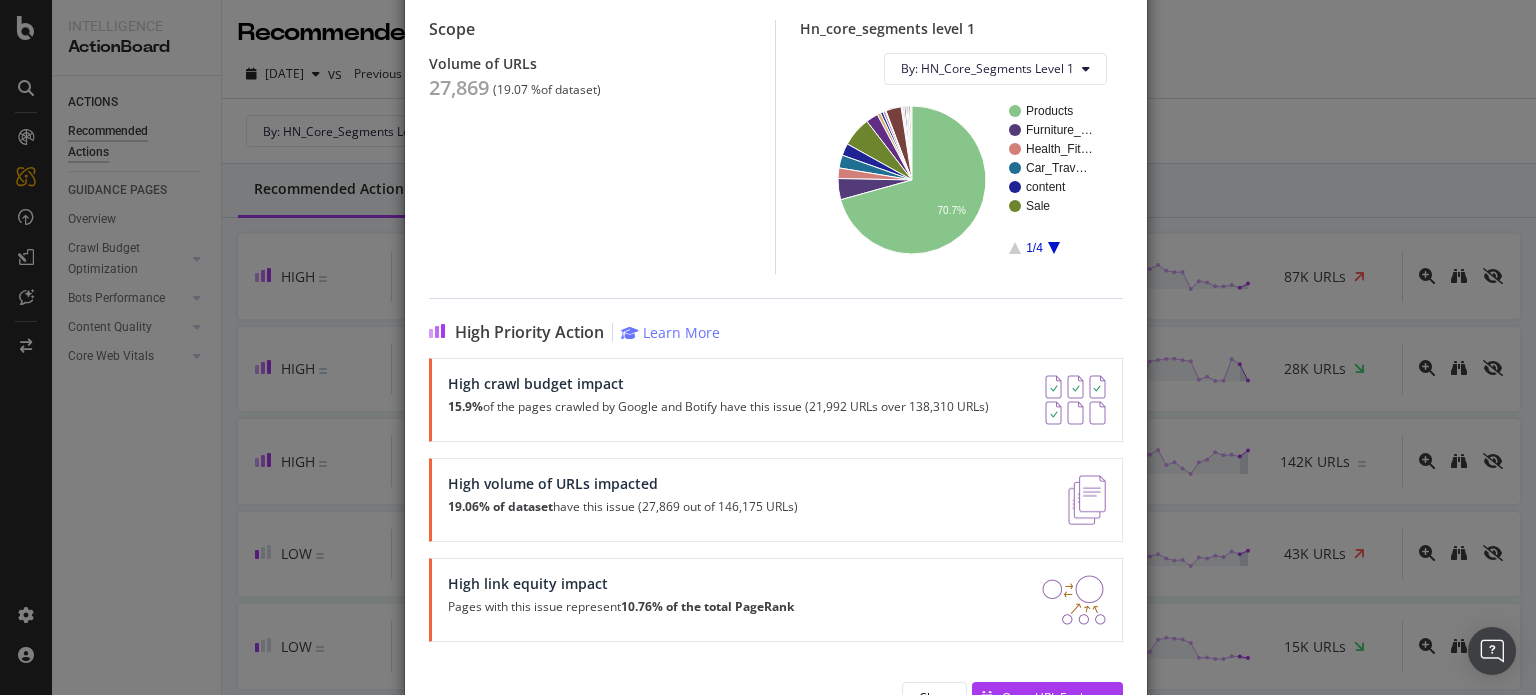 scroll, scrollTop: 0, scrollLeft: 0, axis: both 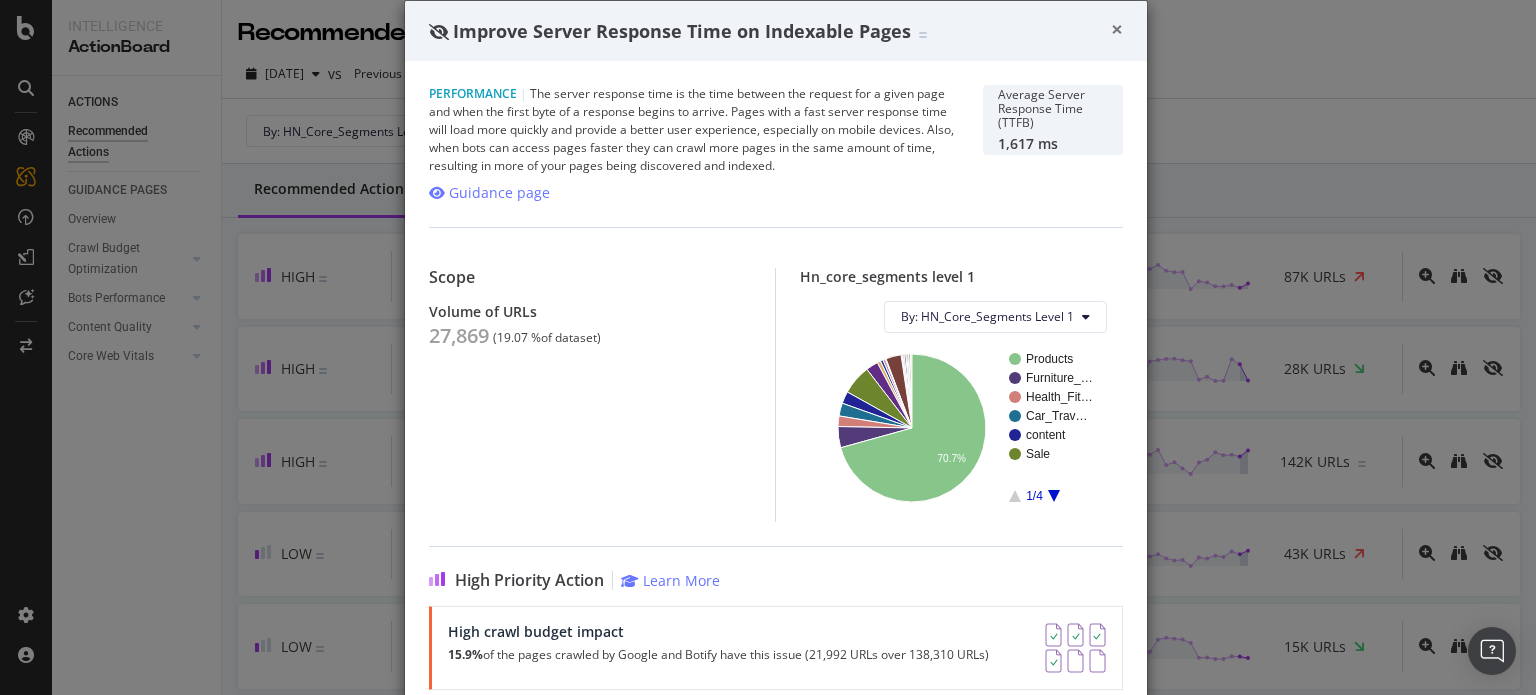 click on "×" at bounding box center (1117, 29) 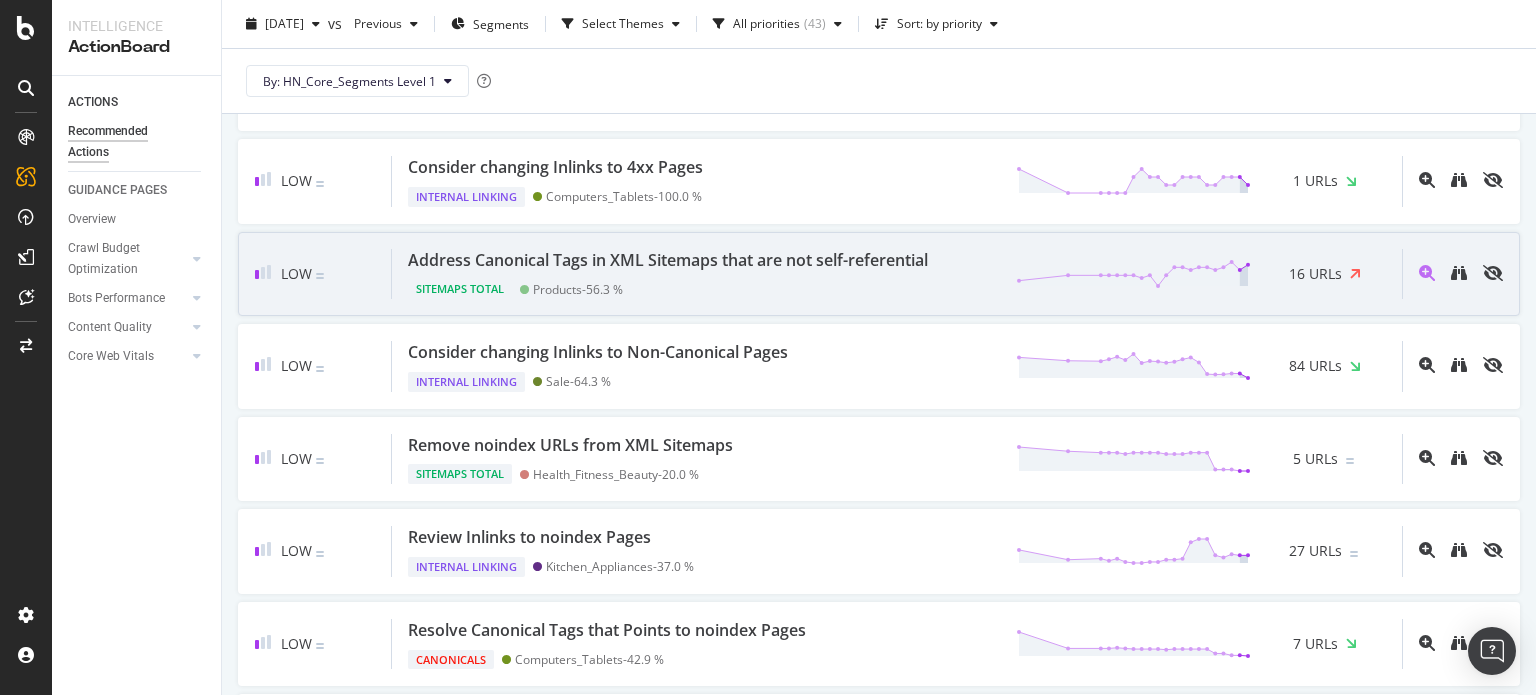 scroll, scrollTop: 2200, scrollLeft: 0, axis: vertical 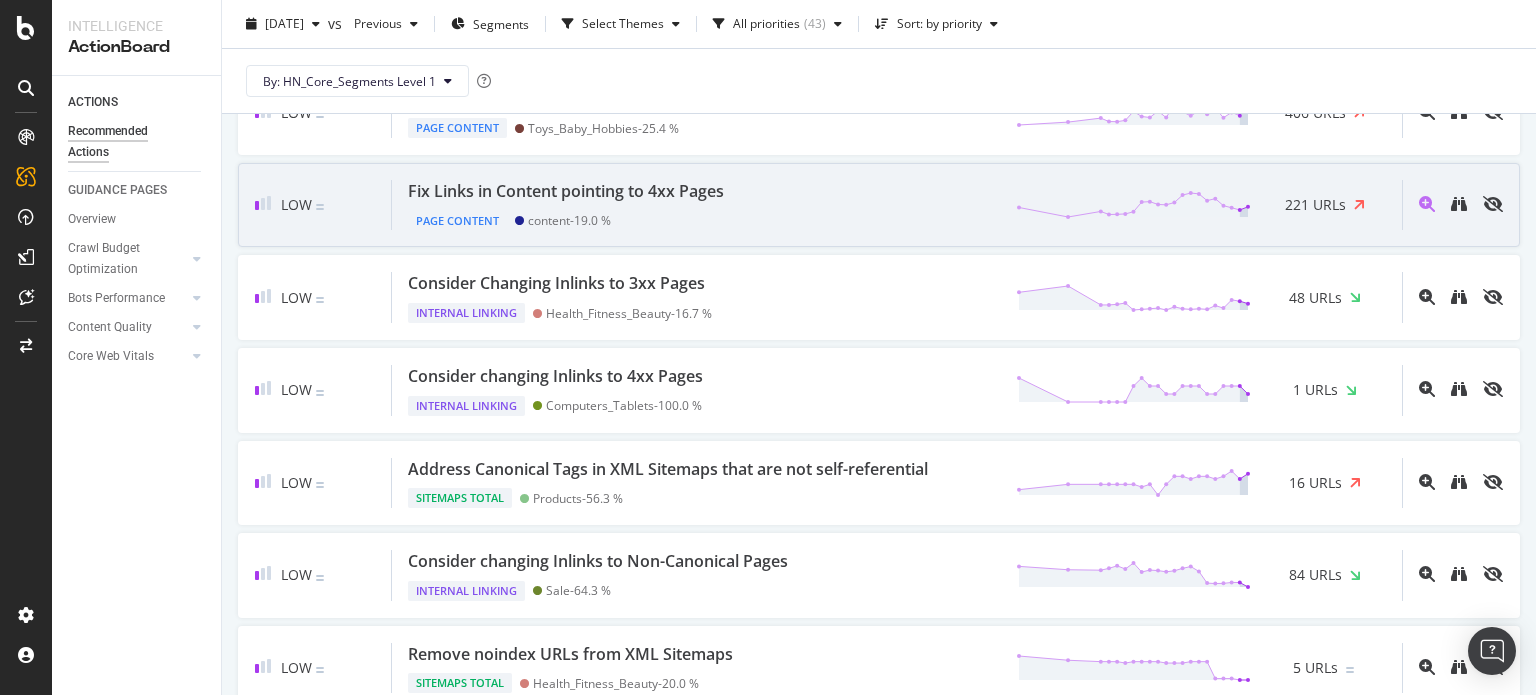 click on "Page Content content  -  19.0 %" at bounding box center (570, 217) 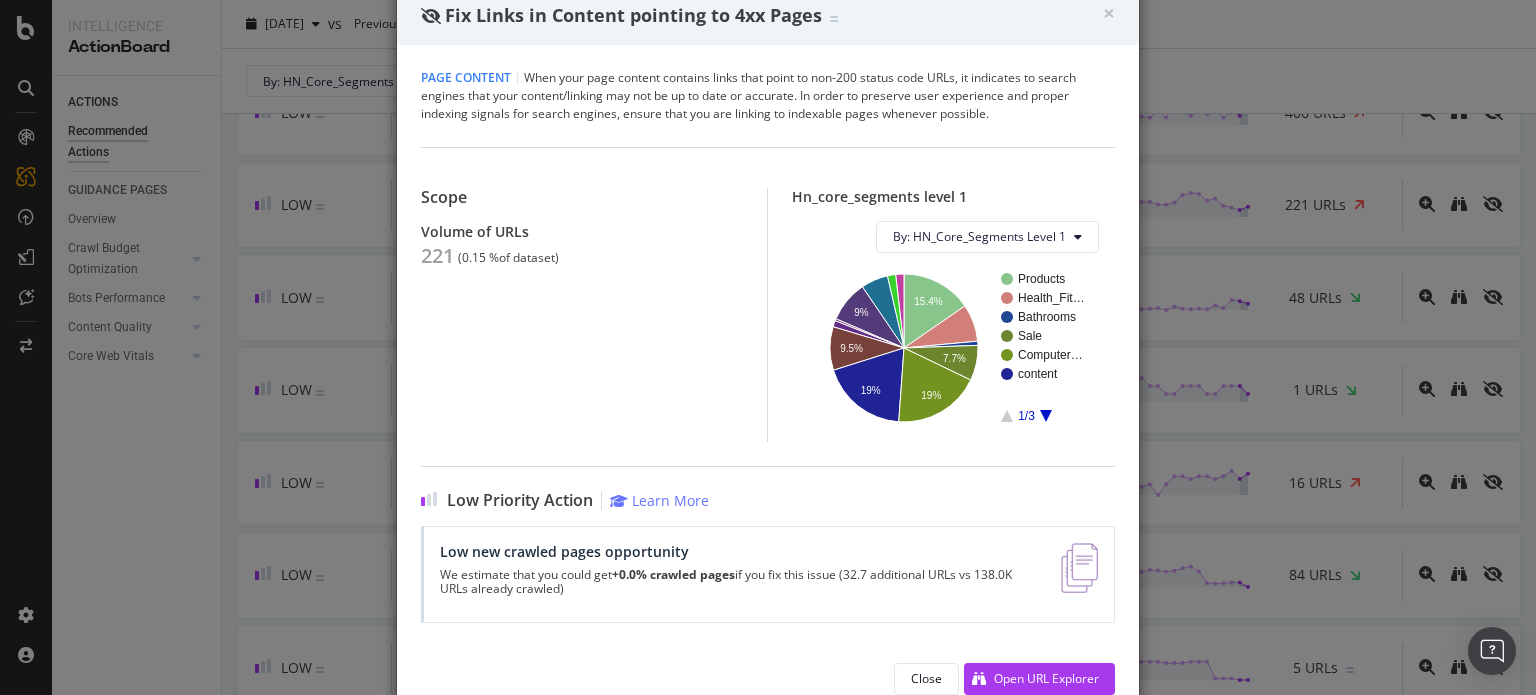 scroll, scrollTop: 32, scrollLeft: 0, axis: vertical 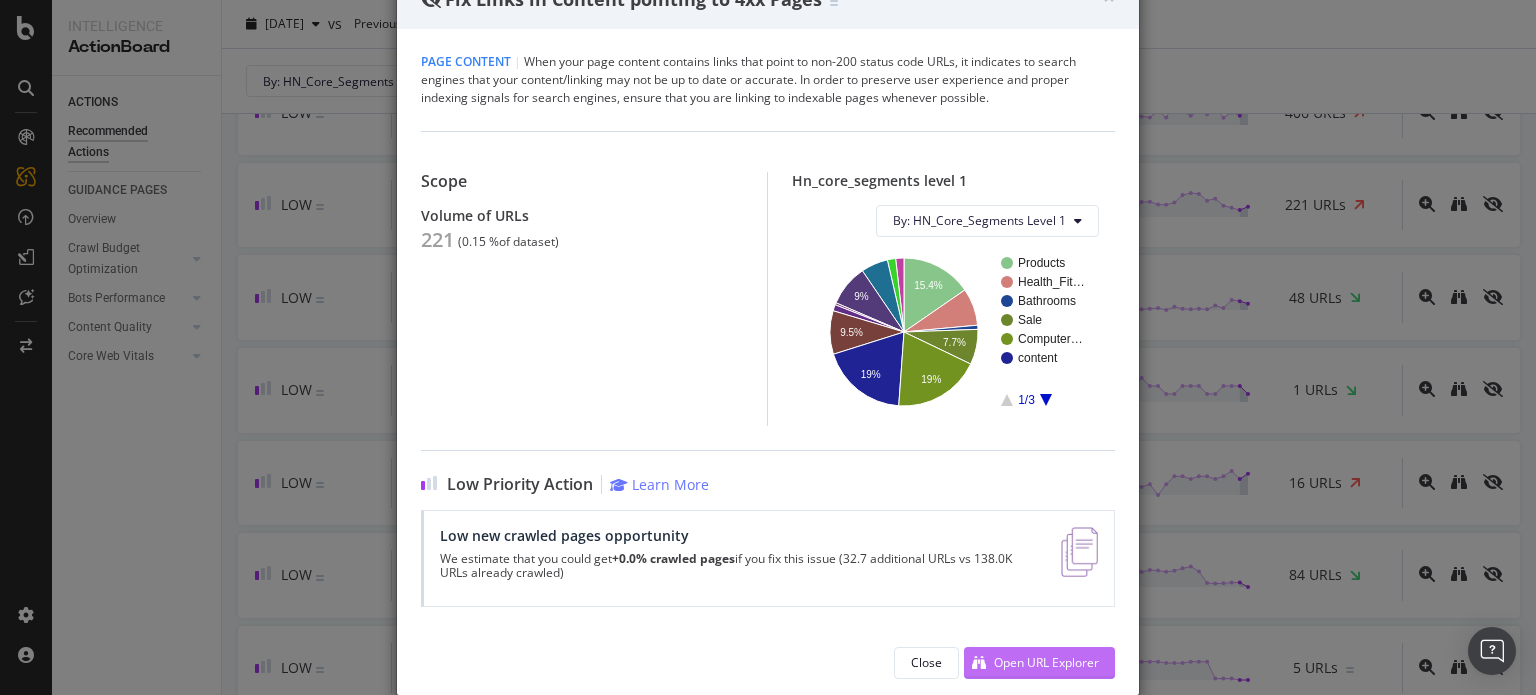 click on "Open URL Explorer" at bounding box center [1046, 662] 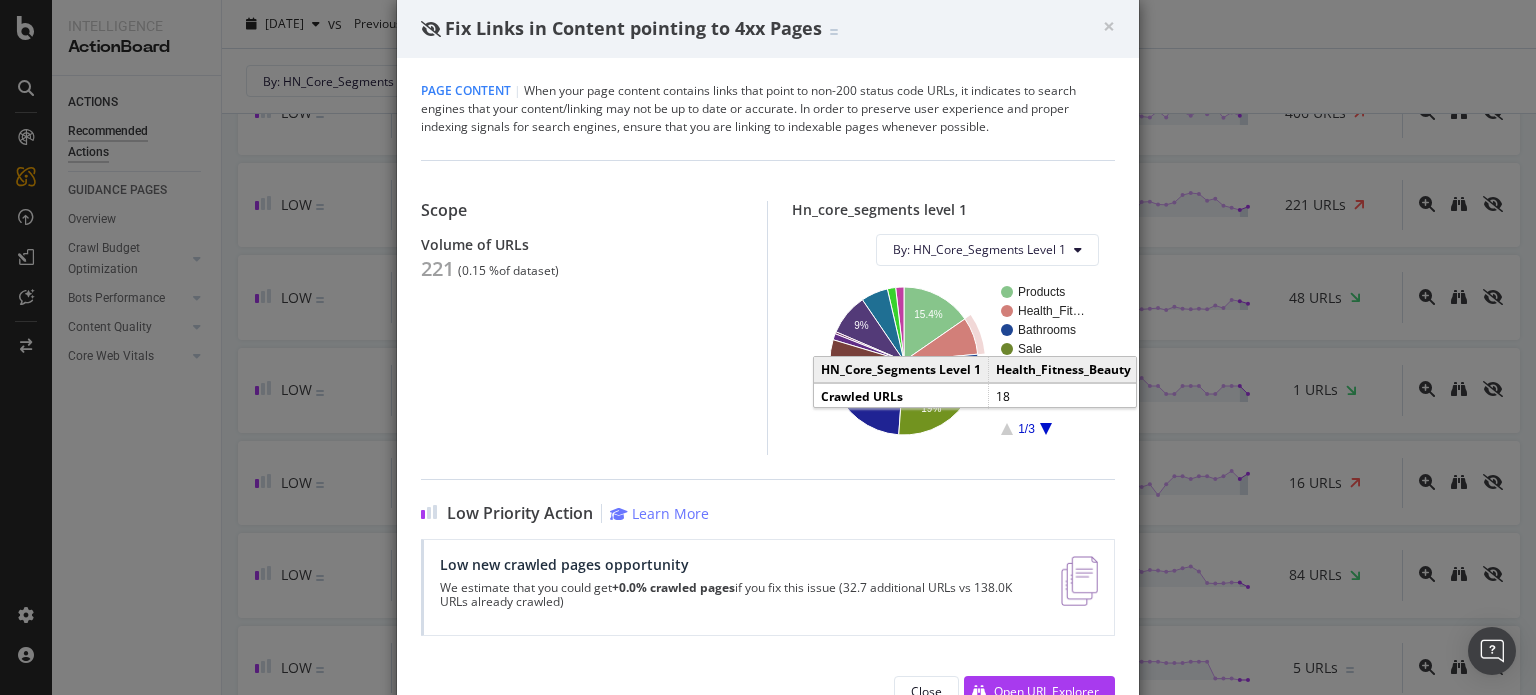 scroll, scrollTop: 0, scrollLeft: 0, axis: both 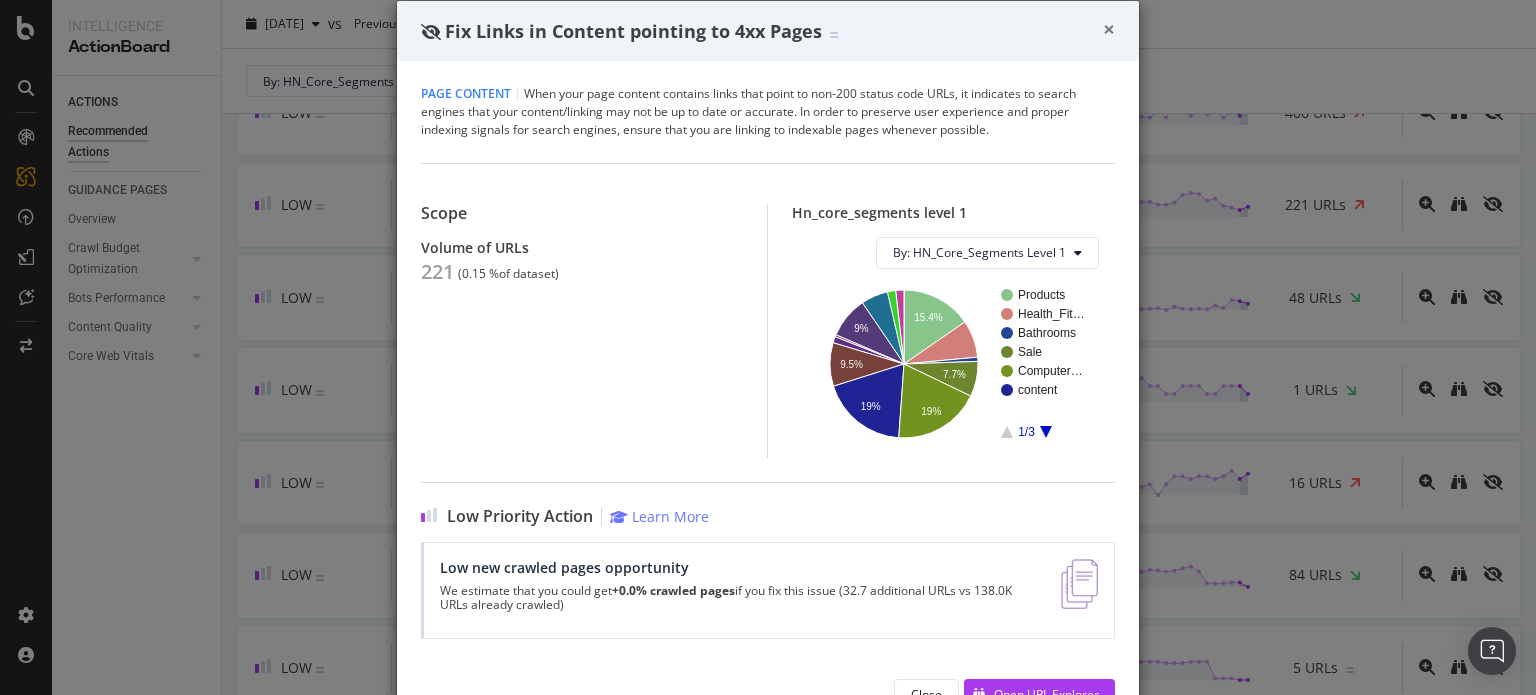 click on "×" at bounding box center [1109, 29] 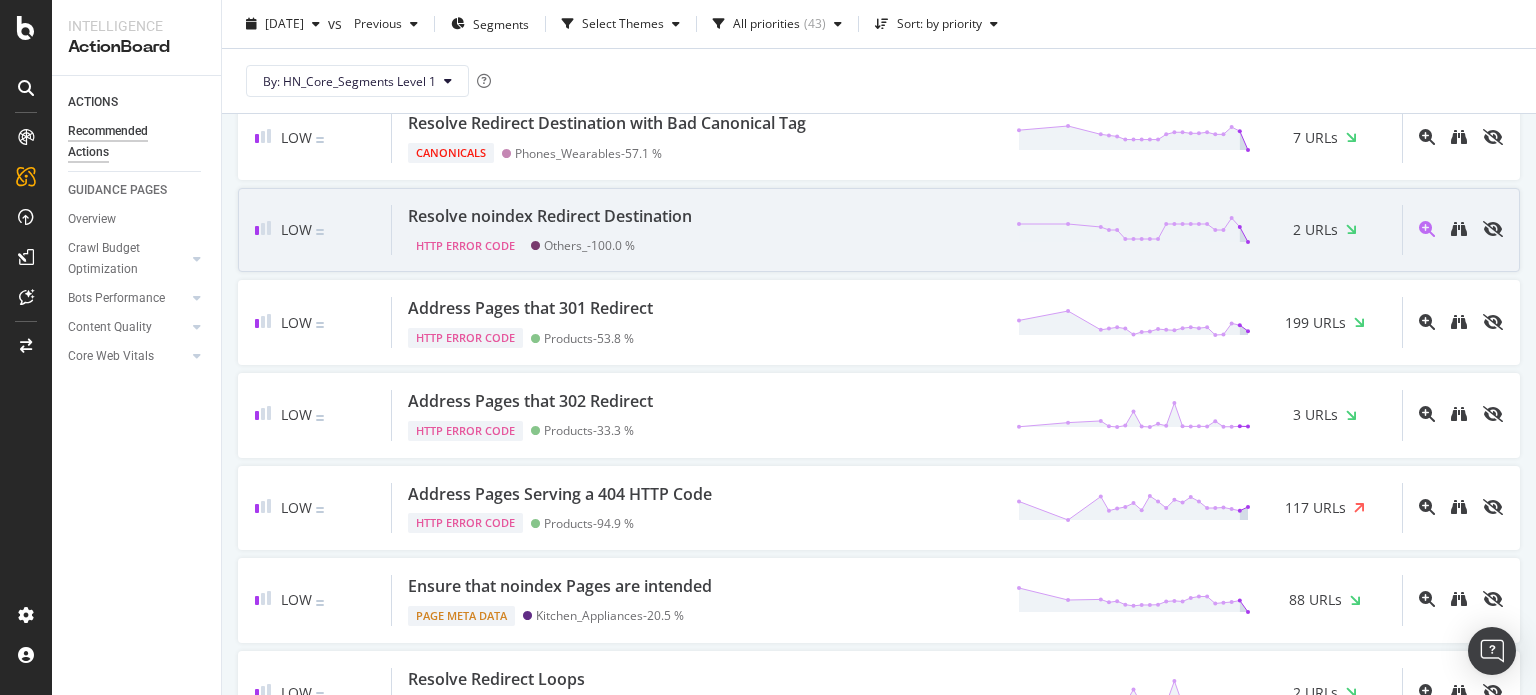 scroll, scrollTop: 3200, scrollLeft: 0, axis: vertical 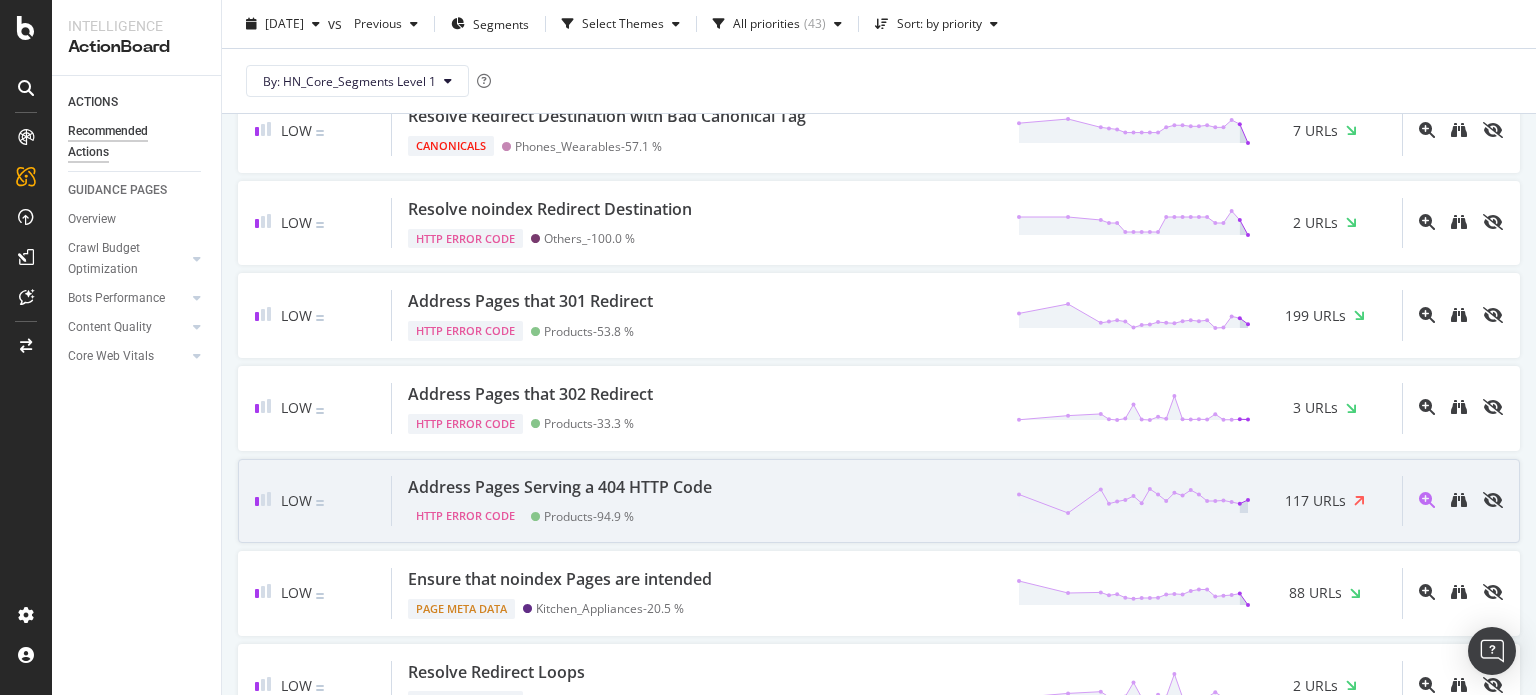 click on "HTTP Error Code Products  -  94.9 %" at bounding box center [564, 512] 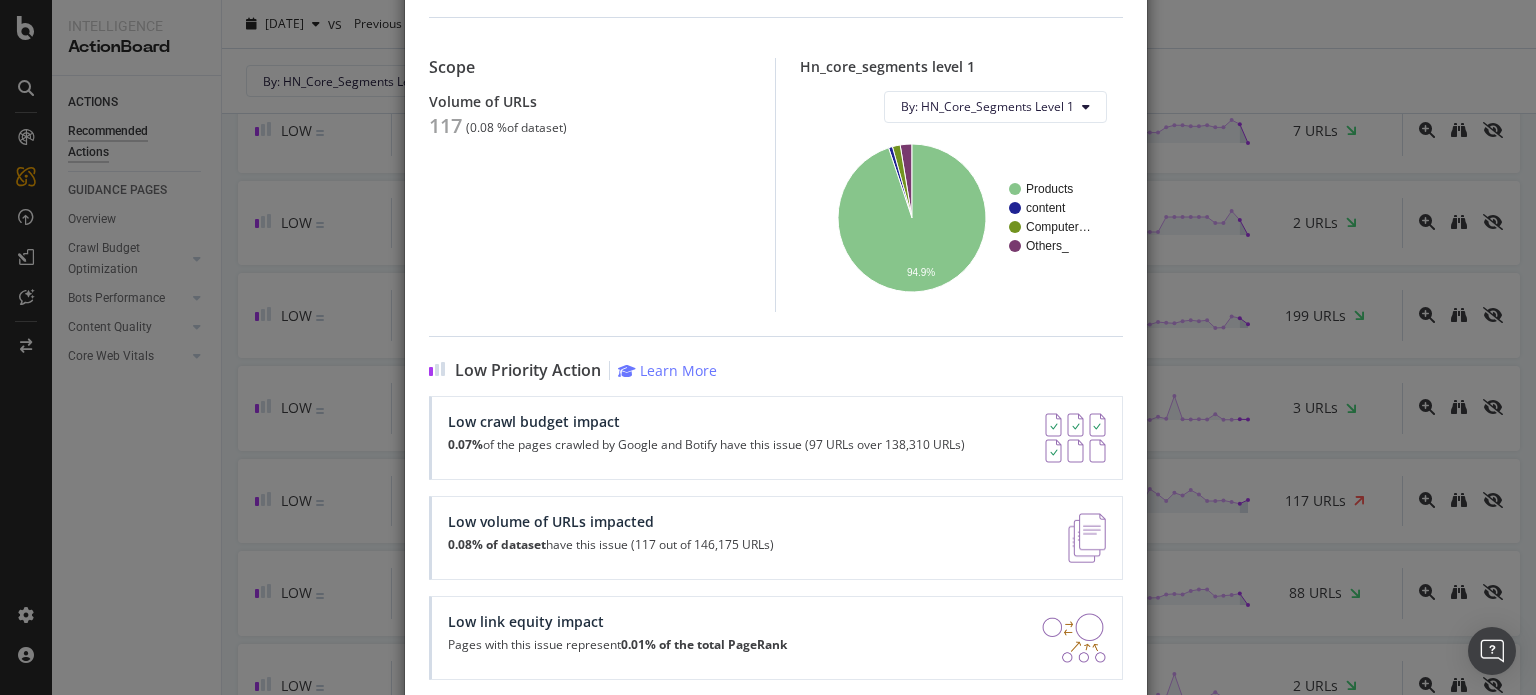 scroll, scrollTop: 264, scrollLeft: 0, axis: vertical 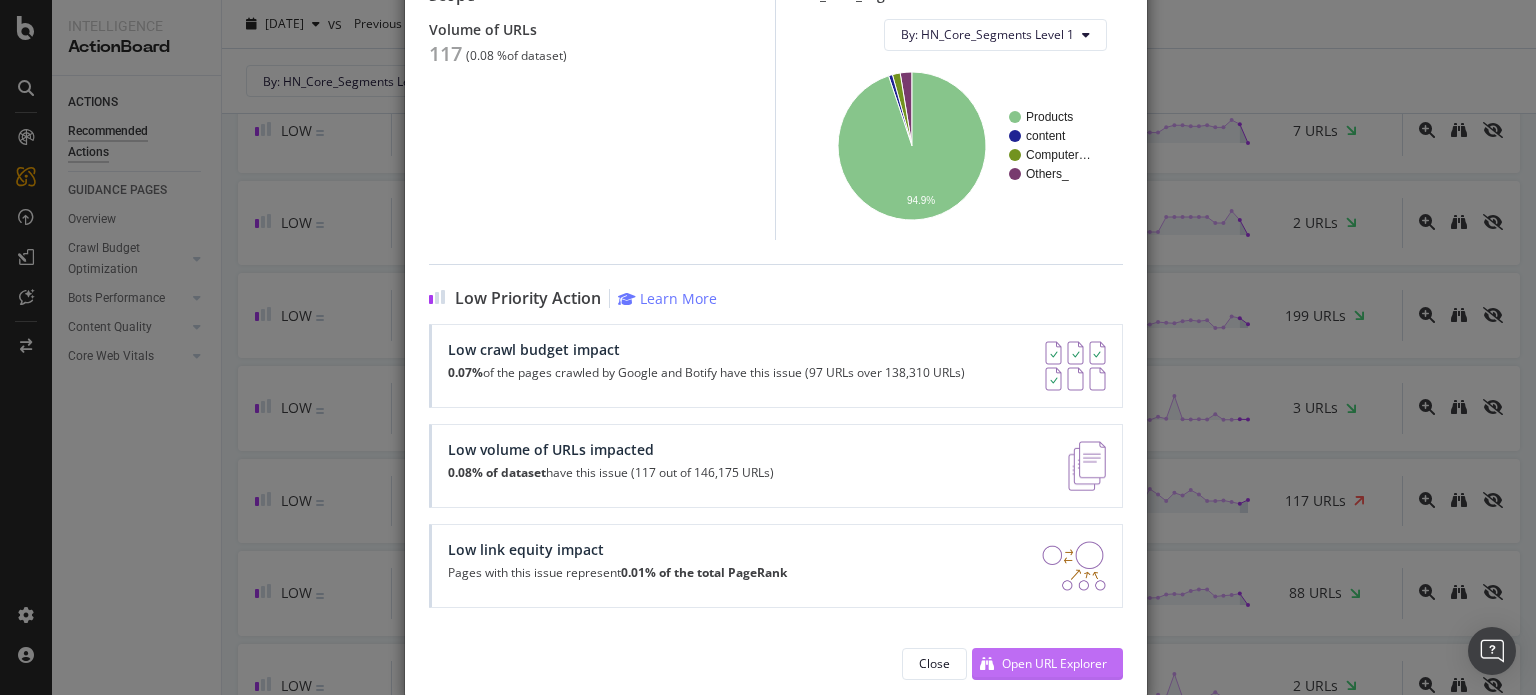 click on "Open URL Explorer" at bounding box center (1054, 663) 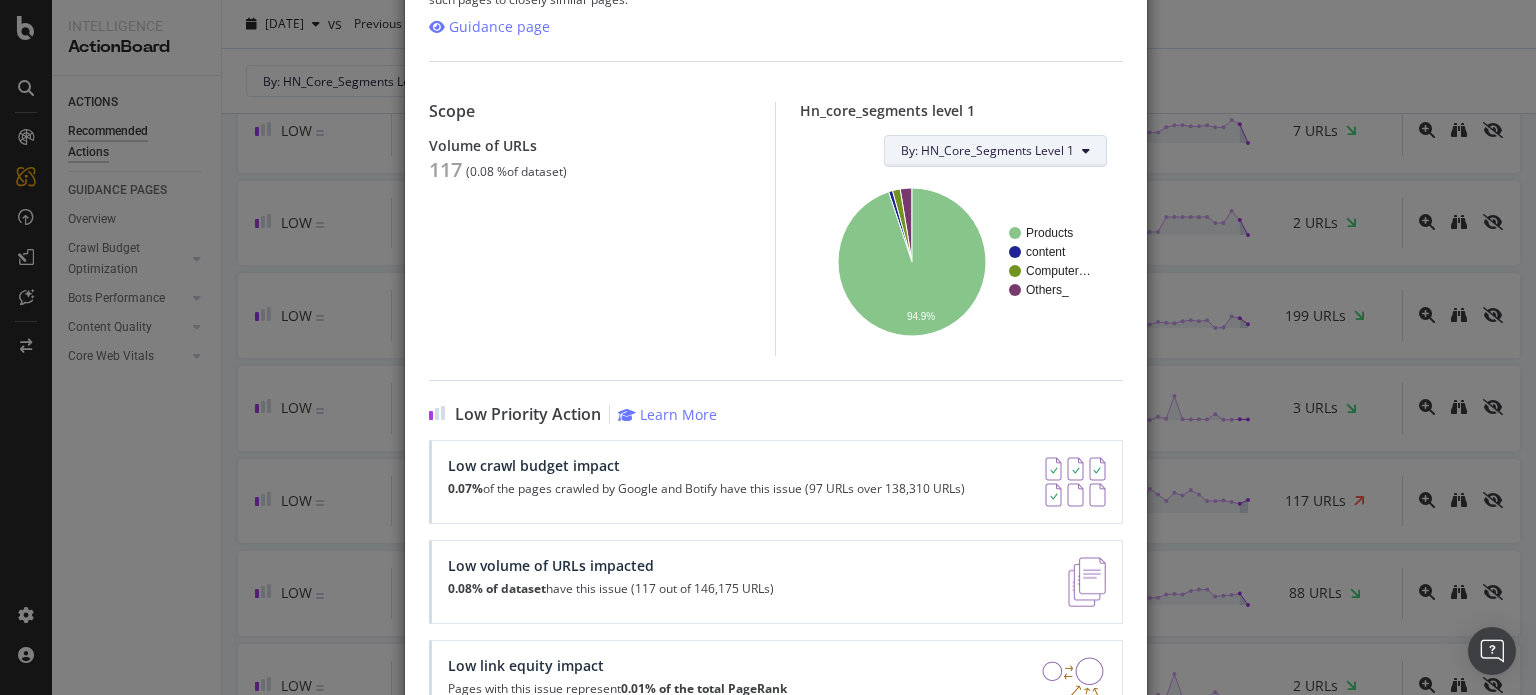 scroll, scrollTop: 0, scrollLeft: 0, axis: both 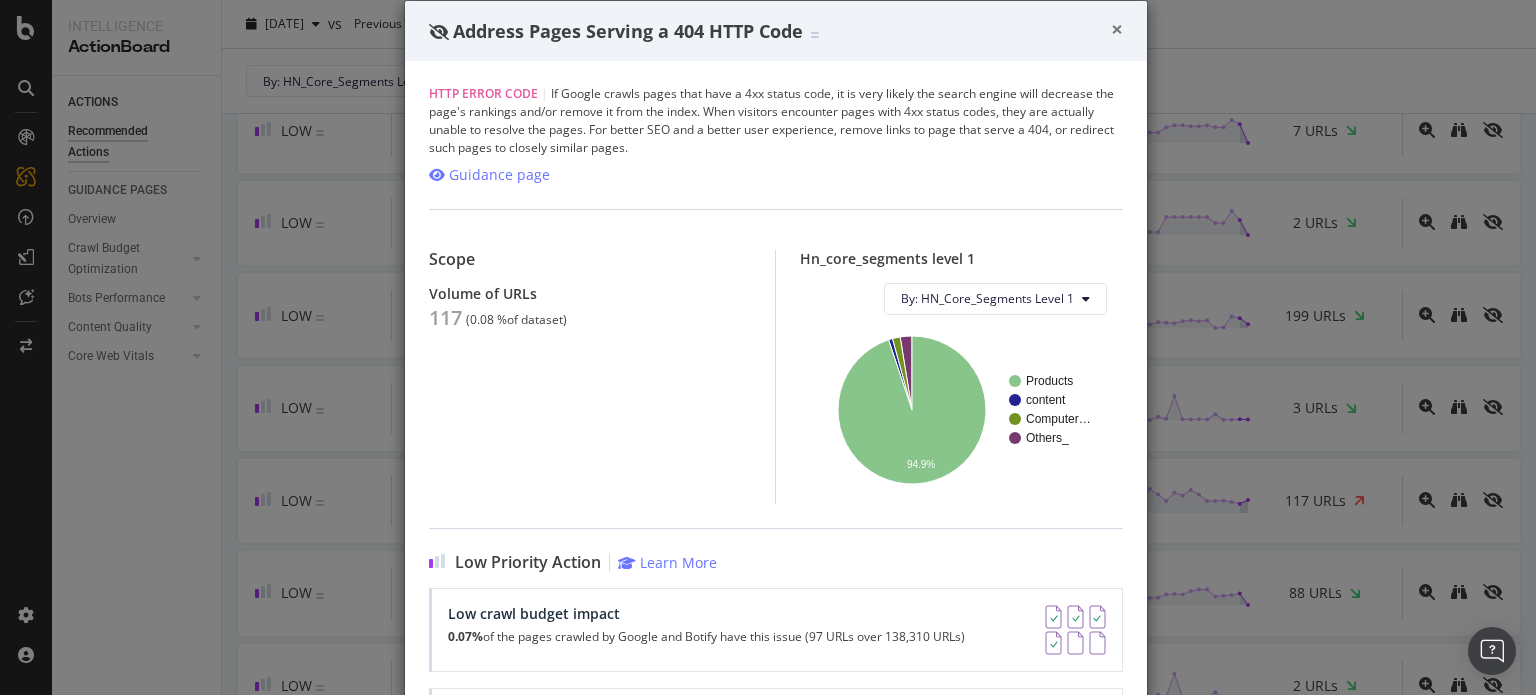 click on "×" at bounding box center (1117, 29) 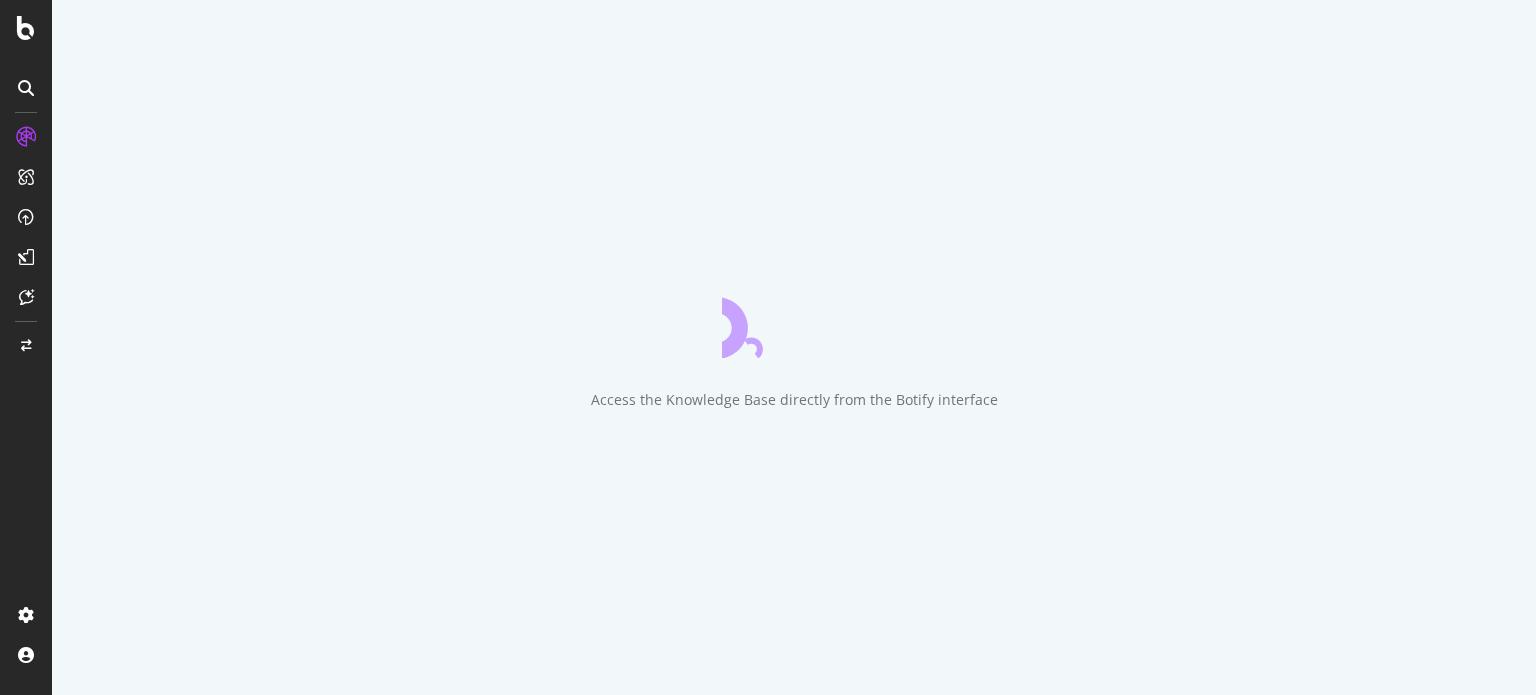 scroll, scrollTop: 0, scrollLeft: 0, axis: both 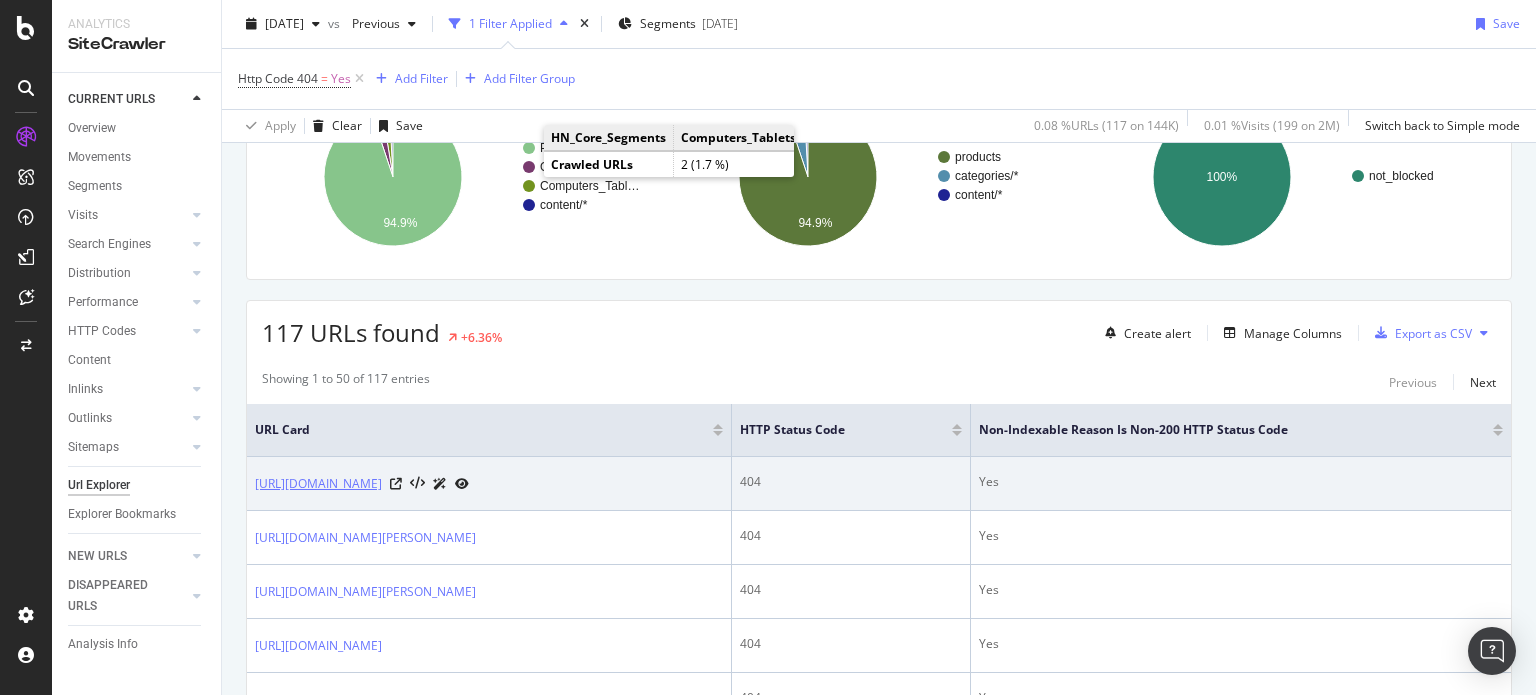 drag, startPoint x: 260, startPoint y: 470, endPoint x: 330, endPoint y: 511, distance: 81.12336 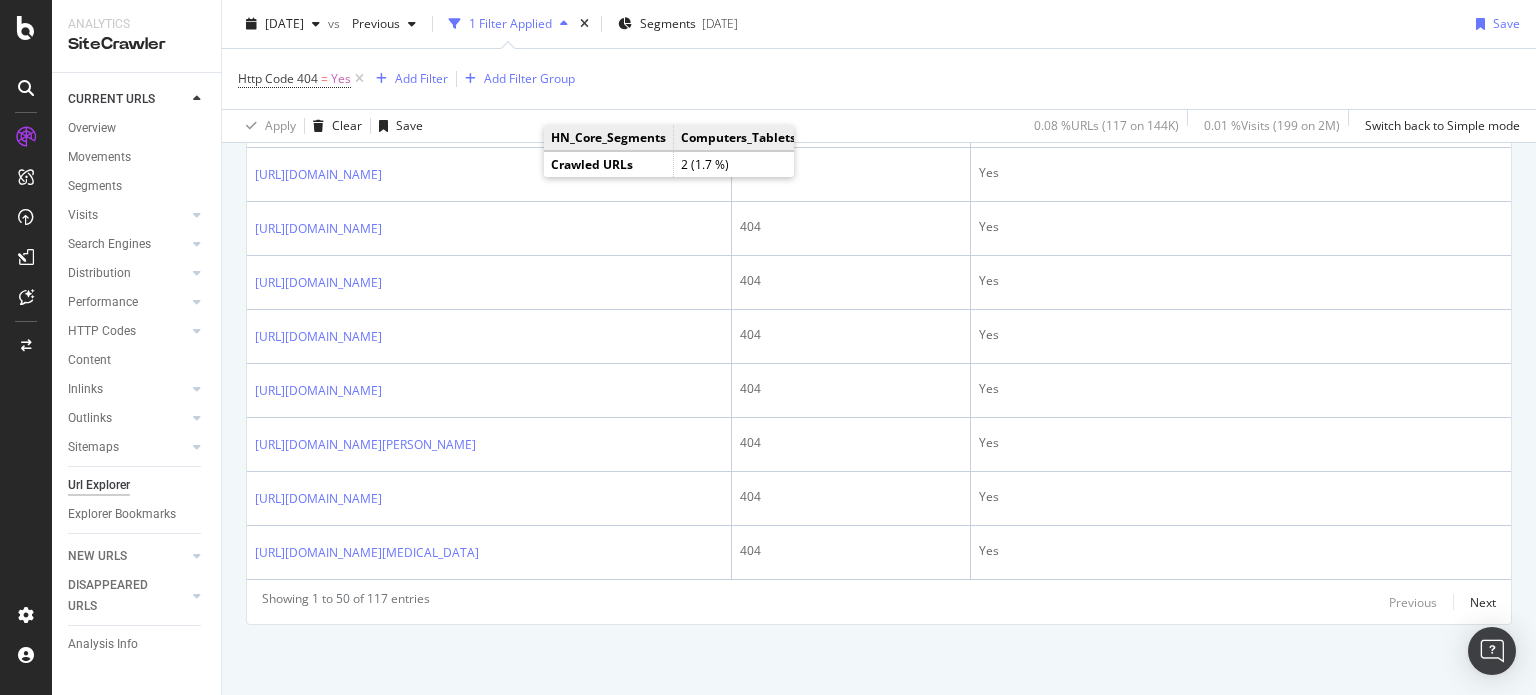scroll, scrollTop: 3164, scrollLeft: 0, axis: vertical 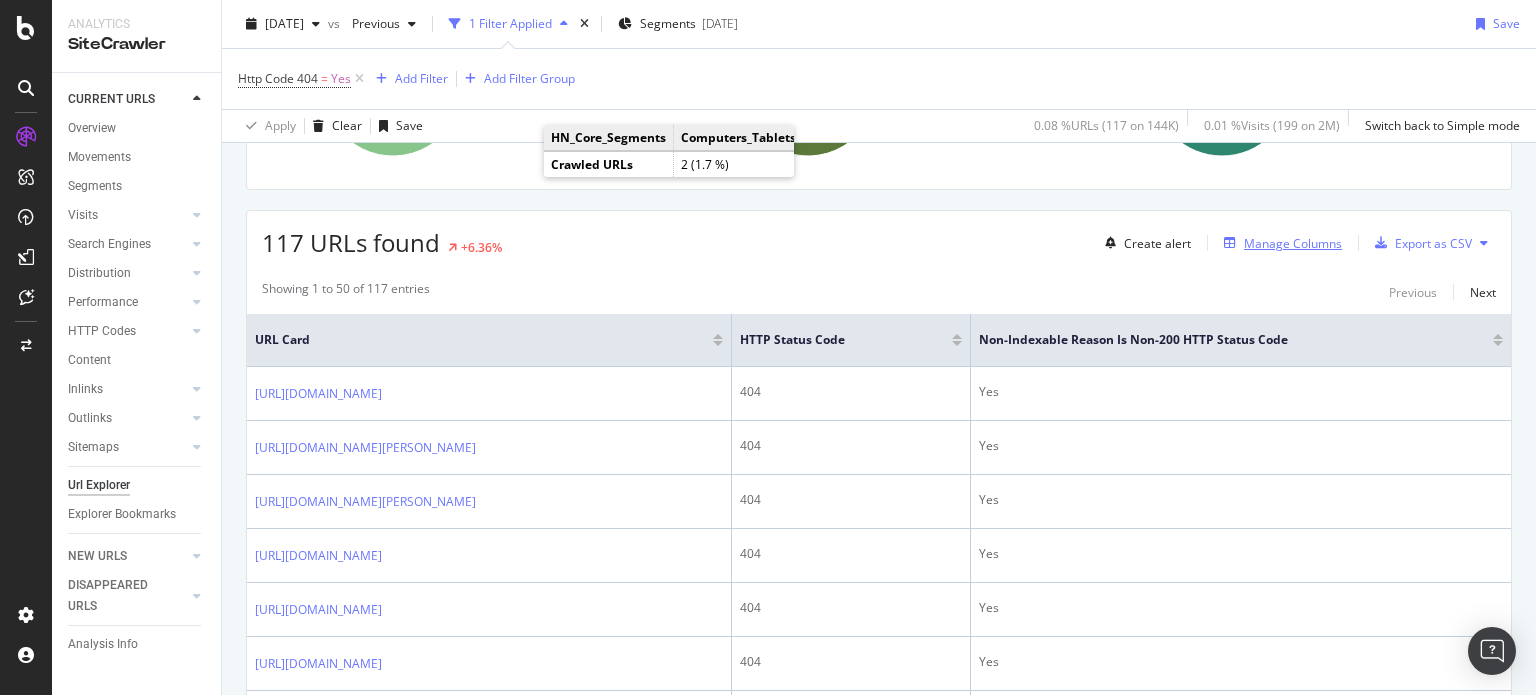 click on "Manage Columns" at bounding box center [1293, 243] 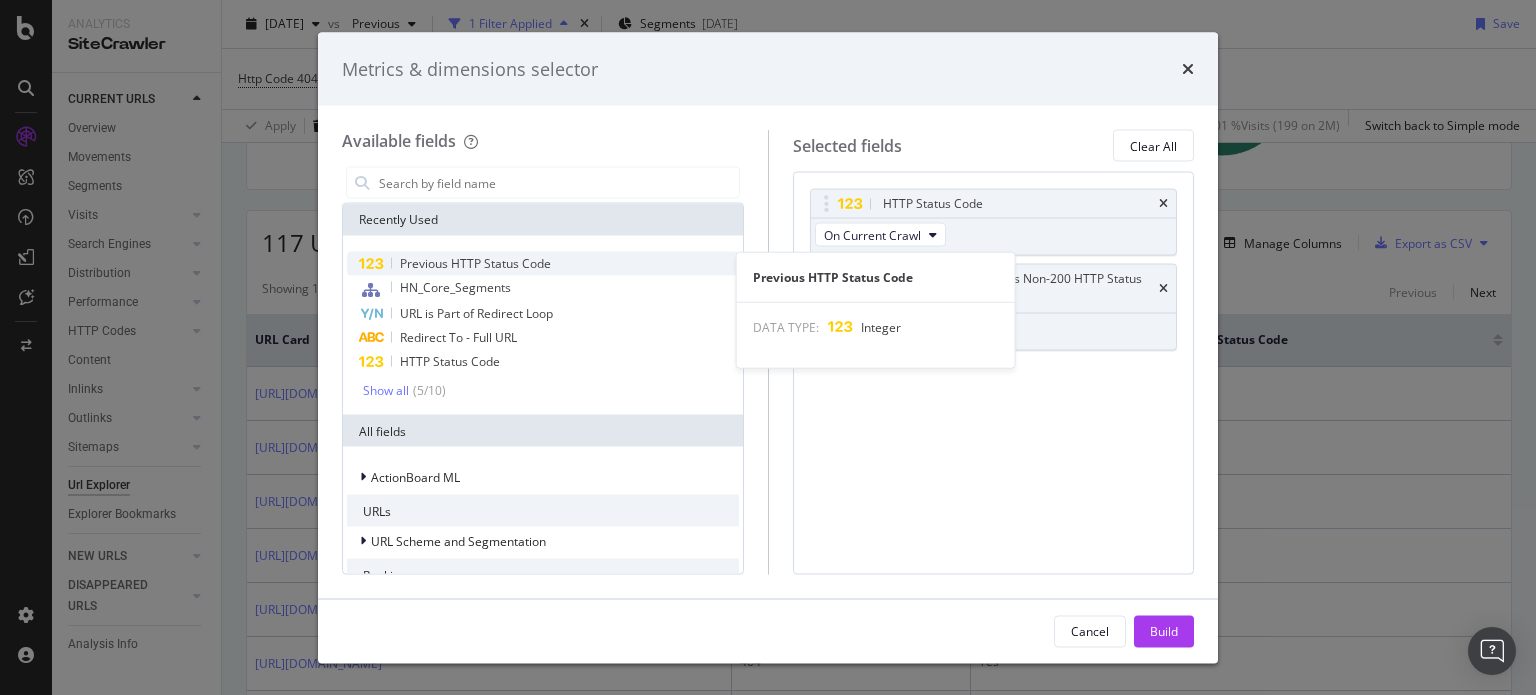 click on "Previous HTTP Status Code" at bounding box center (475, 263) 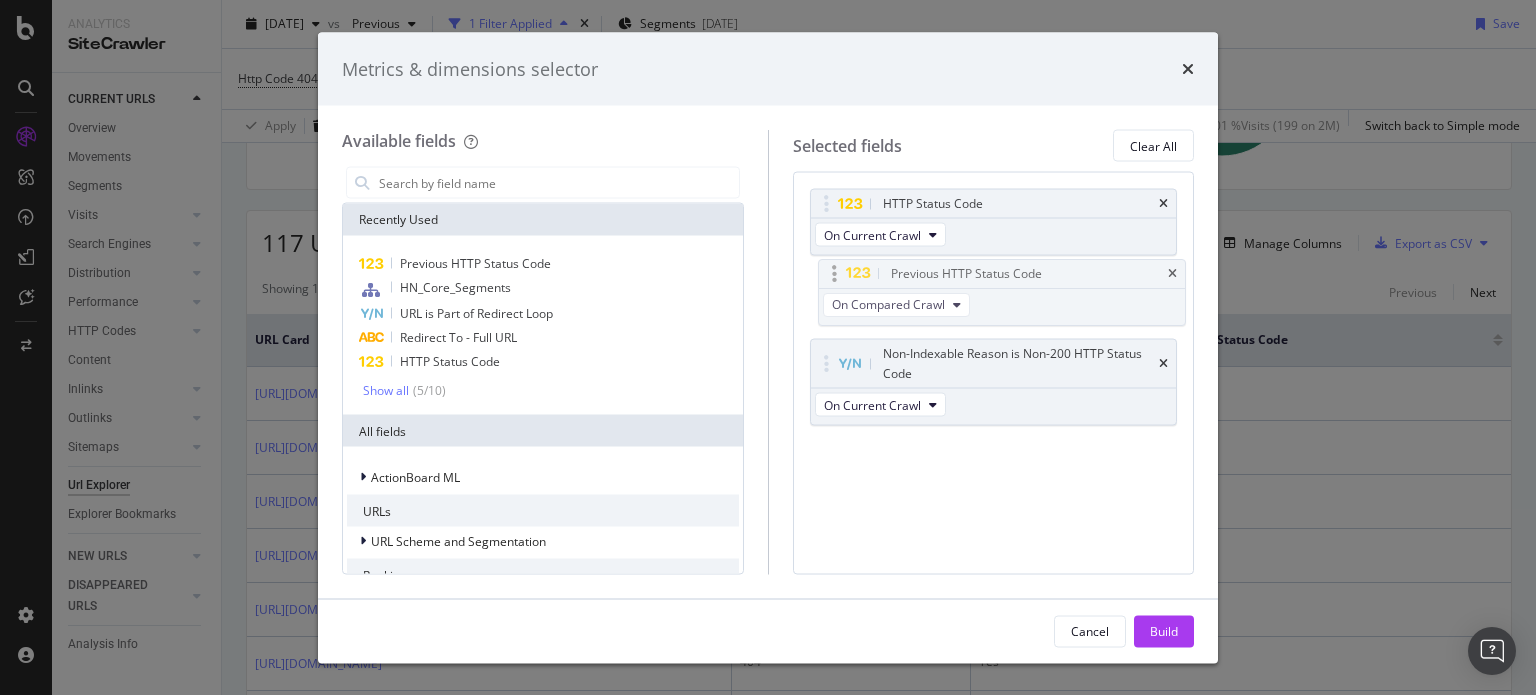drag, startPoint x: 1060, startPoint y: 366, endPoint x: 1069, endPoint y: 267, distance: 99.40825 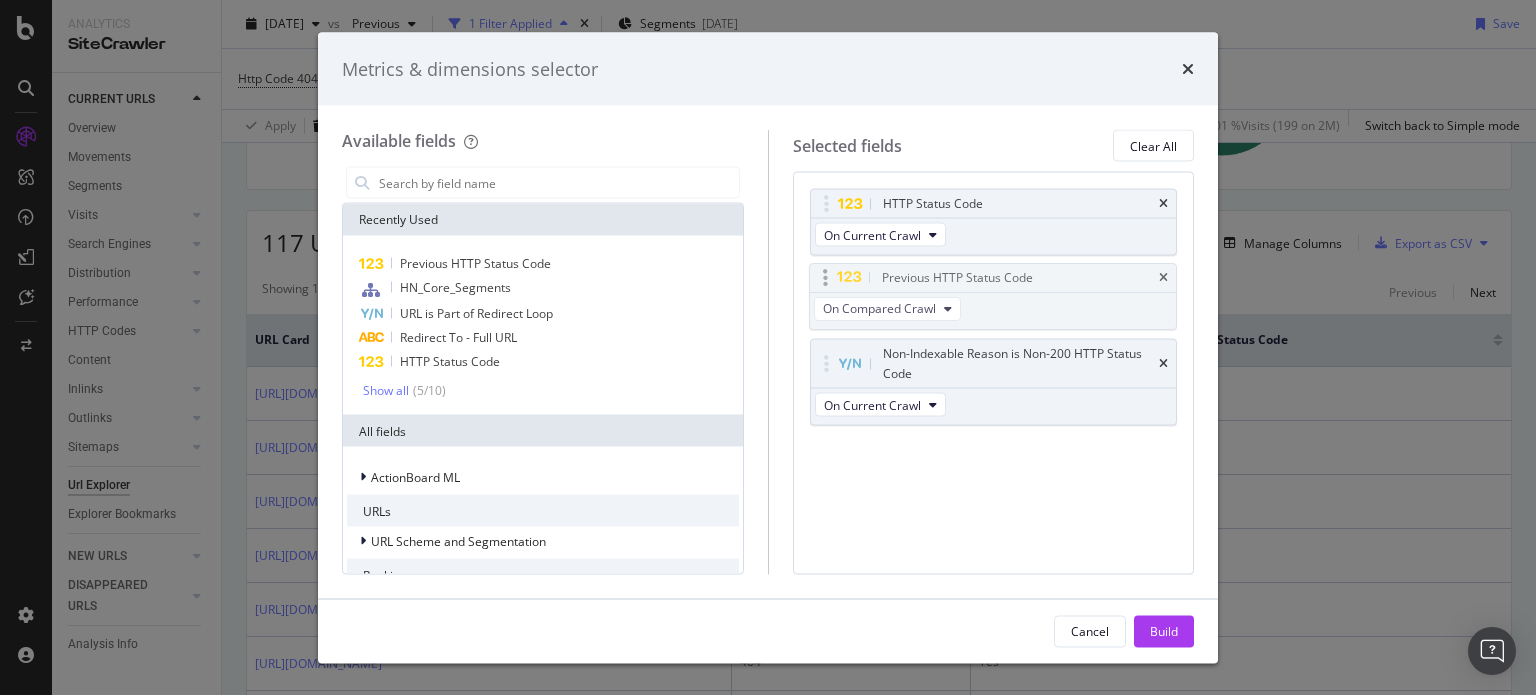 click on "Analytics SiteCrawler CURRENT URLS Overview Movements Segments Visits Analysis Orphan URLs Search Engines Top Charts Segments Conversion Insights Orphans Explorer Distribution Top Charts Segments Insights Internationalization Performance Top Charts Segments Insights HTTP Codes Top Charts Segments Insights Content Inlinks Top Charts Segments Insights Outlinks Top Charts Segments Insights Sitemaps Top Charts Insights Url Explorer Explorer Bookmarks NEW URLS Overview Segments Visits Analysis Search Engines Top Charts Segments Conversion Insights Distribution Top Charts Segments Insights Internationalization Performance Top Charts Segments Insights HTTP Codes Top Charts Segments Insights Content Inlinks Top Charts Segments Insights Outlinks Top Charts Segments Insights Sitemaps Top Charts Insights Url Explorer Explorer Bookmarks DISAPPEARED URLS Overview Segments Visits Analysis Search Engines Top Charts Segments Conversion Insights Distribution Top Charts Segments Insights Internationalization Performance vs   =" at bounding box center [768, 347] 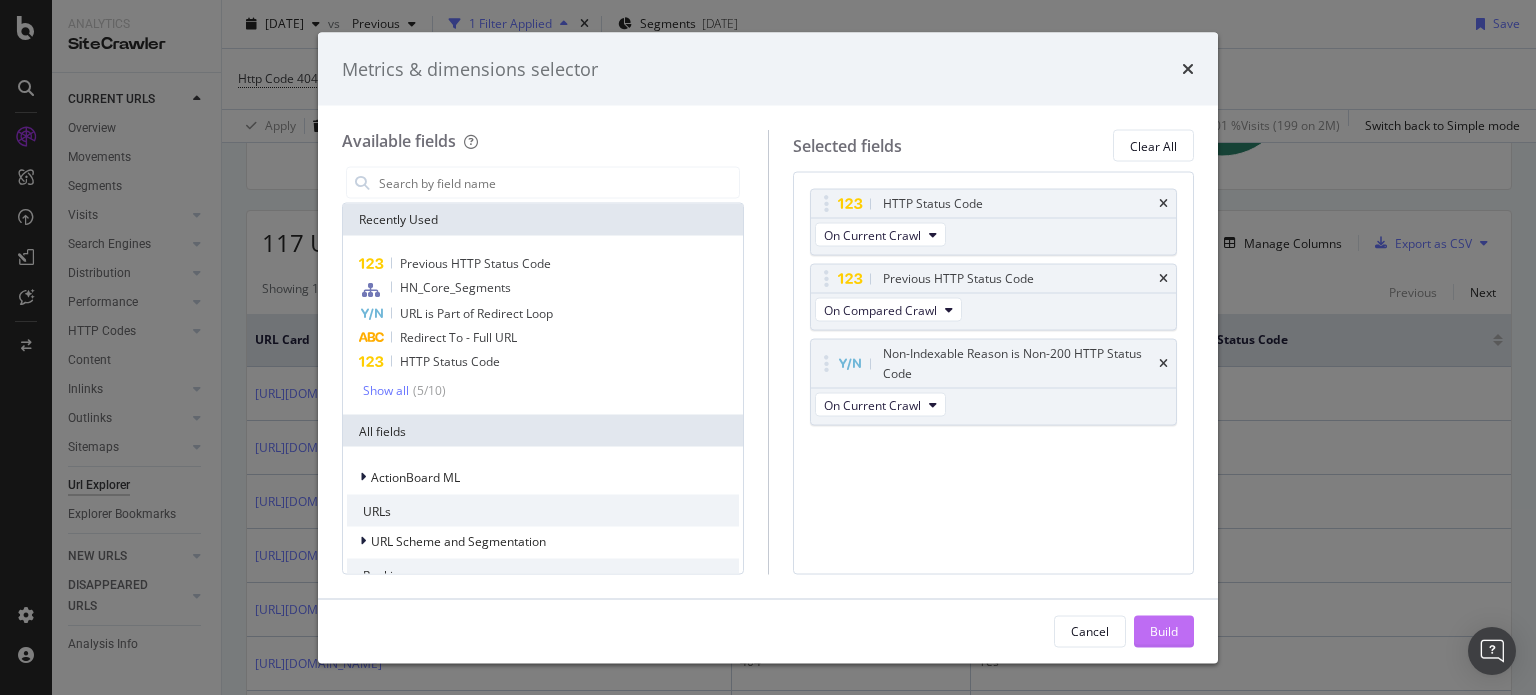 click on "Build" at bounding box center (1164, 630) 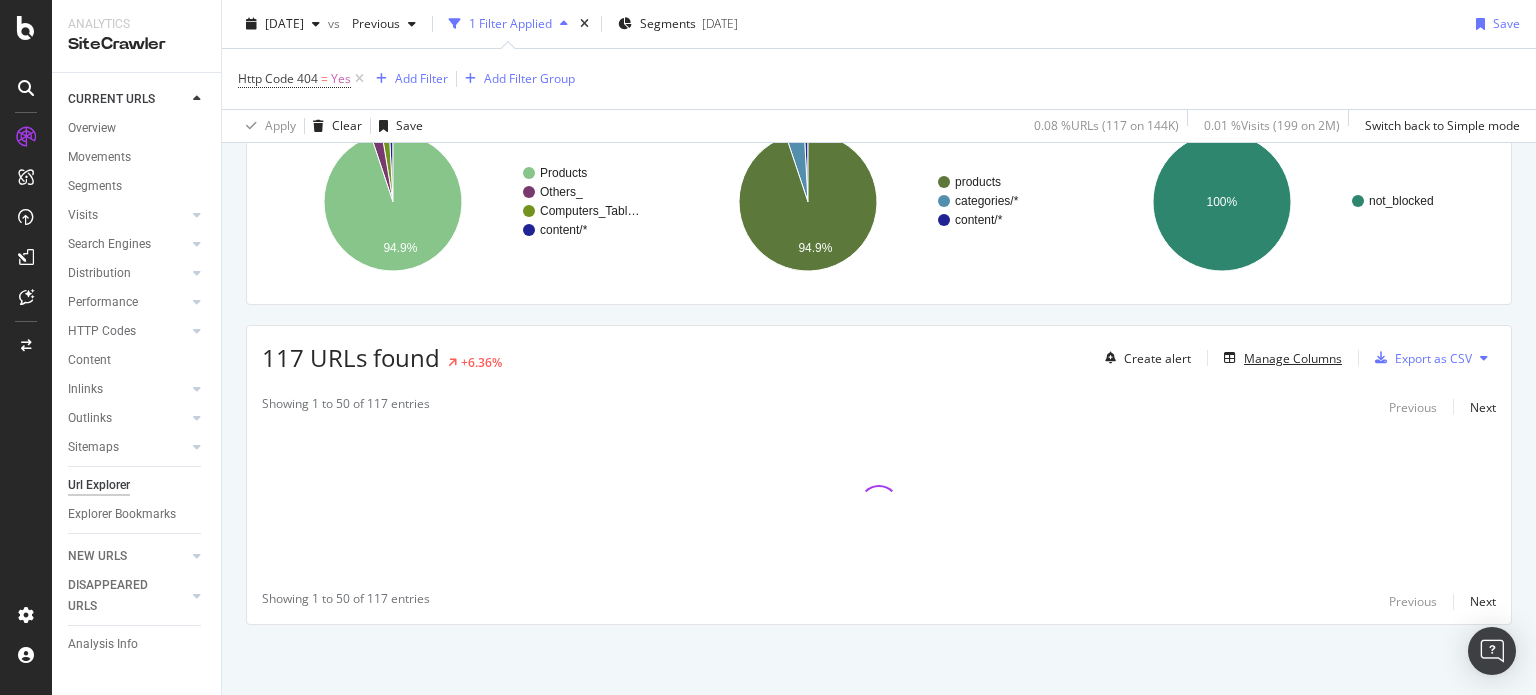 scroll, scrollTop: 173, scrollLeft: 0, axis: vertical 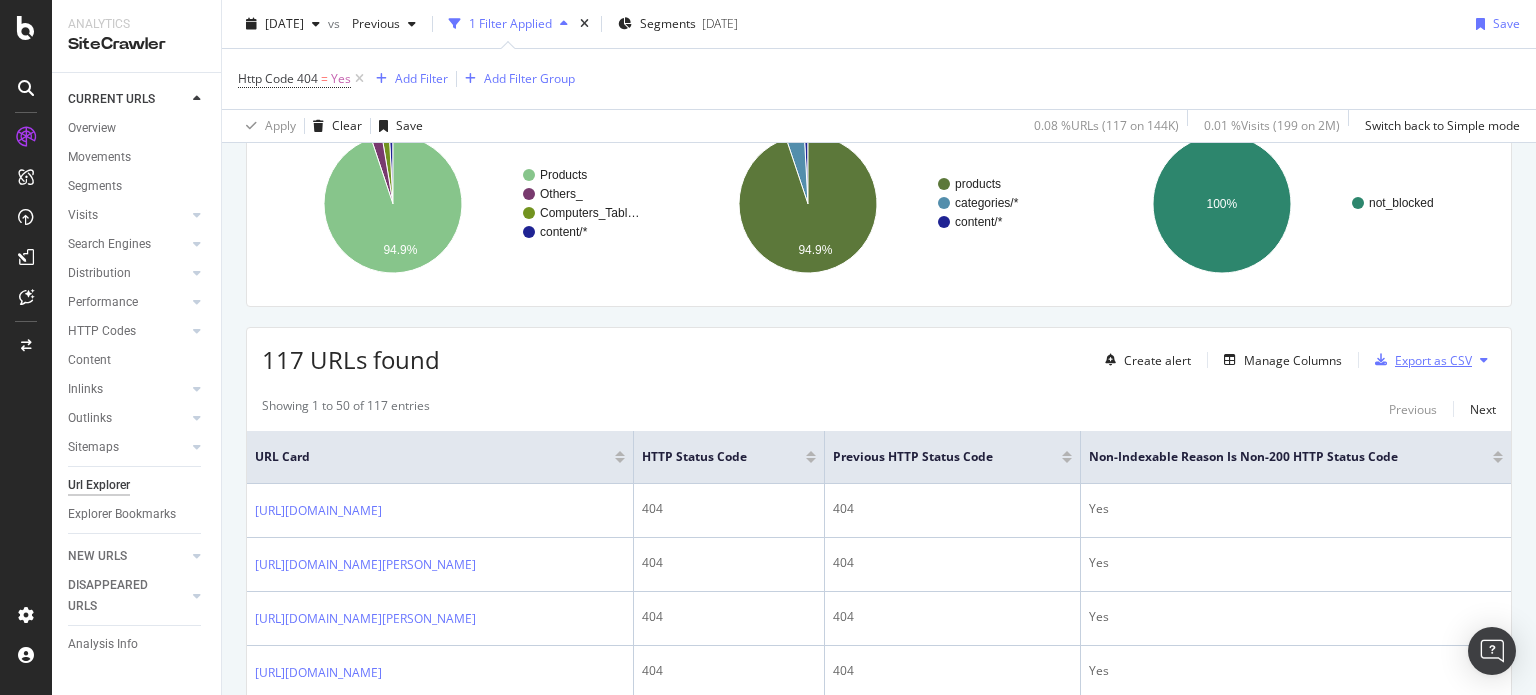 click on "Export as CSV" at bounding box center [1433, 360] 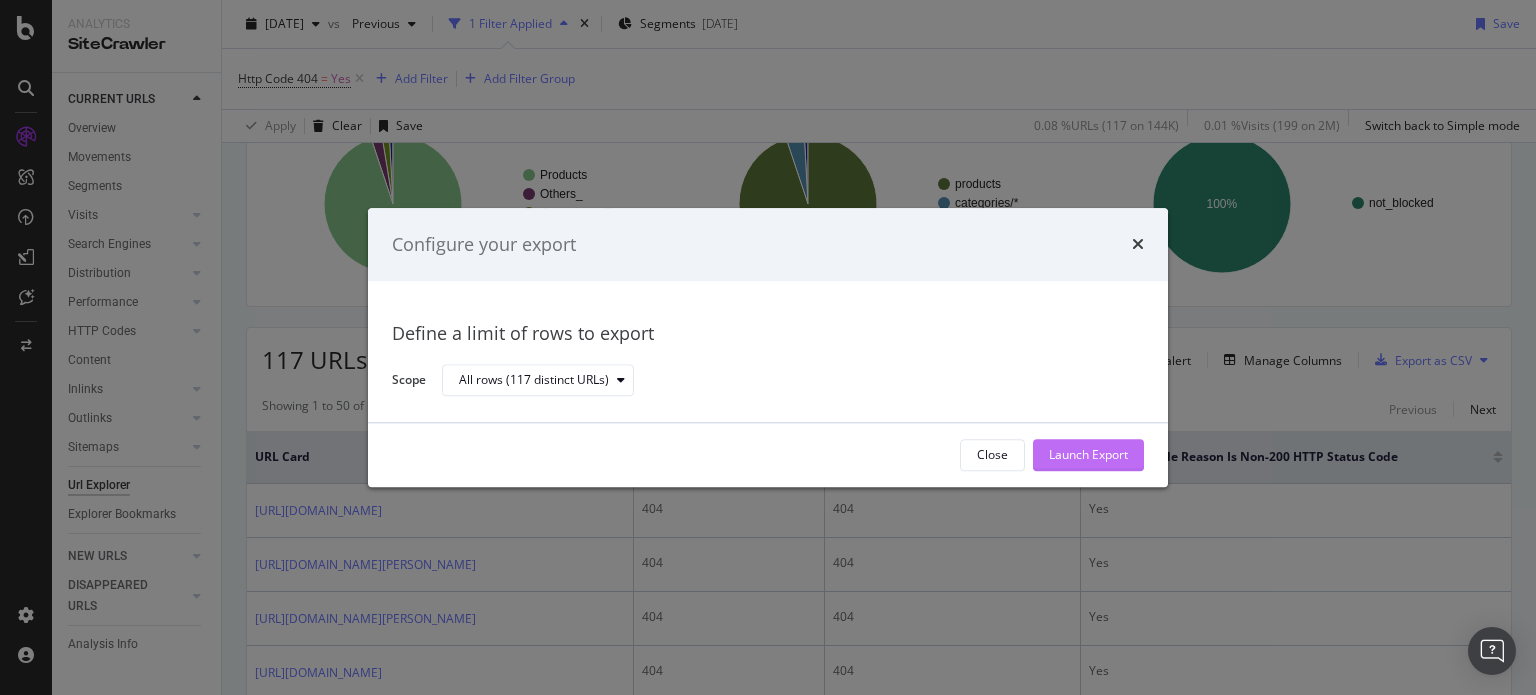 click on "Launch Export" at bounding box center [1088, 455] 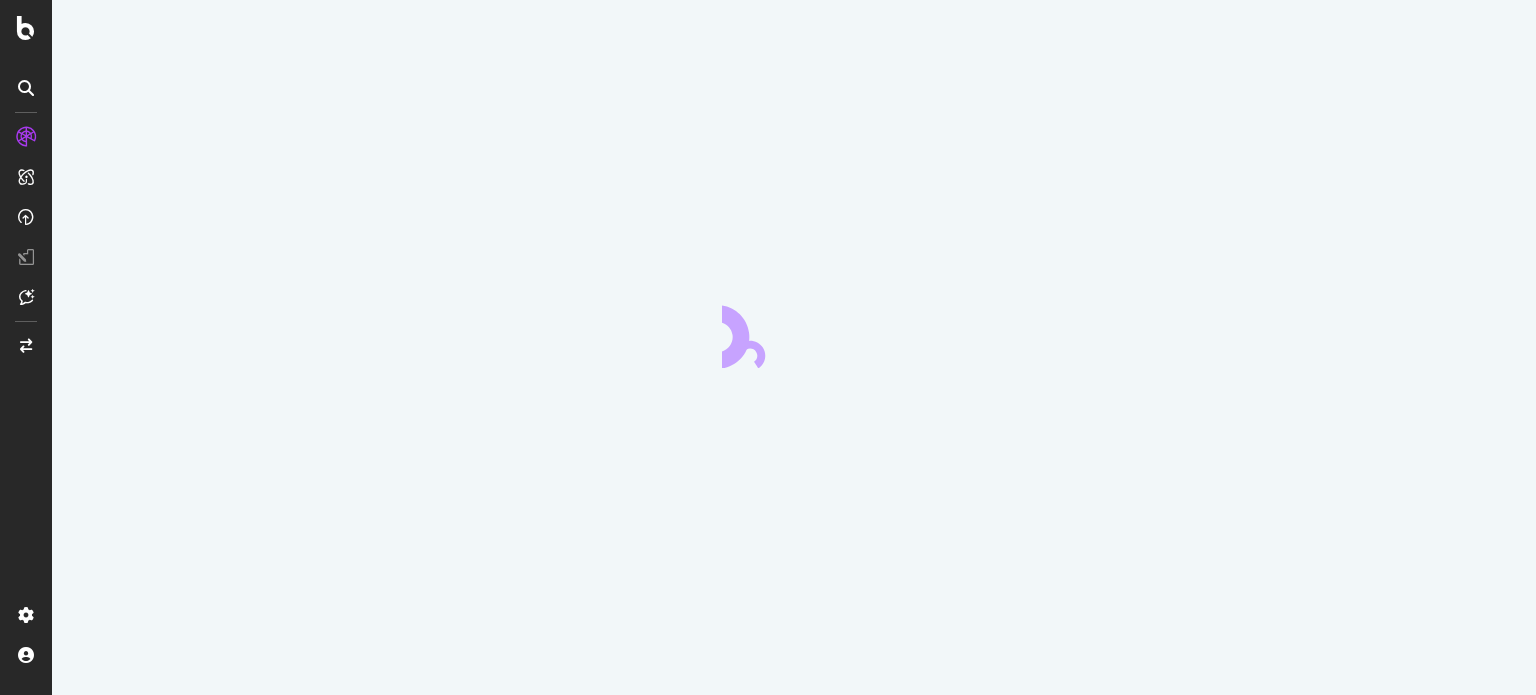 scroll, scrollTop: 0, scrollLeft: 0, axis: both 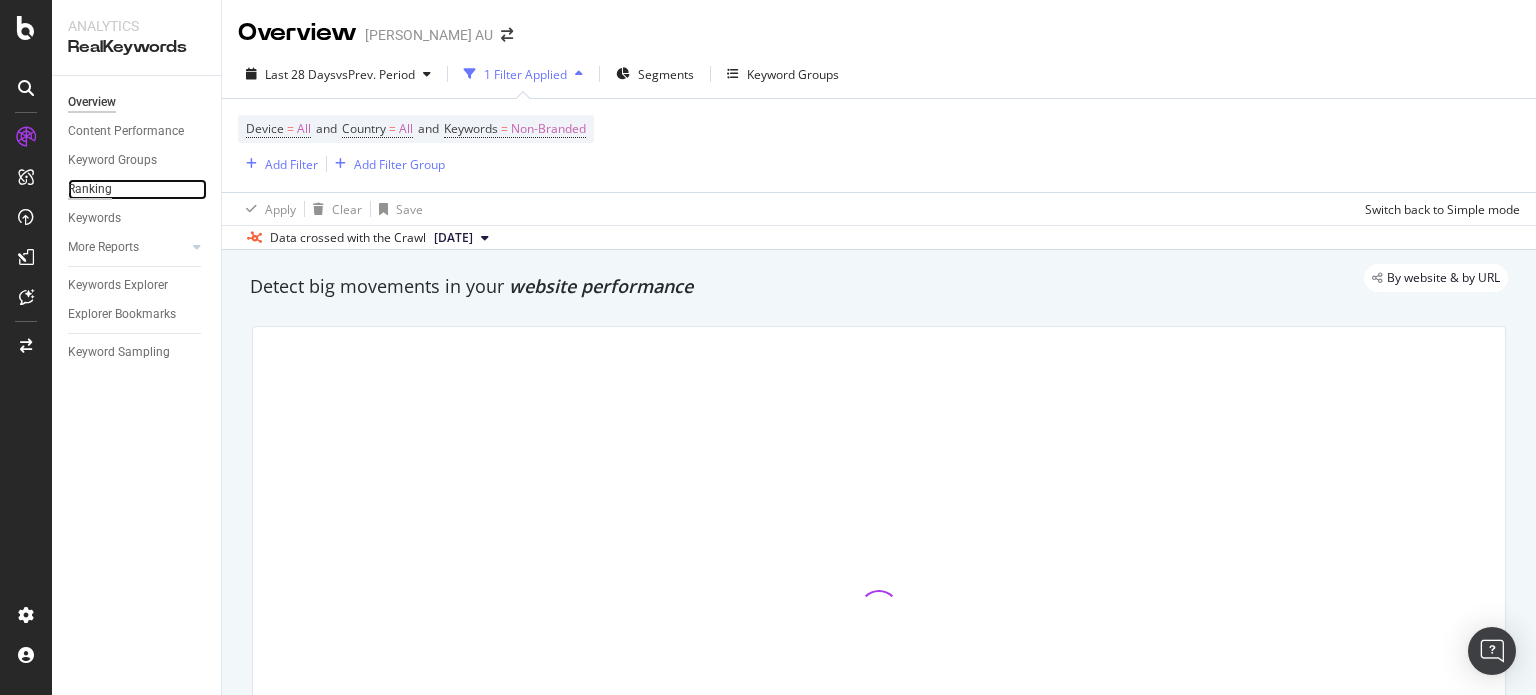 click on "Ranking" at bounding box center [90, 189] 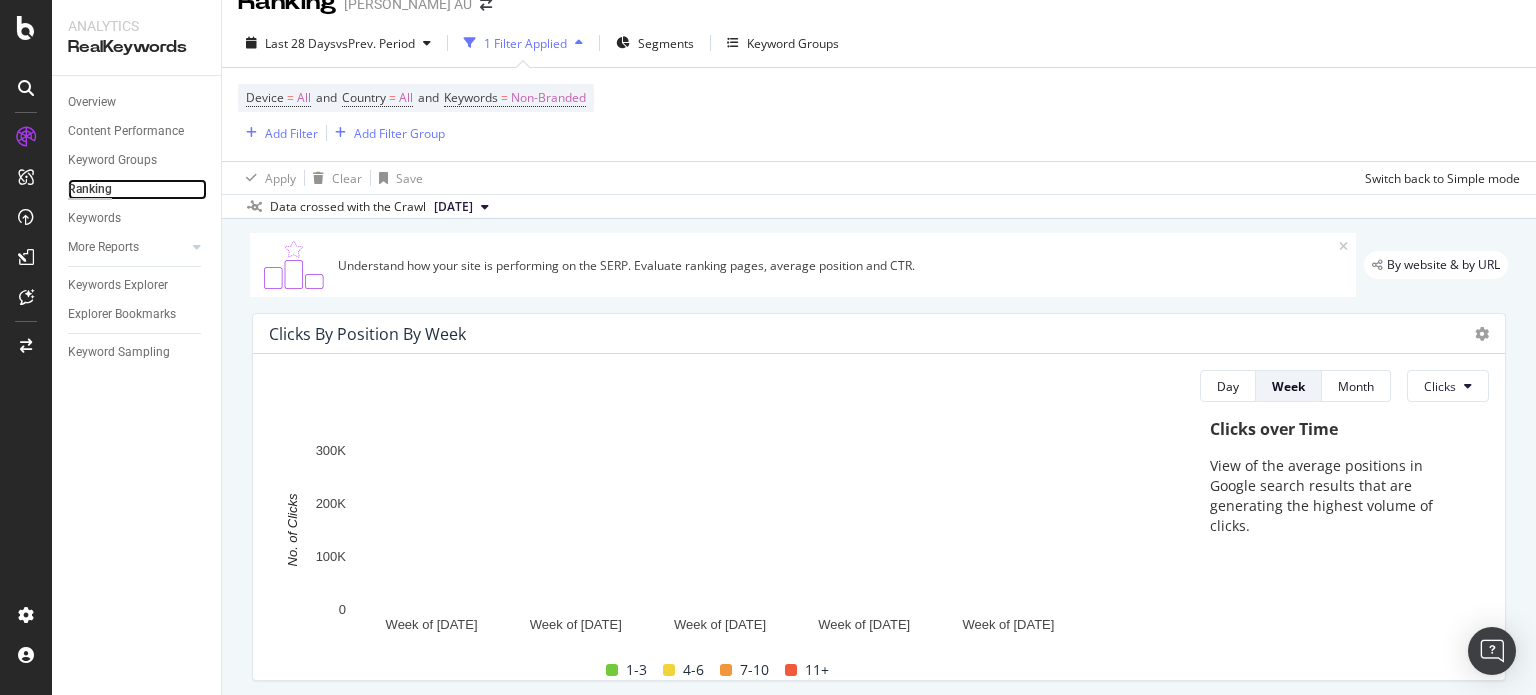 scroll, scrollTop: 0, scrollLeft: 0, axis: both 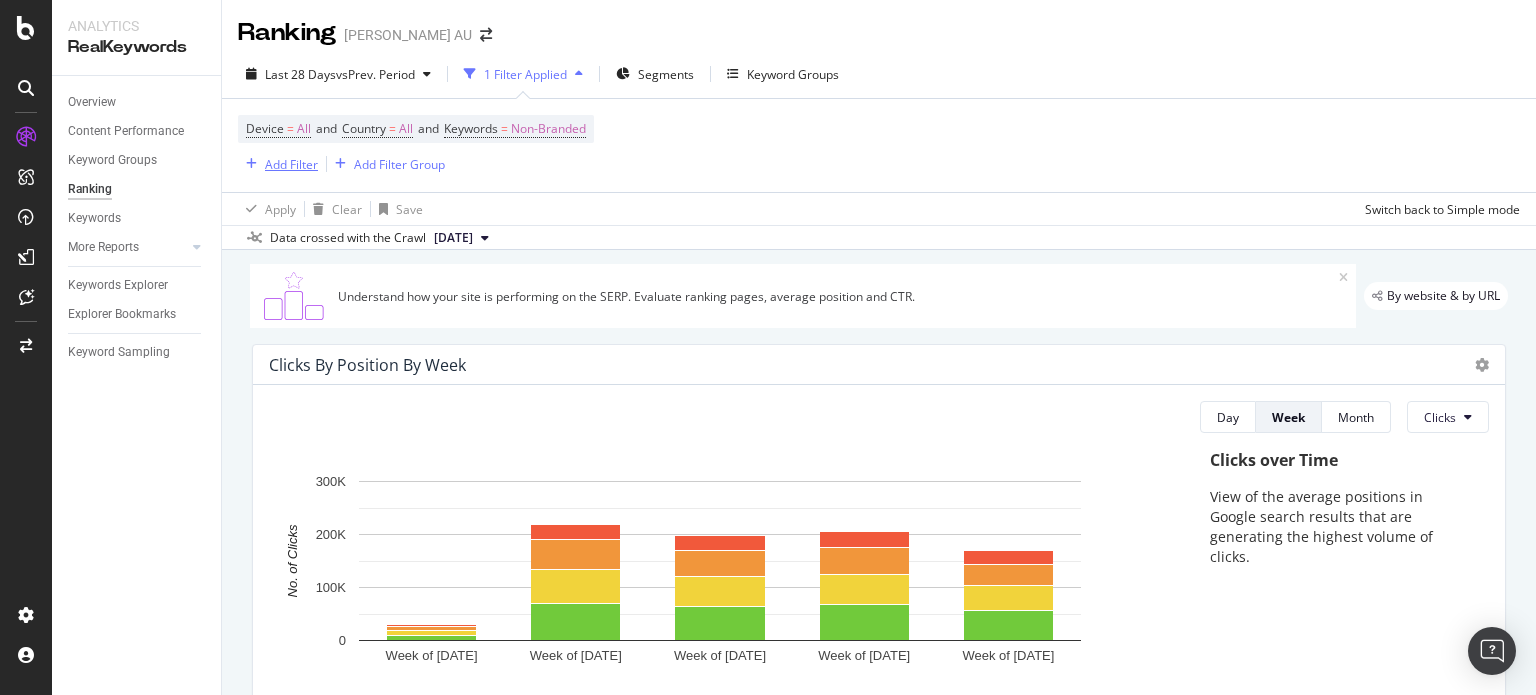 click on "Add Filter" at bounding box center [291, 164] 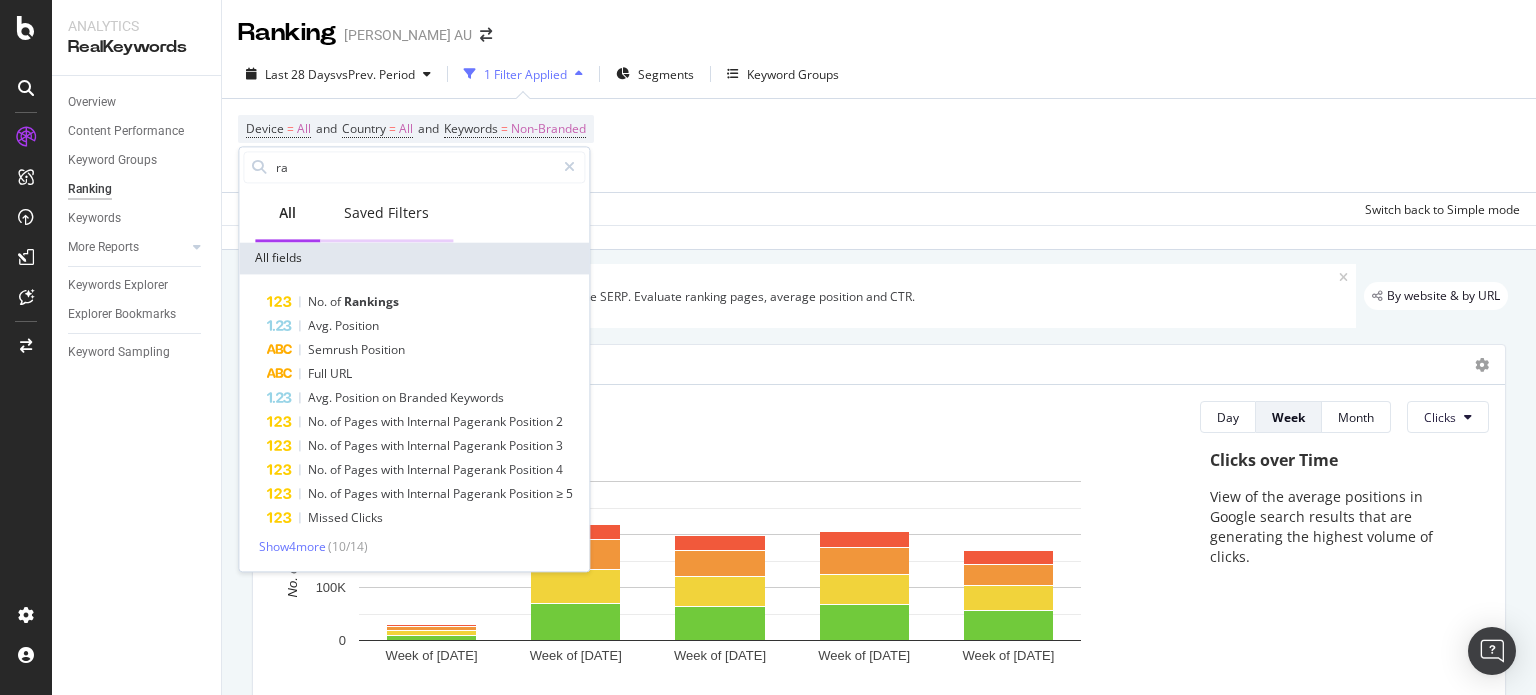 type on "r" 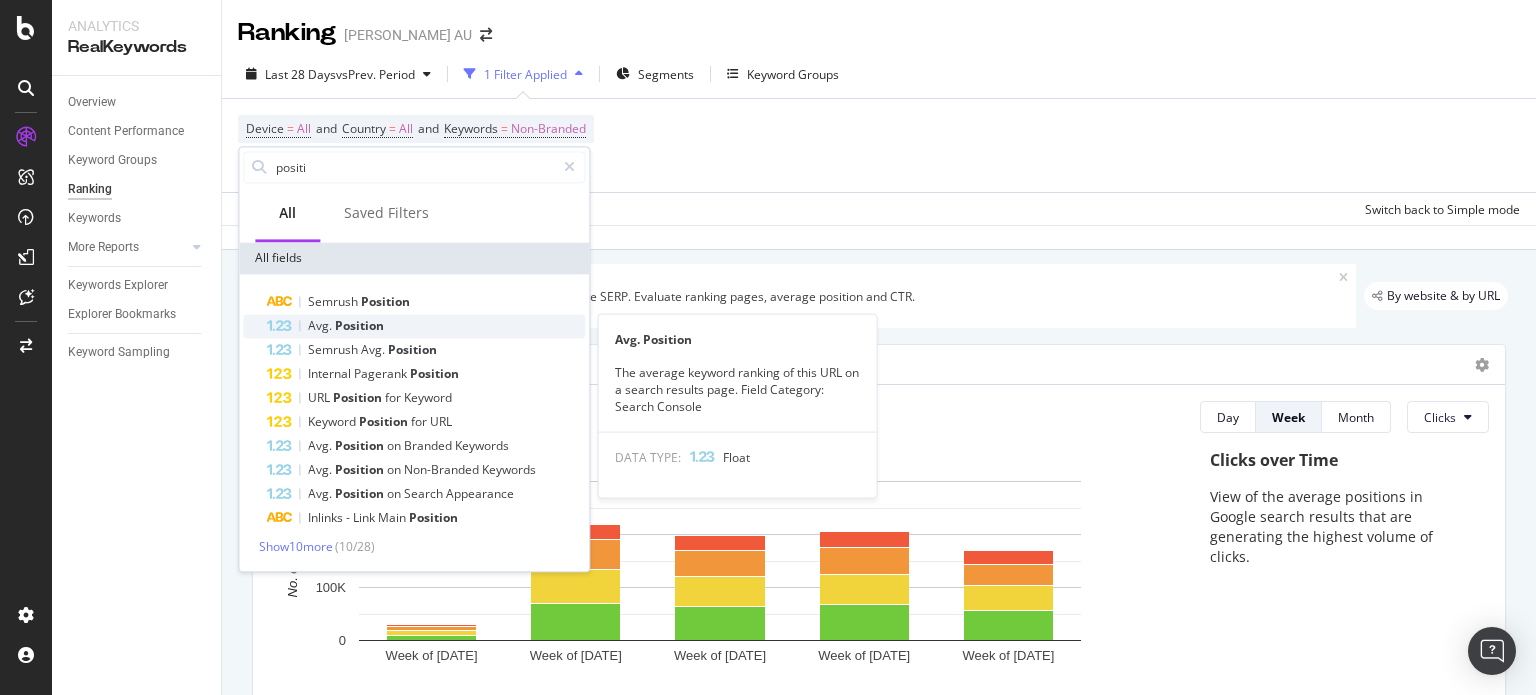 type on "positi" 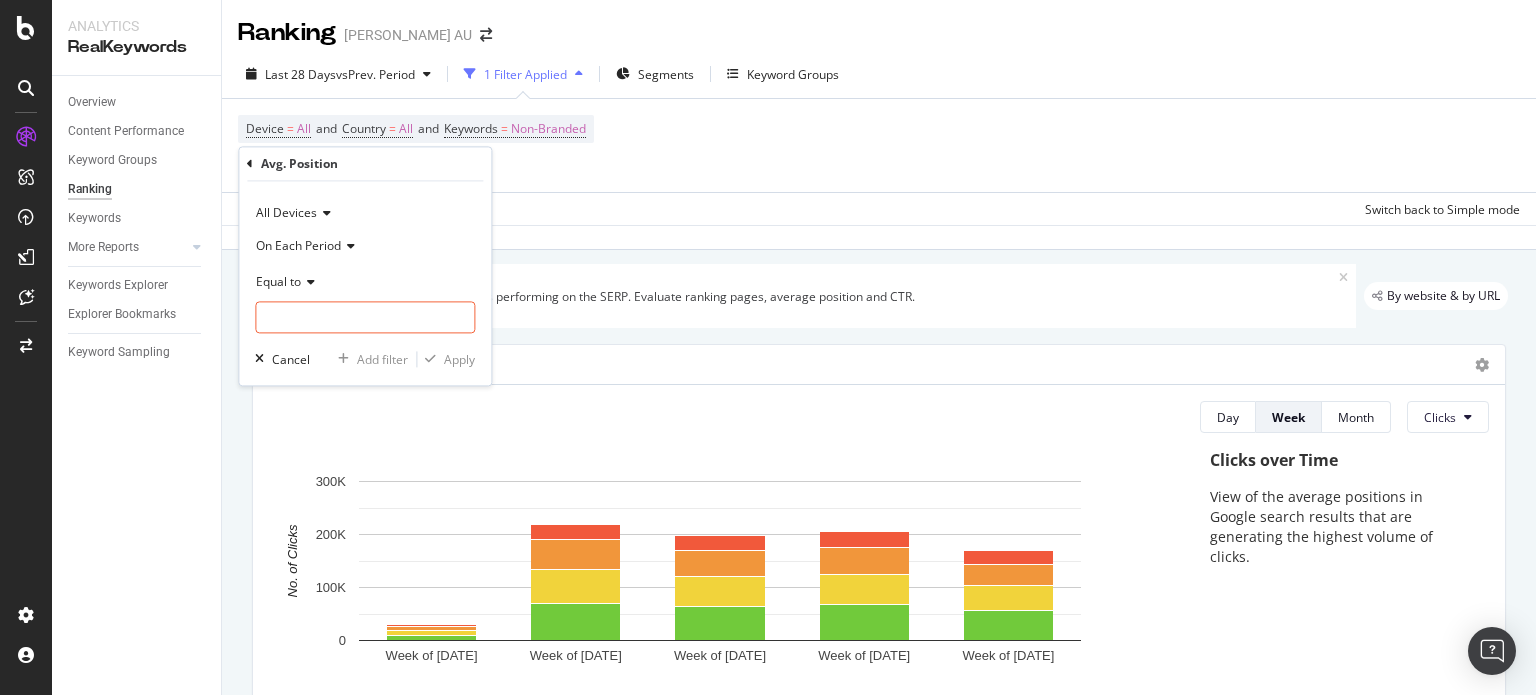 click on "Equal to" at bounding box center (278, 281) 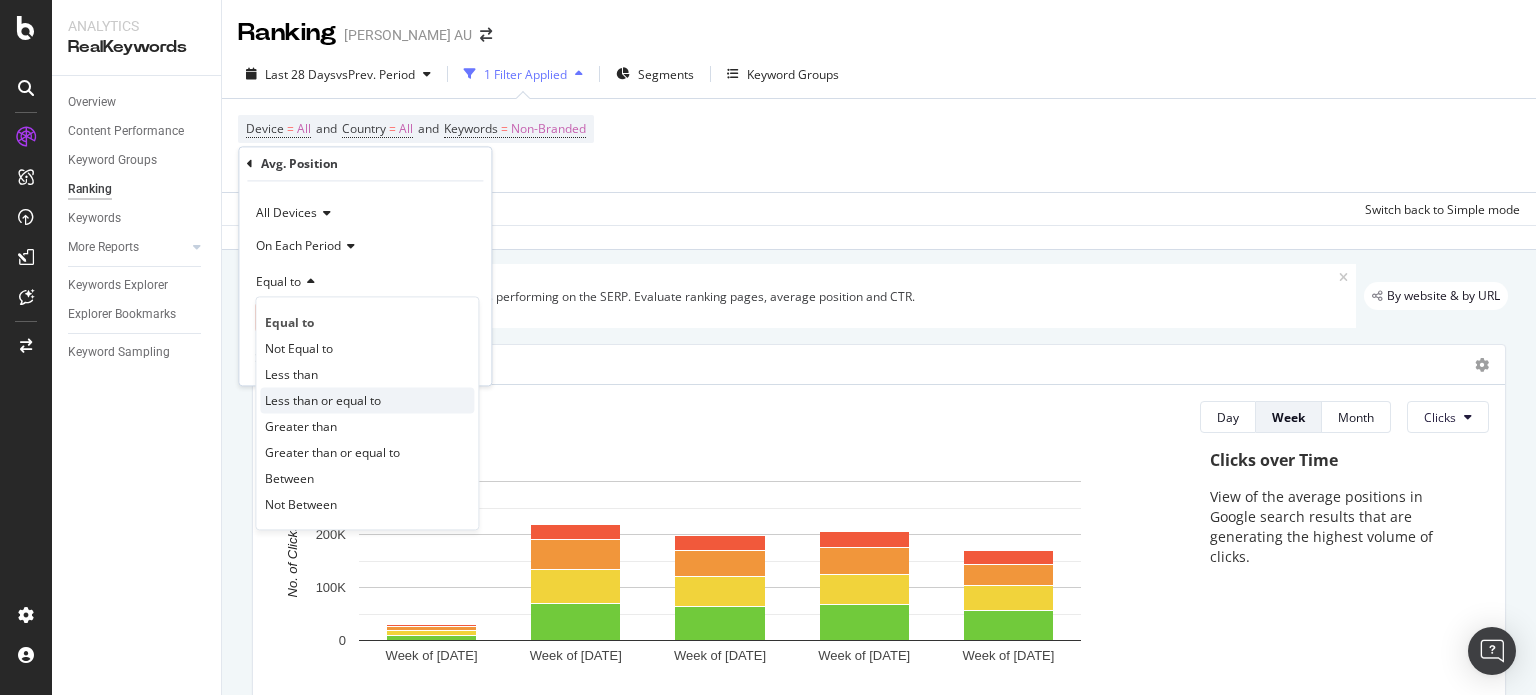 click on "Less than or equal to" at bounding box center [323, 400] 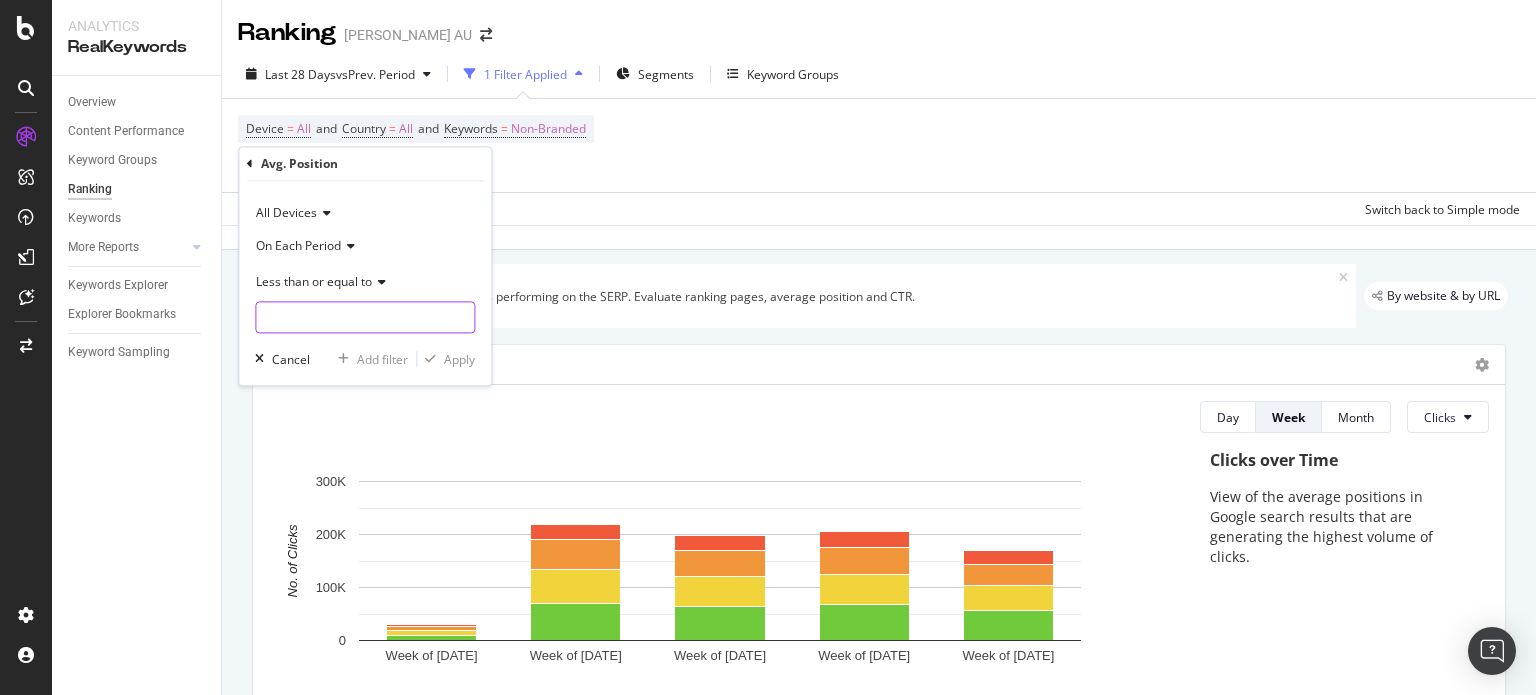 click at bounding box center (365, 318) 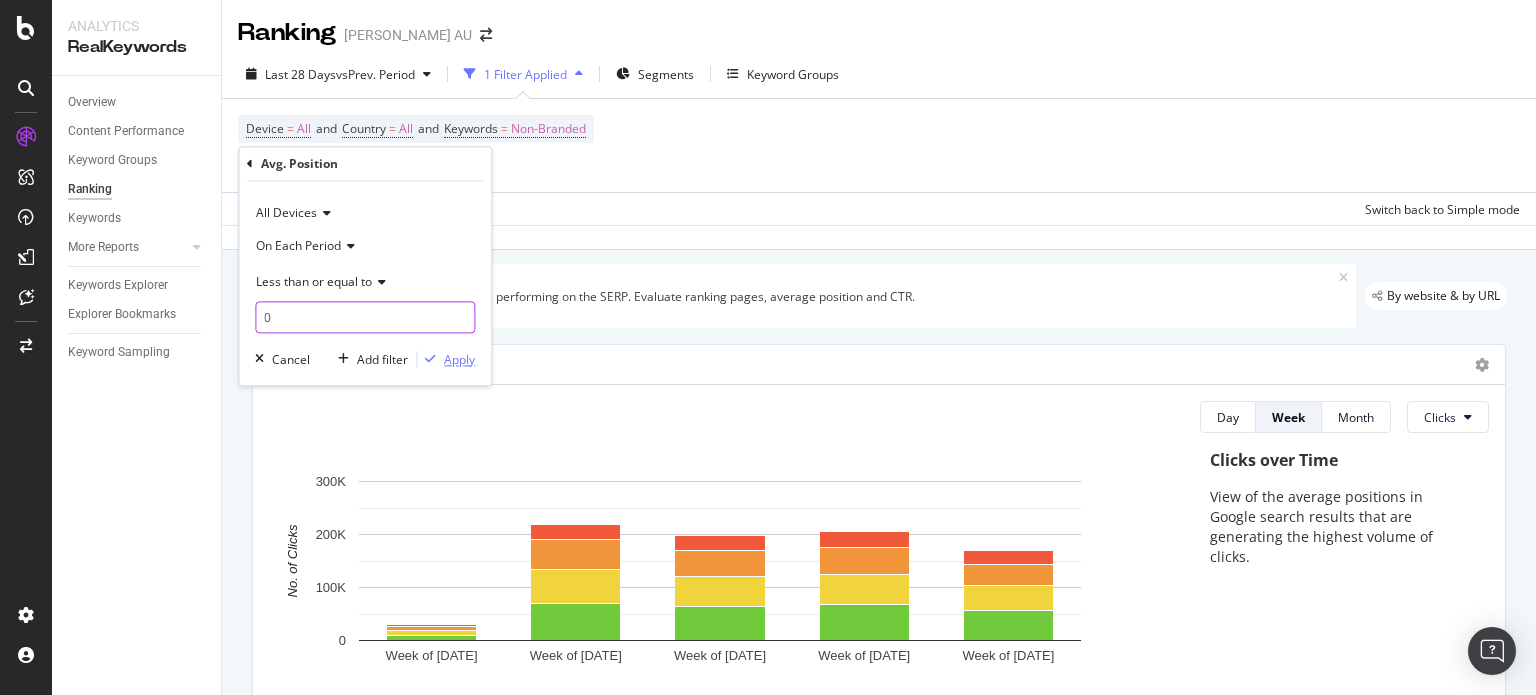 type on "0" 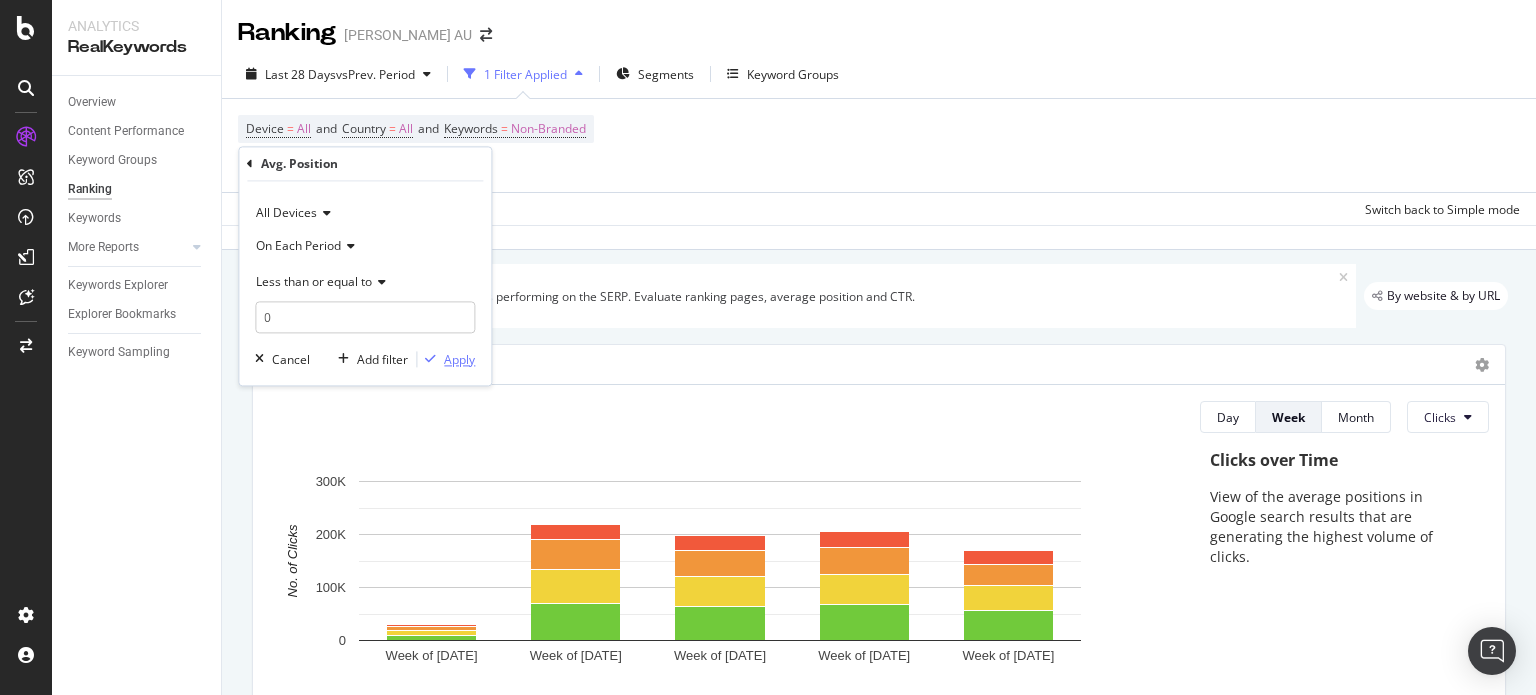 click on "Apply" at bounding box center [459, 359] 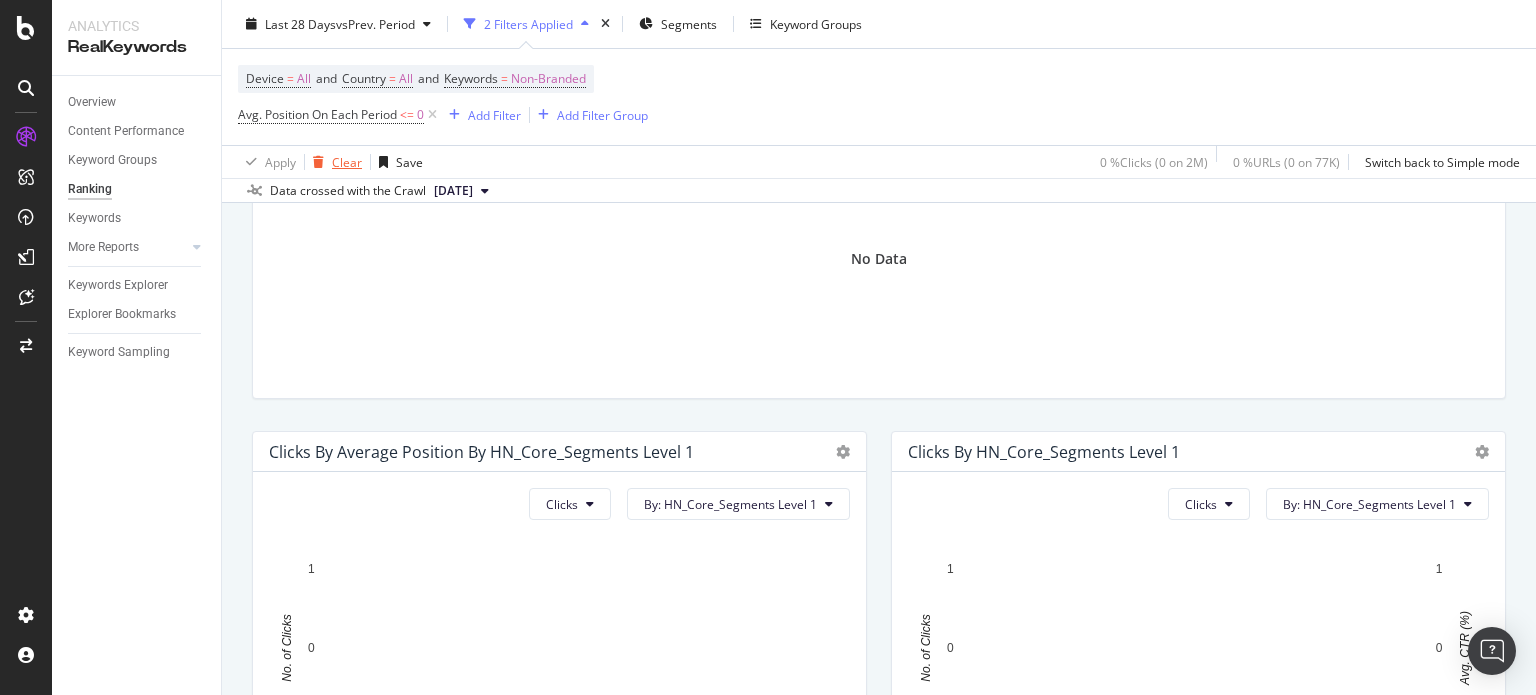 scroll, scrollTop: 600, scrollLeft: 0, axis: vertical 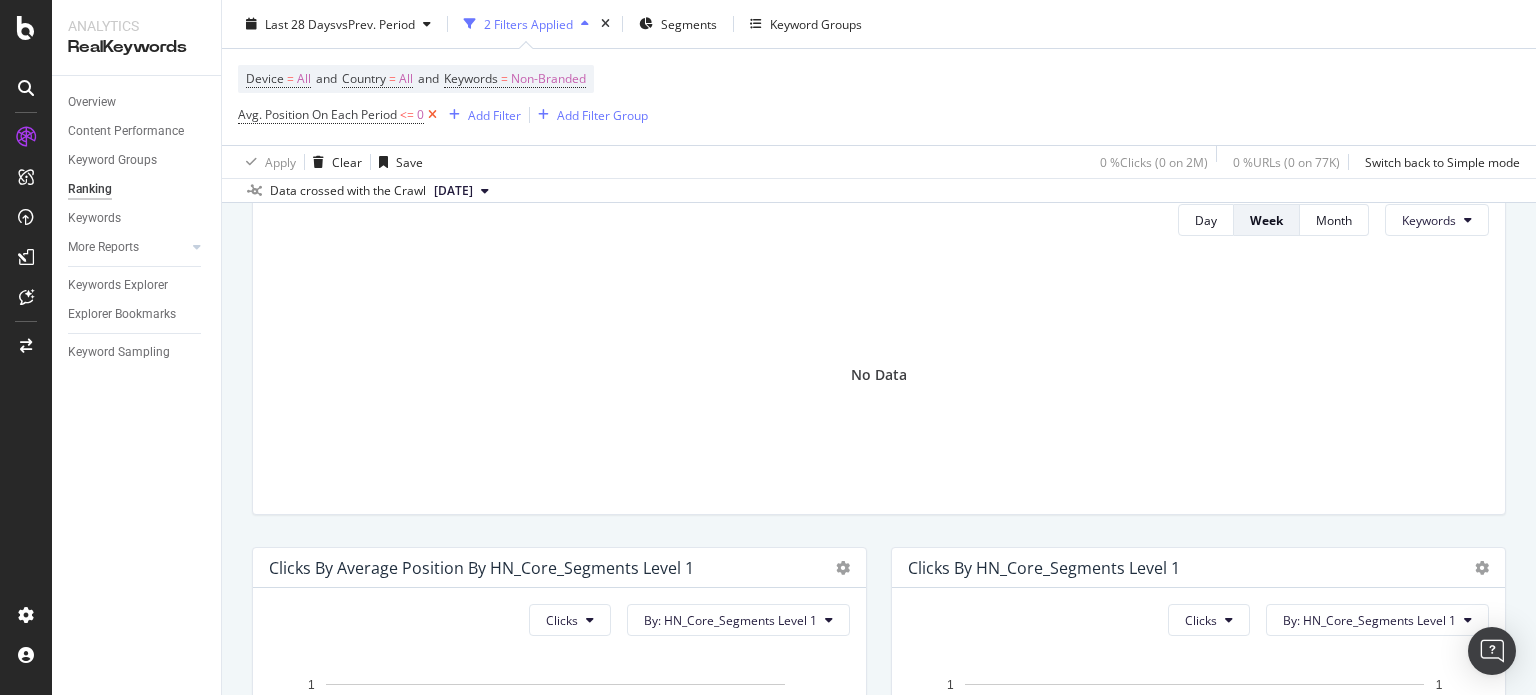 click at bounding box center [432, 115] 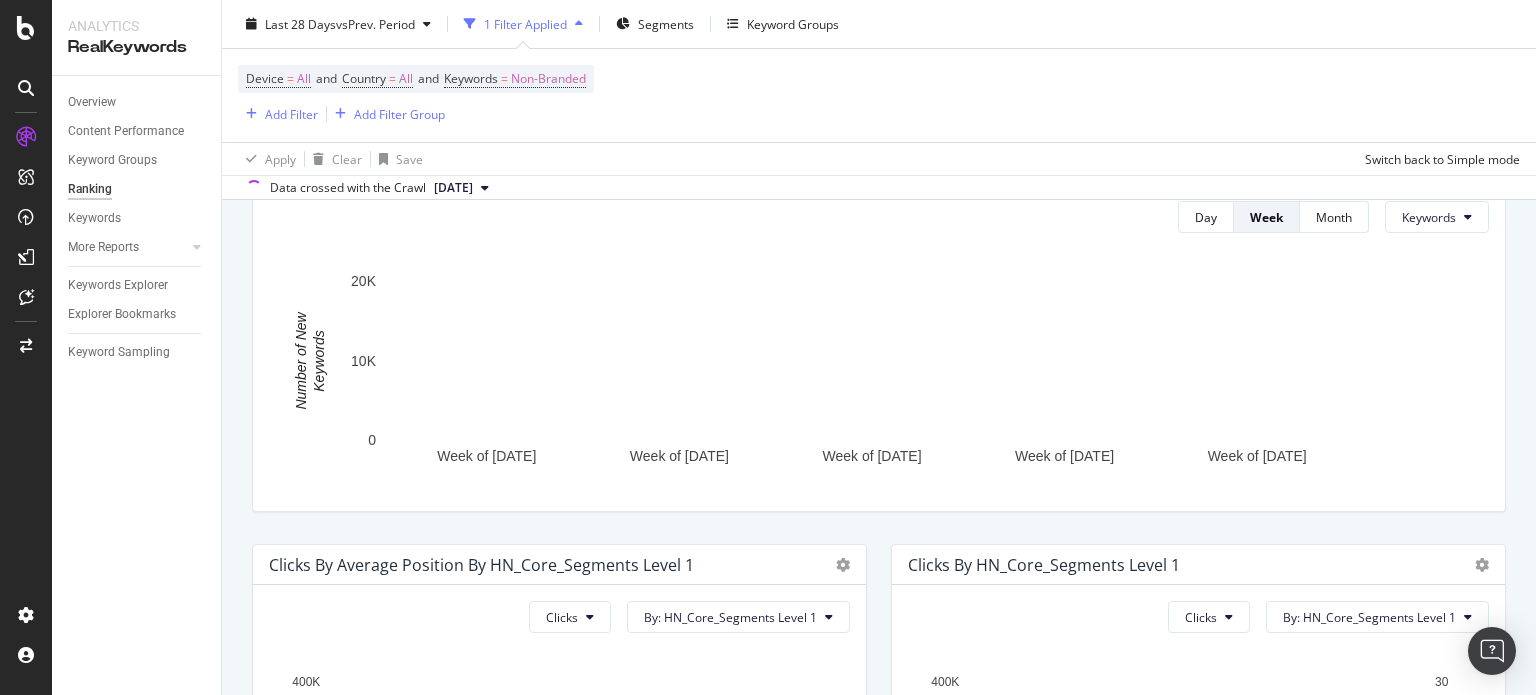 scroll, scrollTop: 597, scrollLeft: 0, axis: vertical 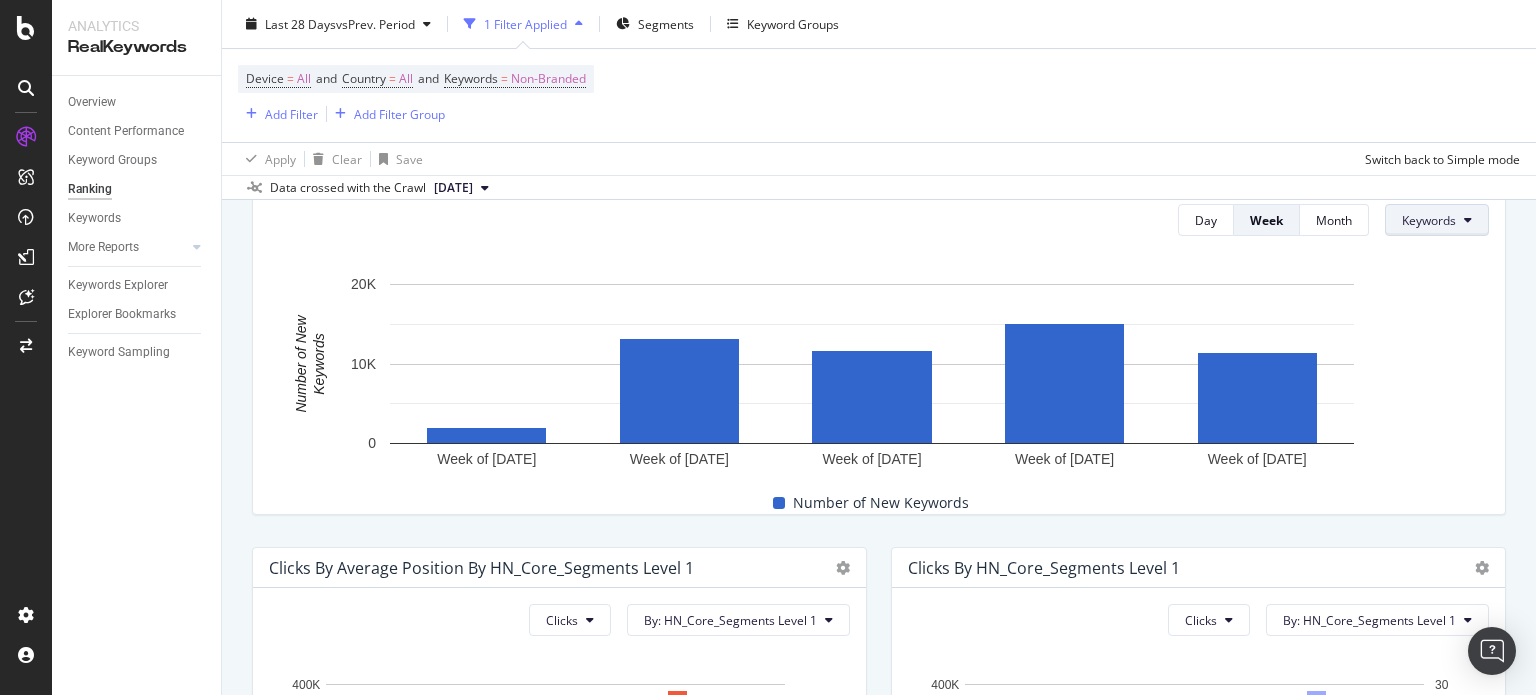 click on "Keywords" at bounding box center [1429, 220] 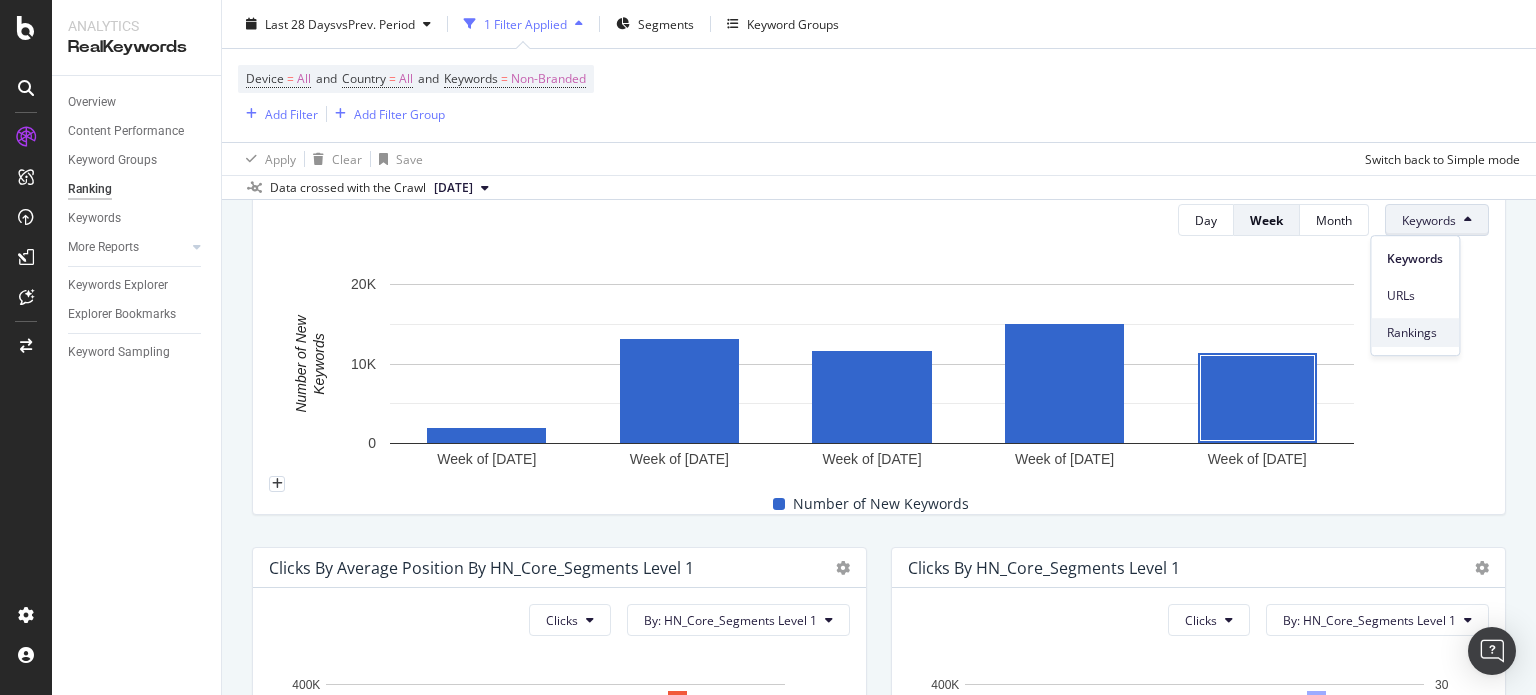 click on "Rankings" at bounding box center [1415, 333] 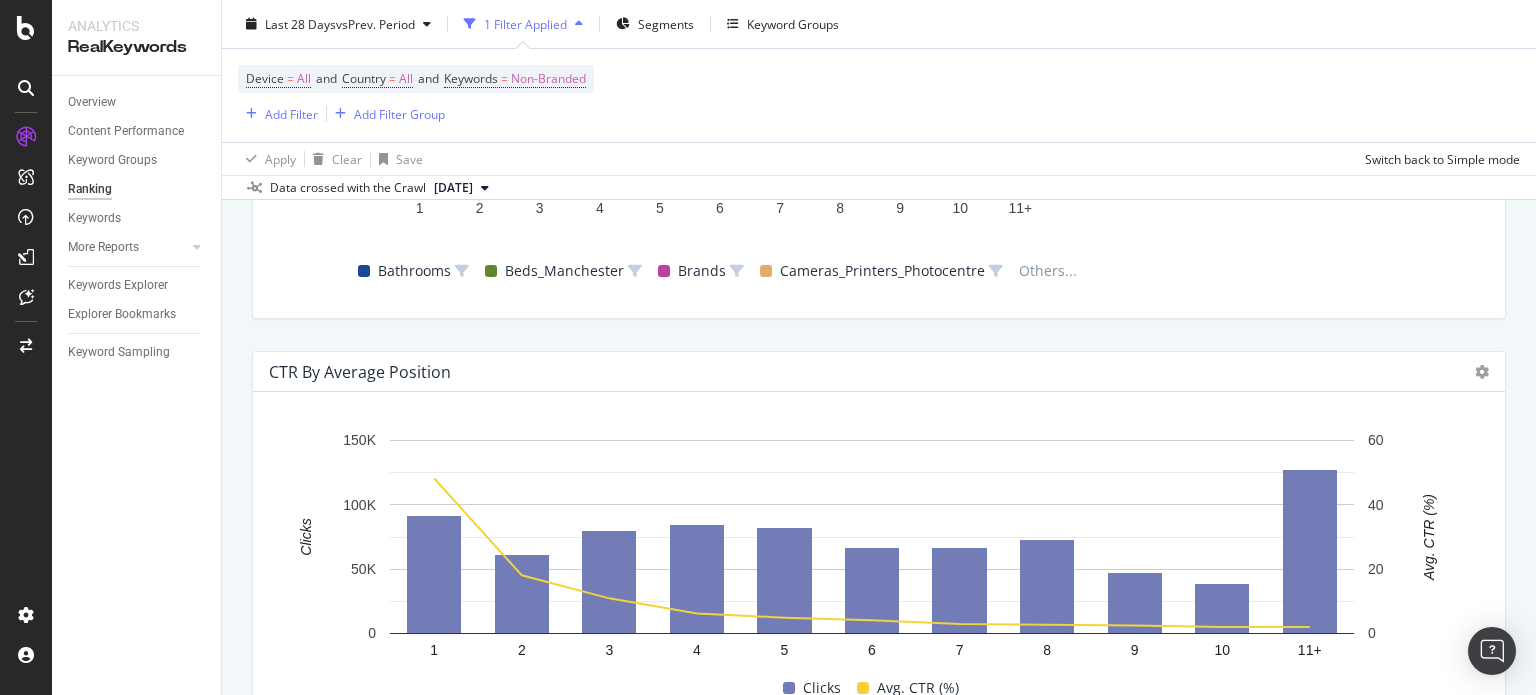 scroll, scrollTop: 1802, scrollLeft: 0, axis: vertical 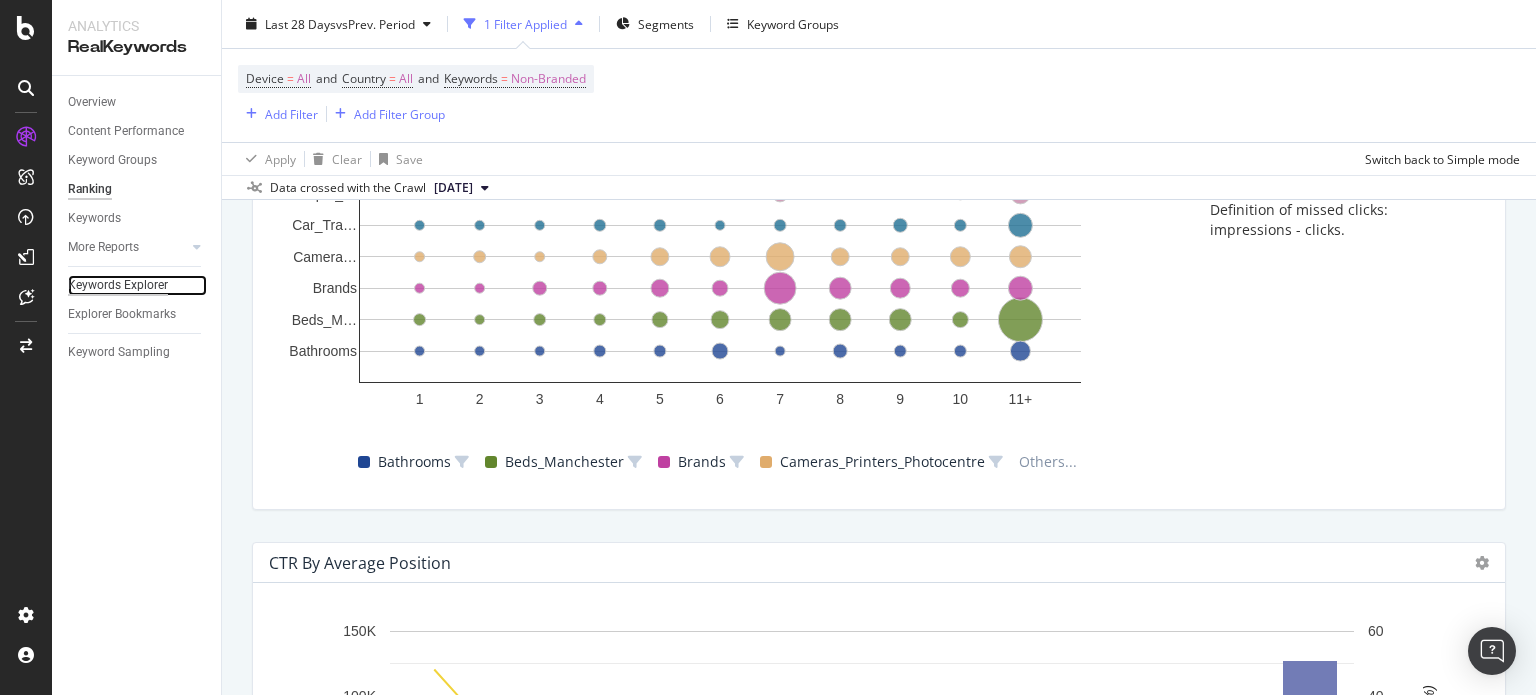 click on "Keywords Explorer" at bounding box center (118, 285) 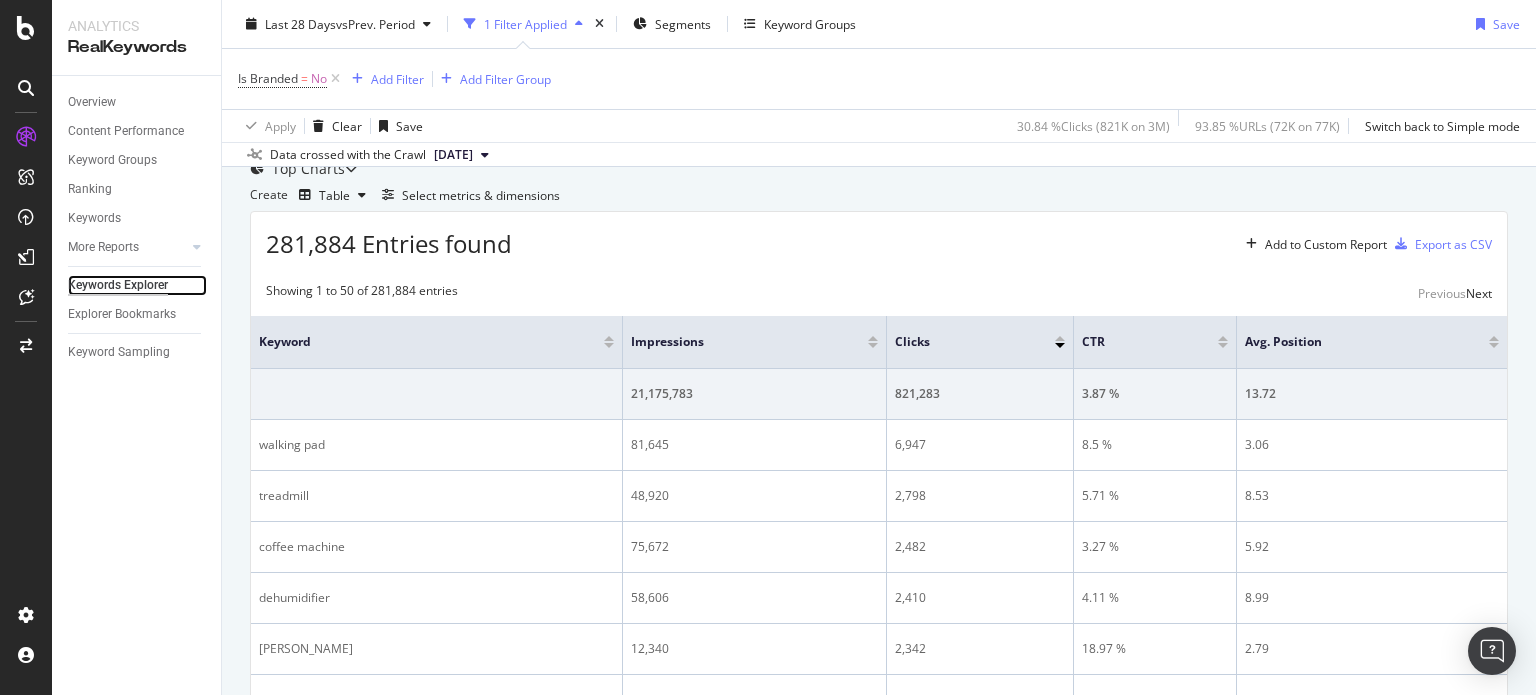 scroll, scrollTop: 100, scrollLeft: 0, axis: vertical 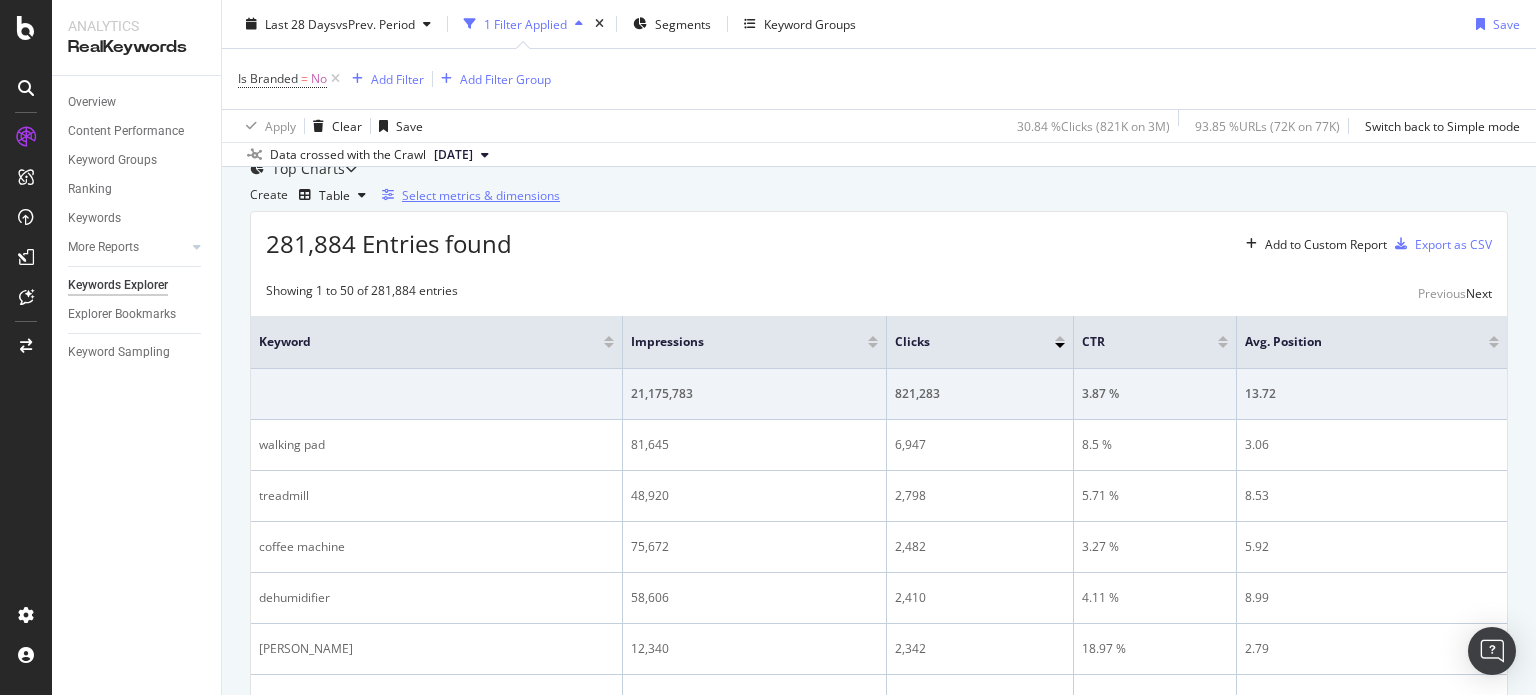 click on "Select metrics & dimensions" at bounding box center (481, 195) 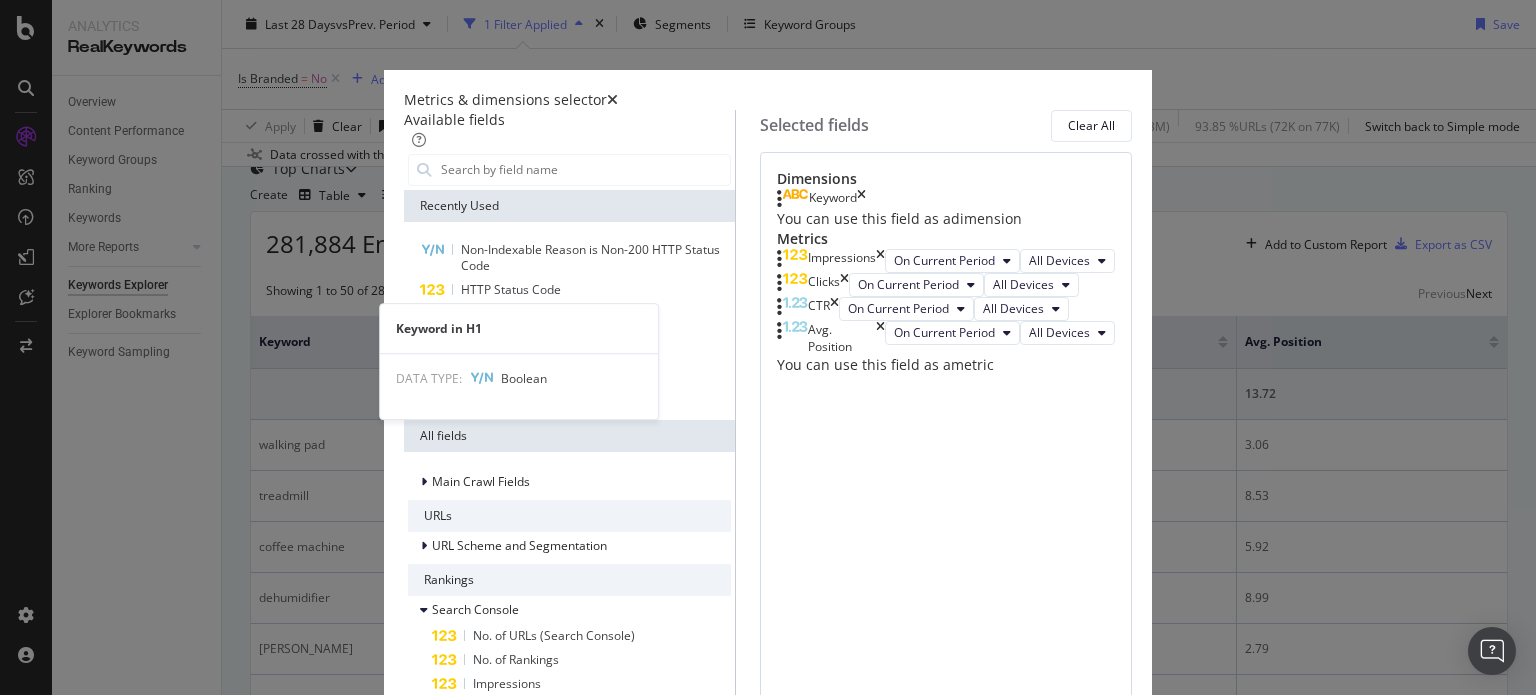 scroll, scrollTop: 800, scrollLeft: 0, axis: vertical 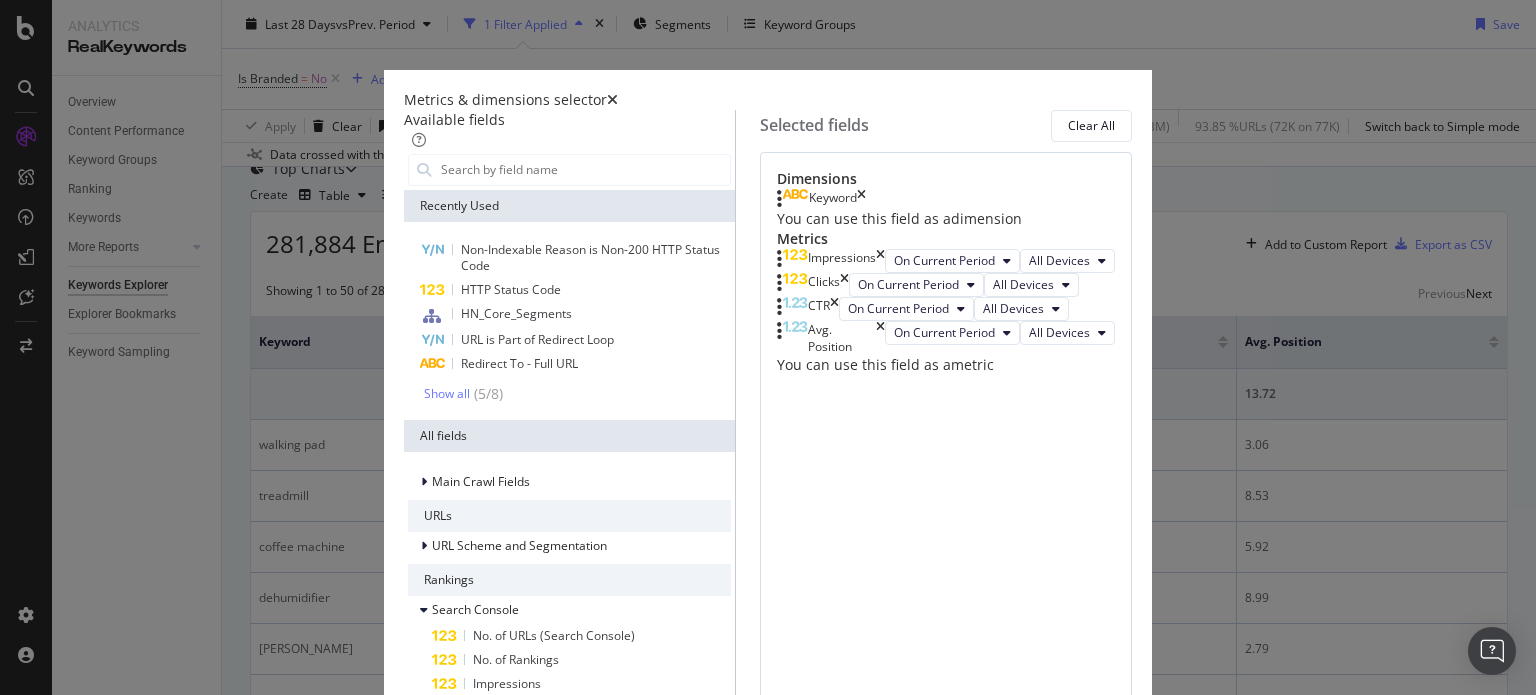 click on "Avg. Position" at bounding box center [842, 338] 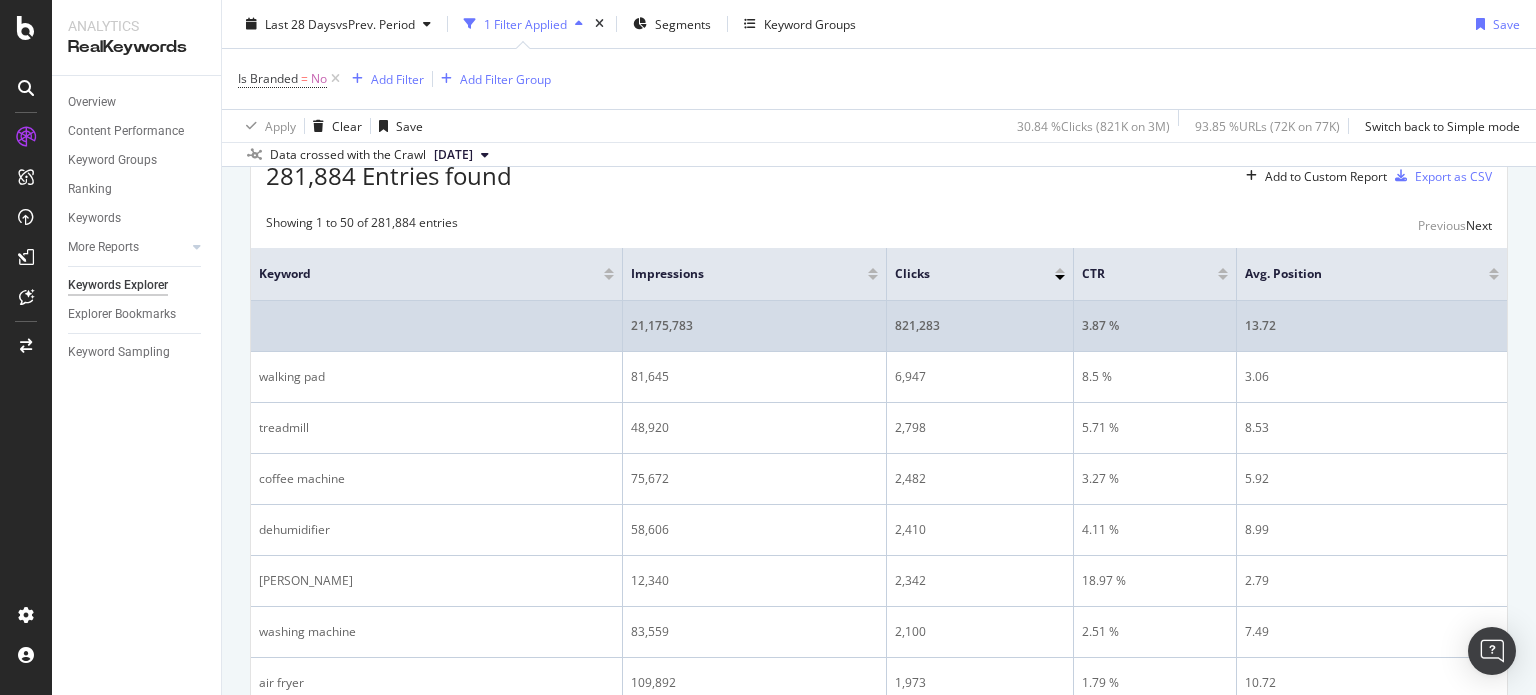 scroll, scrollTop: 200, scrollLeft: 0, axis: vertical 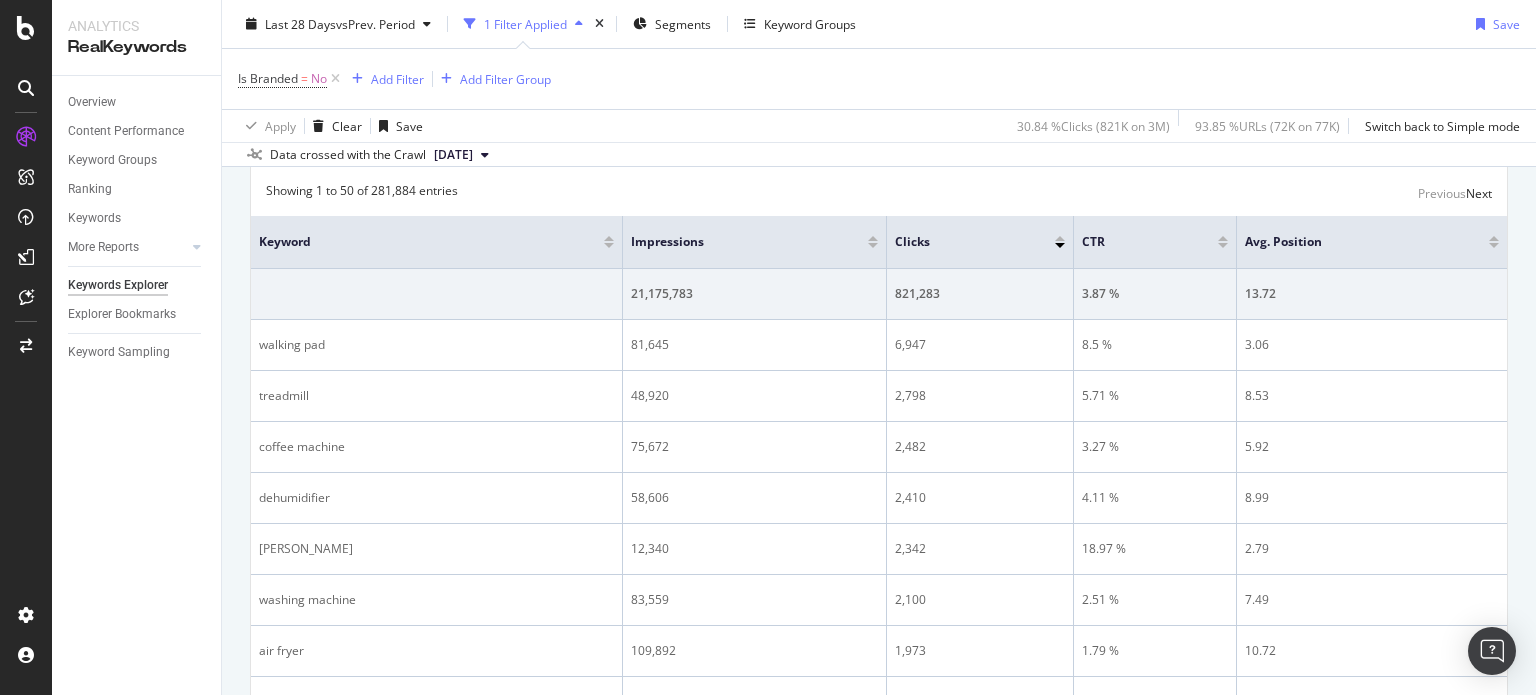 click on "Select metrics & dimensions" at bounding box center [481, 95] 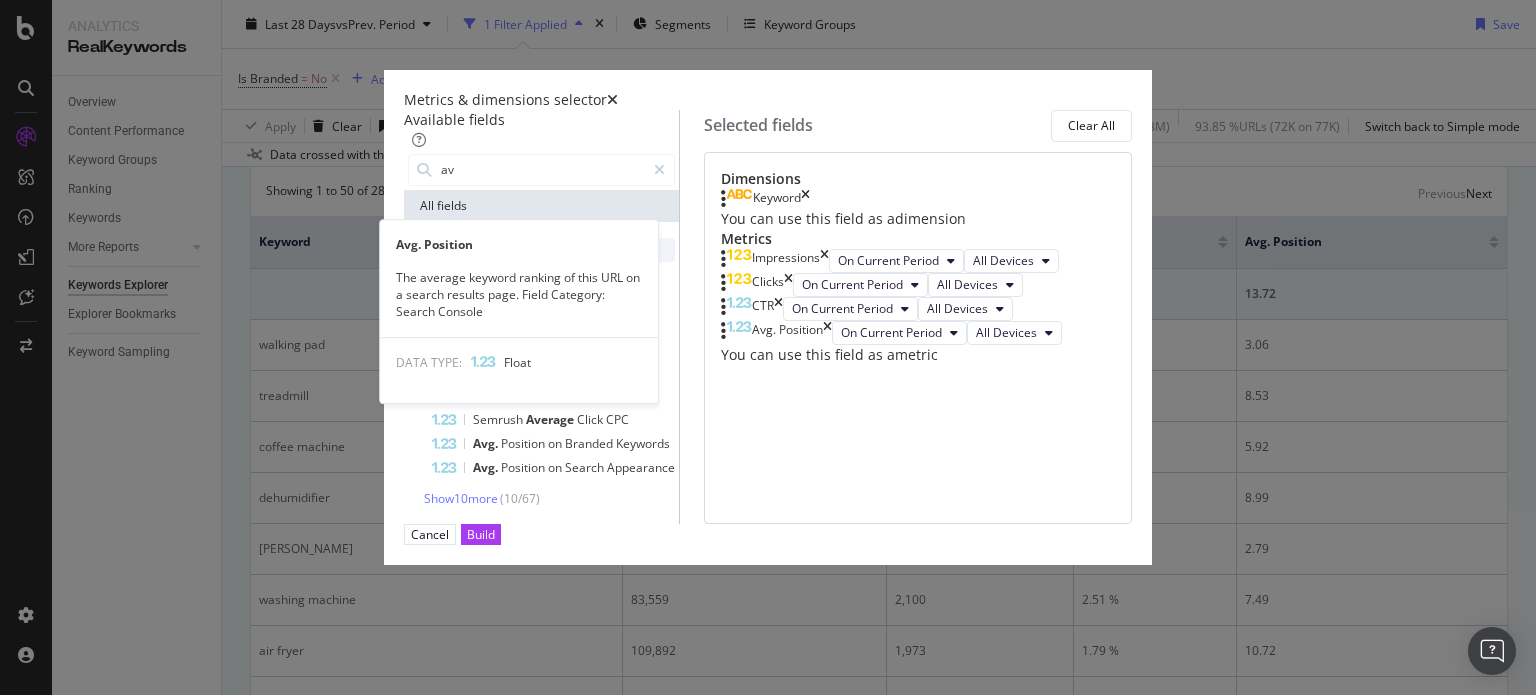 click on "Avg.   Position" at bounding box center [553, 250] 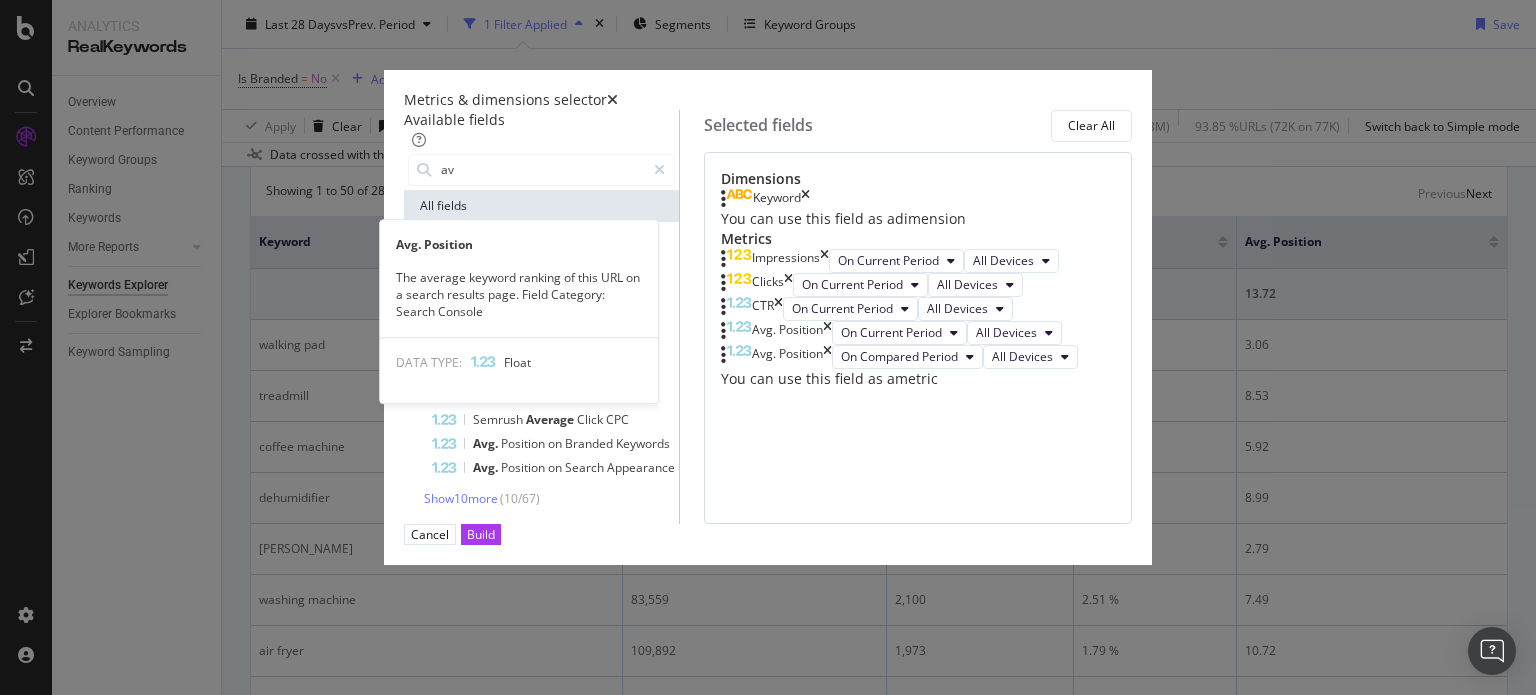 scroll, scrollTop: 116, scrollLeft: 0, axis: vertical 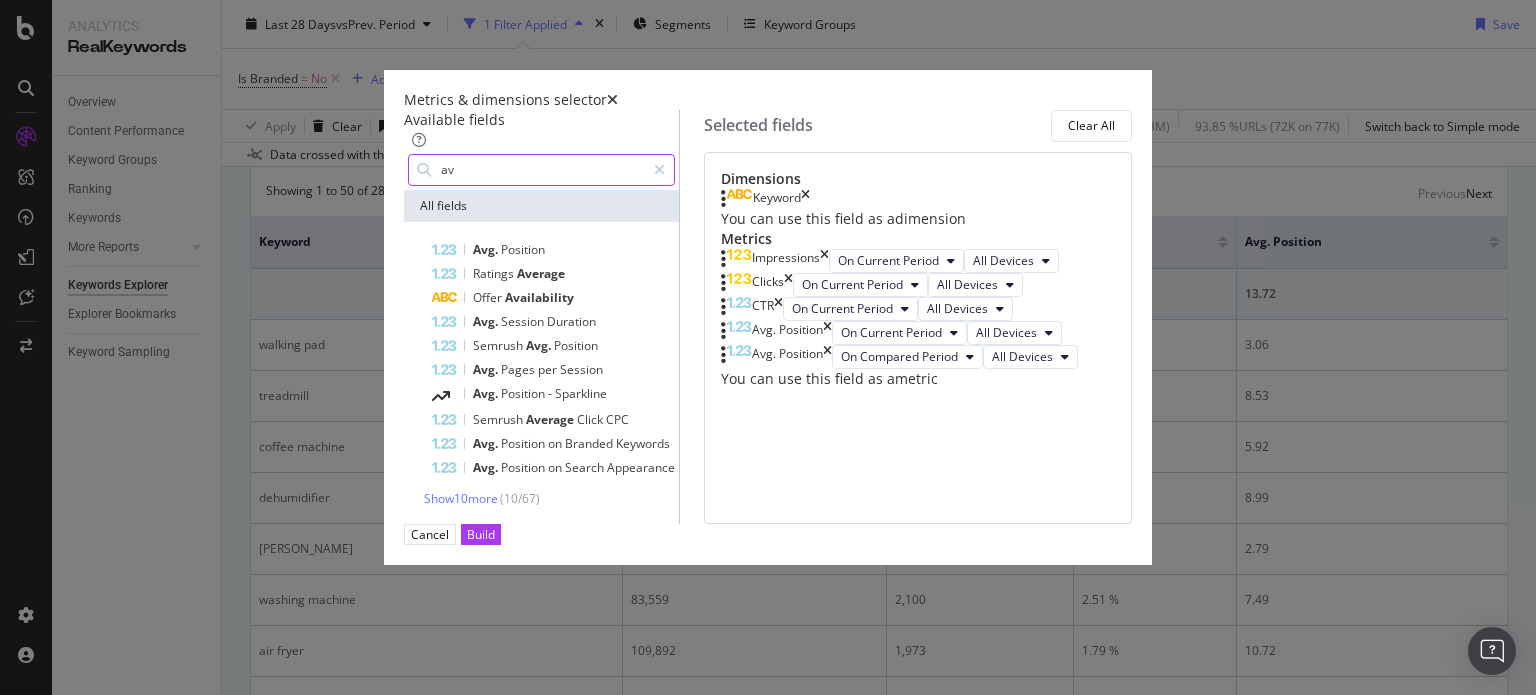 click on "av" at bounding box center [542, 170] 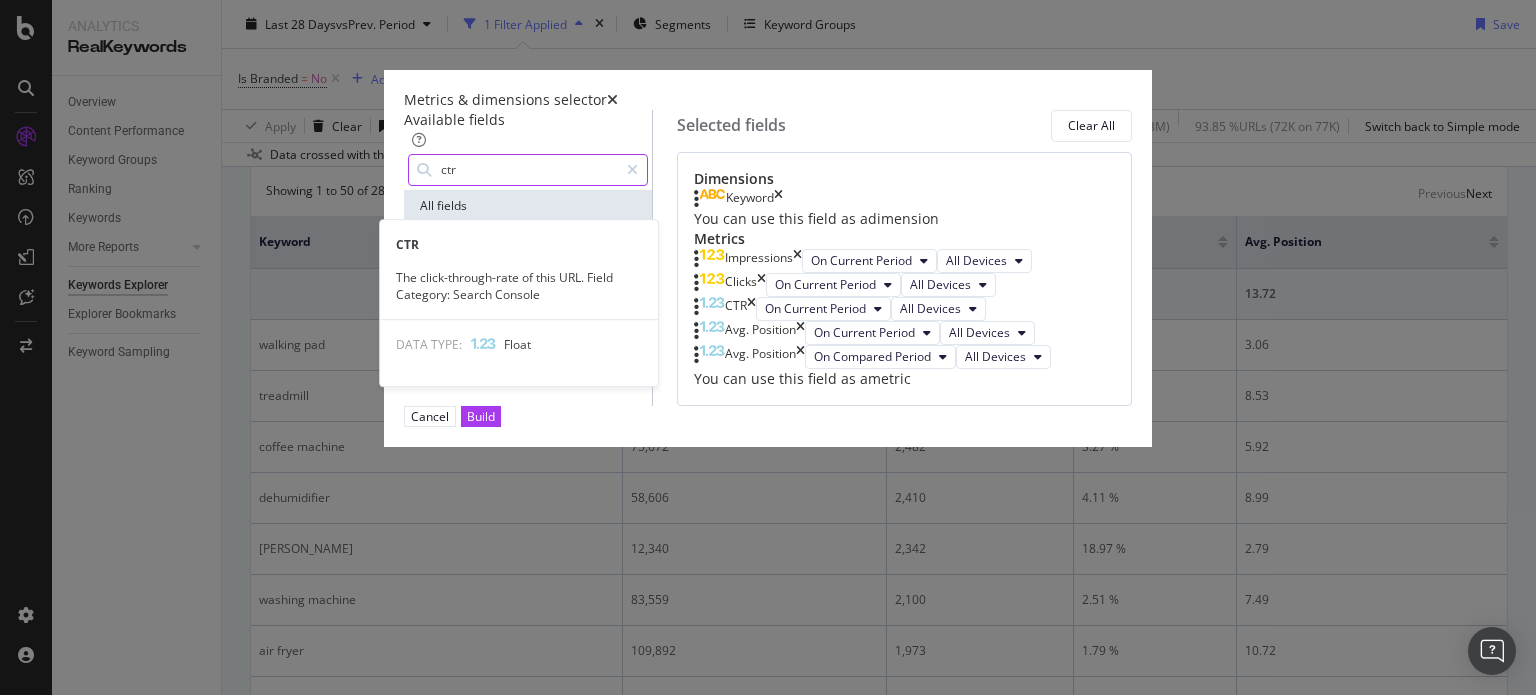 type on "ctr" 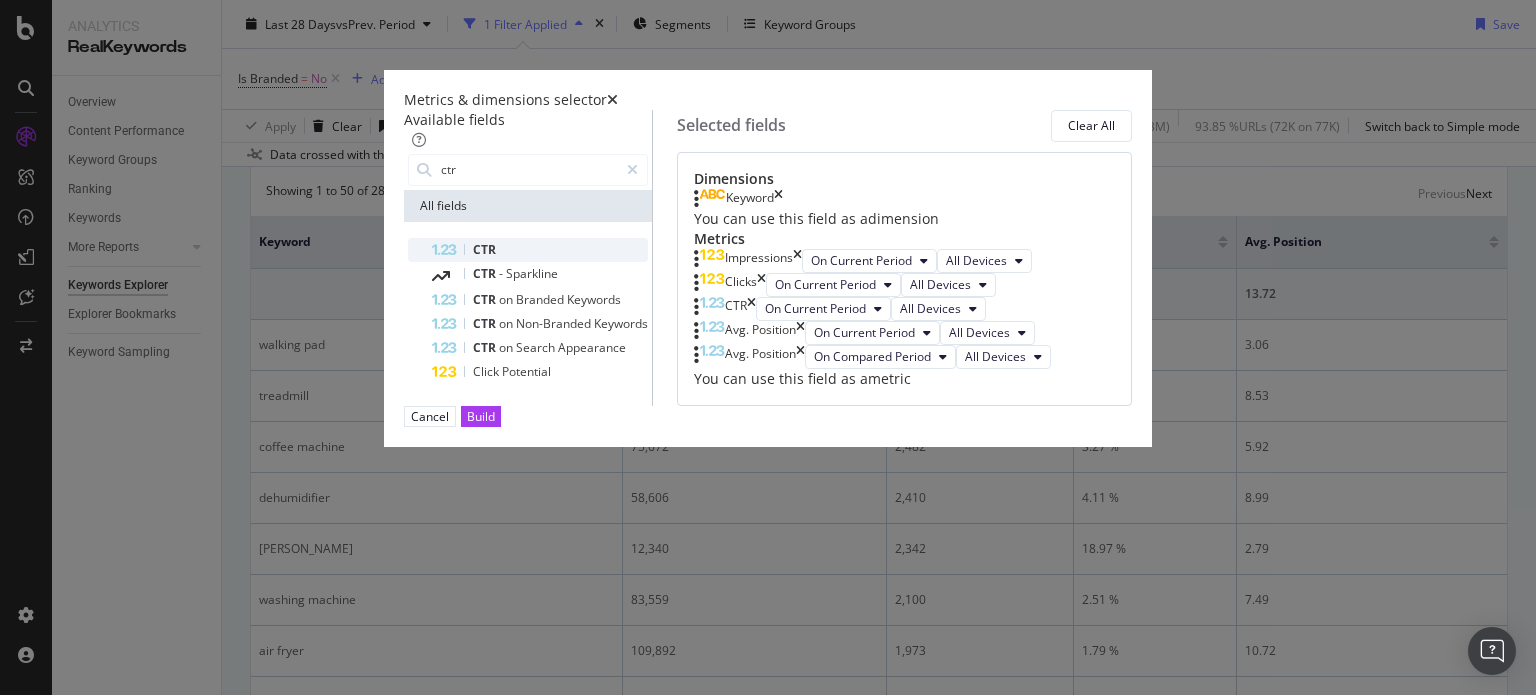 click on "CTR" at bounding box center (540, 250) 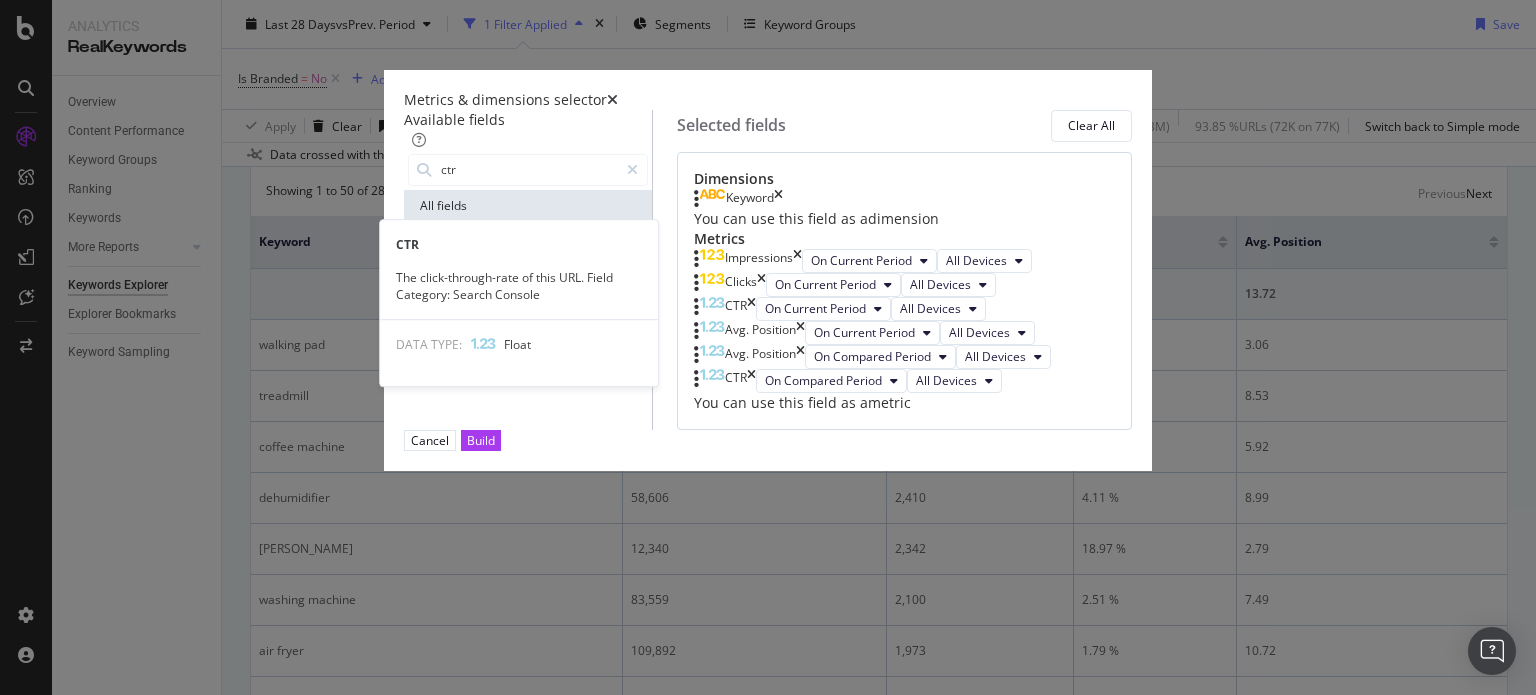 scroll, scrollTop: 191, scrollLeft: 0, axis: vertical 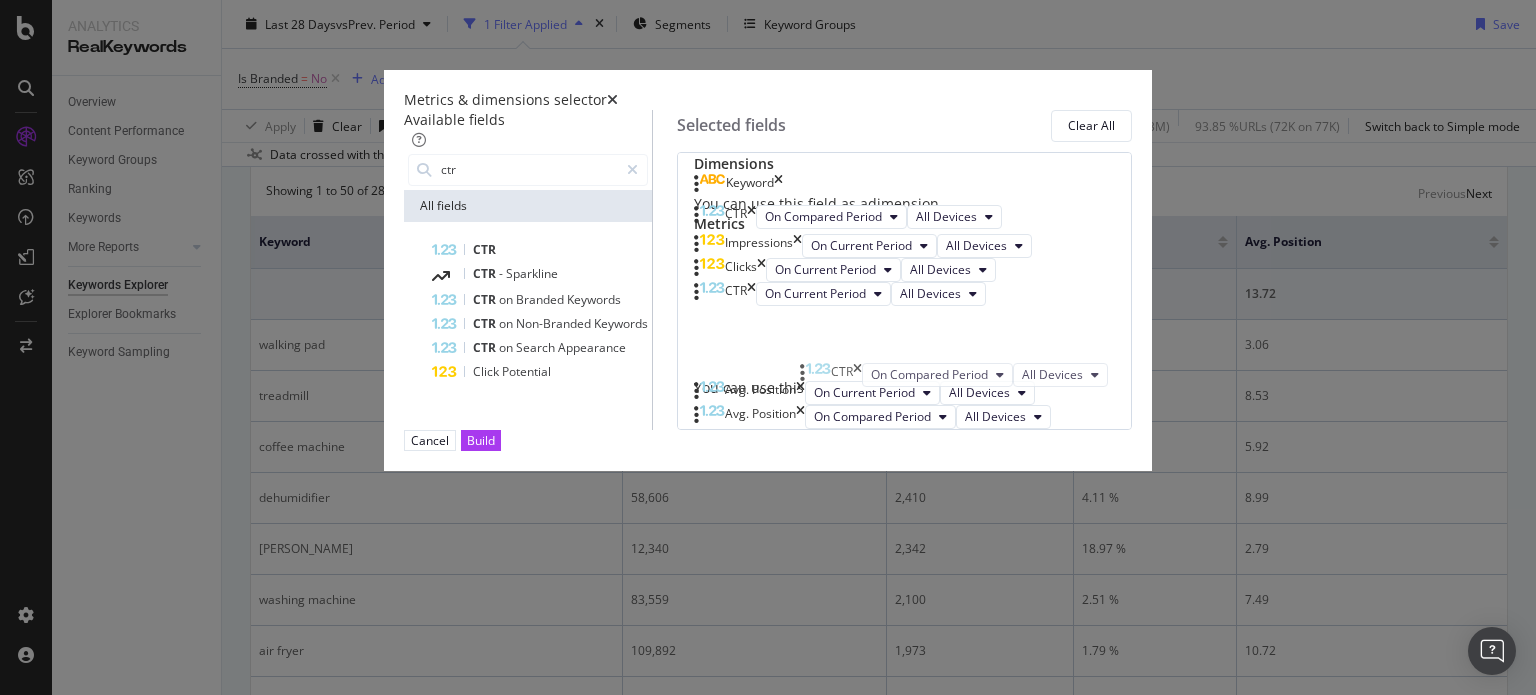 drag, startPoint x: 958, startPoint y: 523, endPoint x: 949, endPoint y: 379, distance: 144.28098 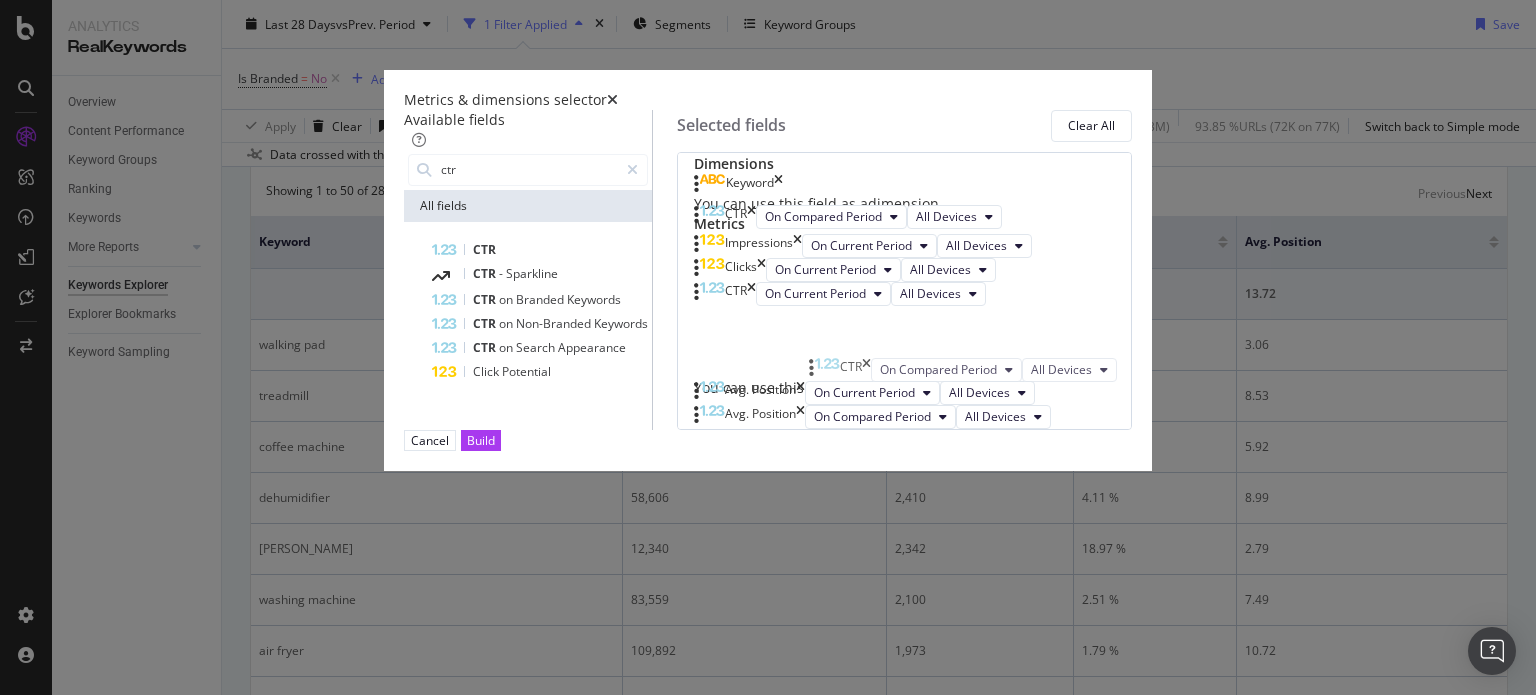 click on "Analytics RealKeywords Overview Content Performance Keyword Groups Ranking Keywords More Reports Countries Devices Content Structure Keywords Explorer Explorer Bookmarks Keyword Sampling Keywords Explorer Harvey Norman AU Last 28 Days  vs  Prev. Period 1 Filter Applied Segments Keyword Groups Save Is Branded   =     No Add Filter Add Filter Group Apply Clear Save 30.84 %  Clicks ( 821K on 3M ) 93.85 %  URLs ( 72K on 77K ) Switch back to Simple mode Data crossed with the Crawl 2025 Jul. 13th By website Top Charts Create   Table Select metrics & dimensions 281,884 Entries found Add to Custom Report Export as CSV Showing 1 to 50 of 281,884 entries Previous Next Keyword Impressions Clicks CTR Avg. Position 21,175,783 821,283 3.87 % 13.72 walking pad 81,645 6,947 8.5 % 3.06 treadmill 48,920 2,798 5.71 % 8.53 coffee machine 75,672 2,482 3.27 % 5.92 dehumidifier 58,606 2,410 4.11 % 8.99 harvey 12,340 2,342 18.97 % 2.79 washing machine 83,559 2,100 2.51 % 7.49 air fryer 109,892 1,973 1.79 % 10.72 microwave 61,441 tv" at bounding box center [768, 347] 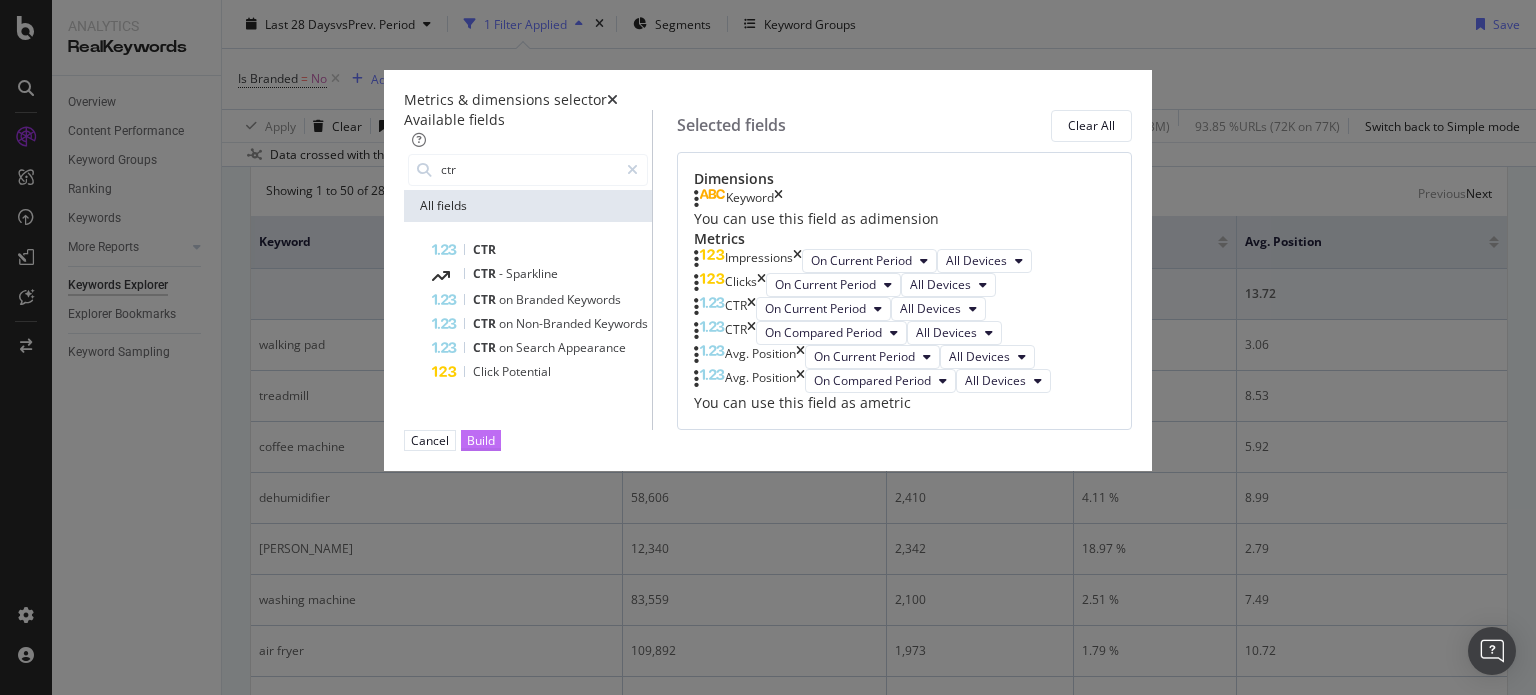 click on "Build" at bounding box center [481, 440] 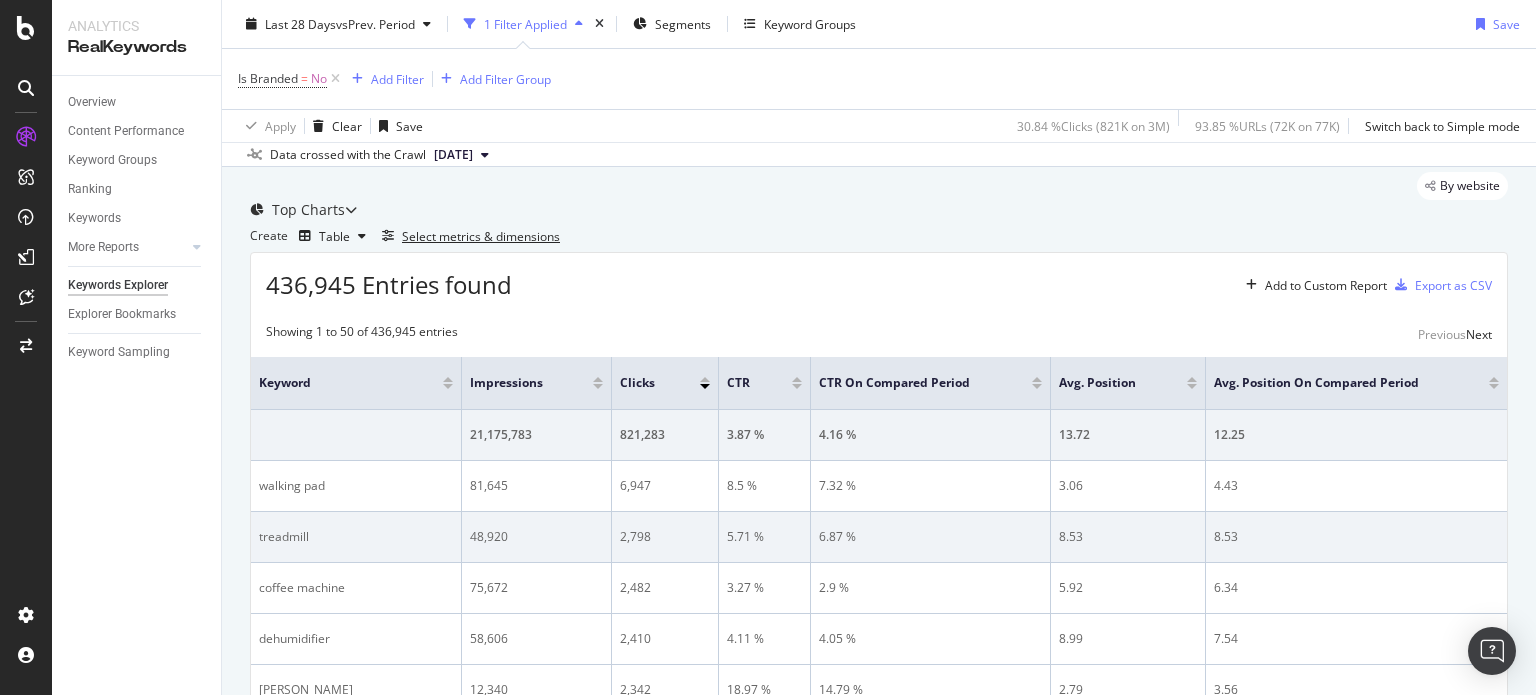 scroll, scrollTop: 0, scrollLeft: 0, axis: both 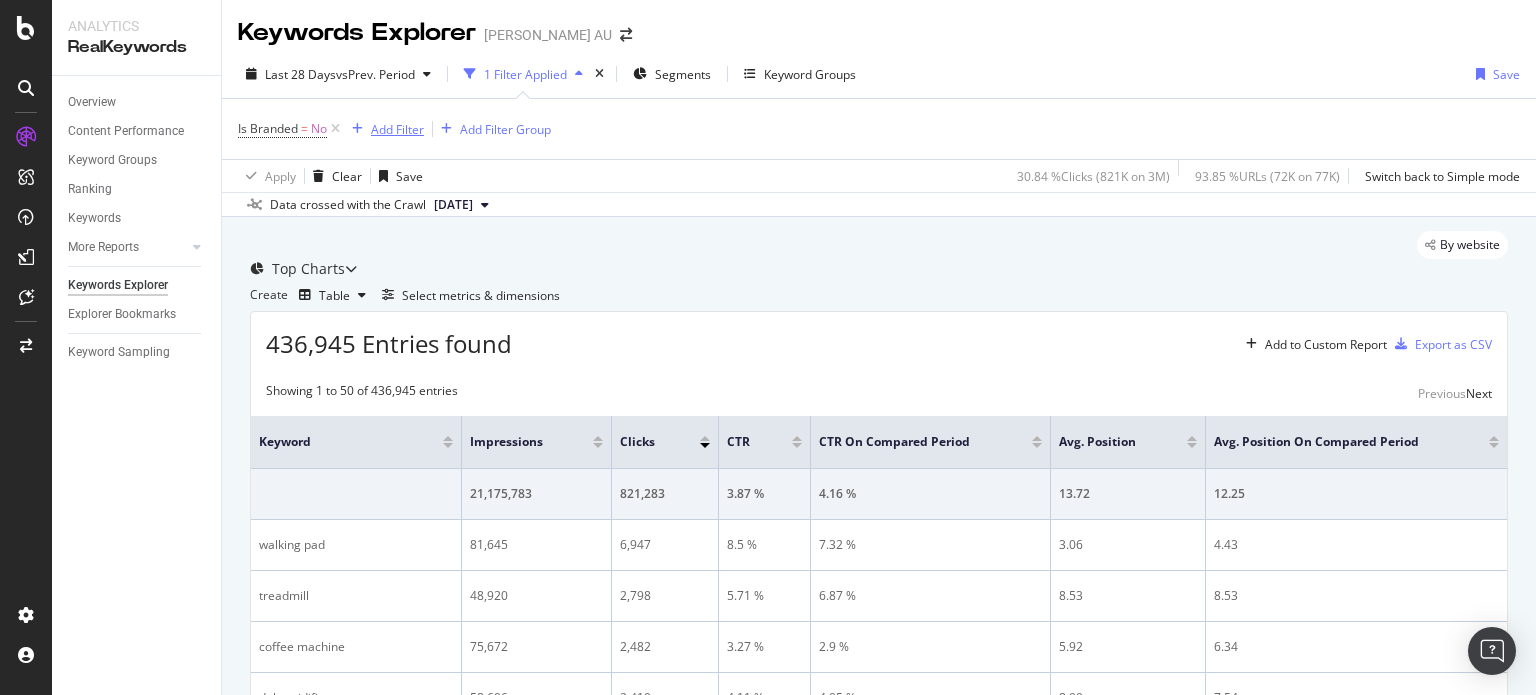 click on "Add Filter" at bounding box center (397, 129) 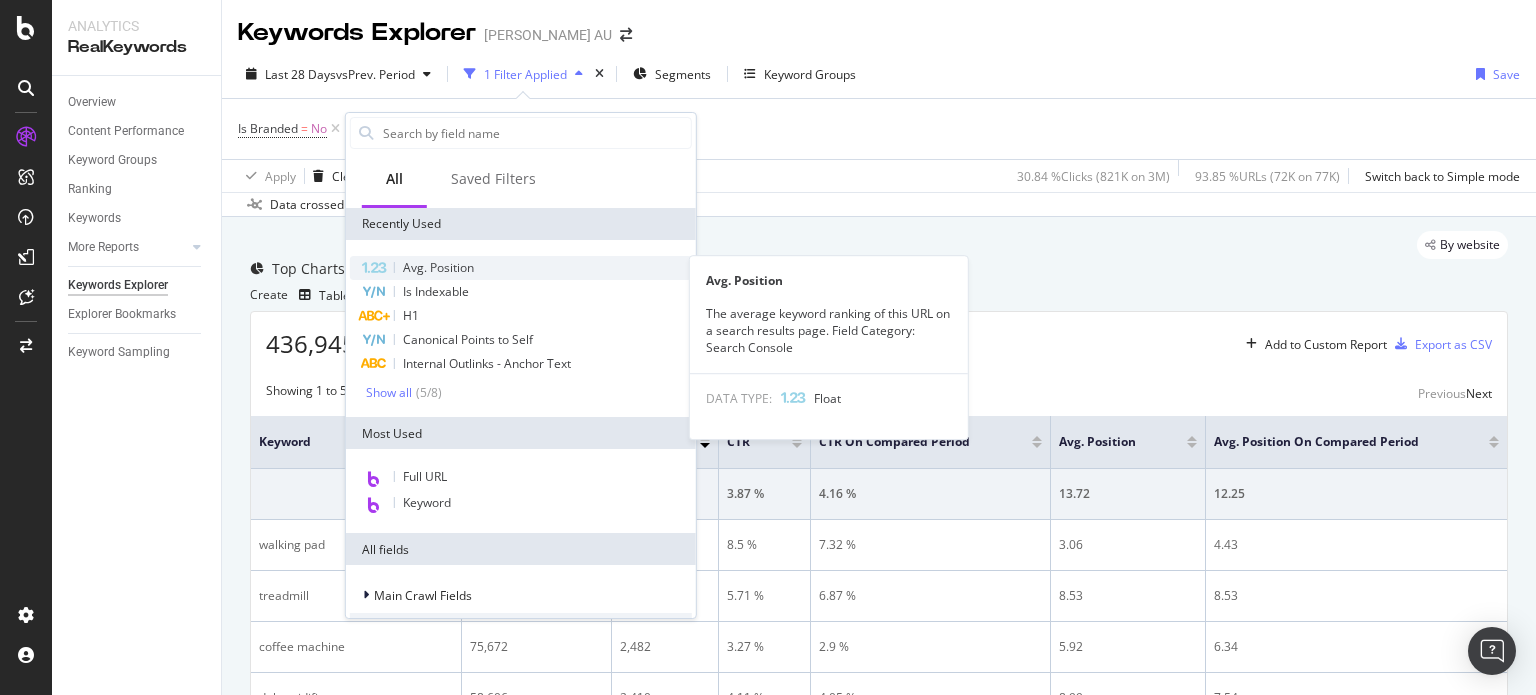 click on "Avg. Position" at bounding box center [521, 268] 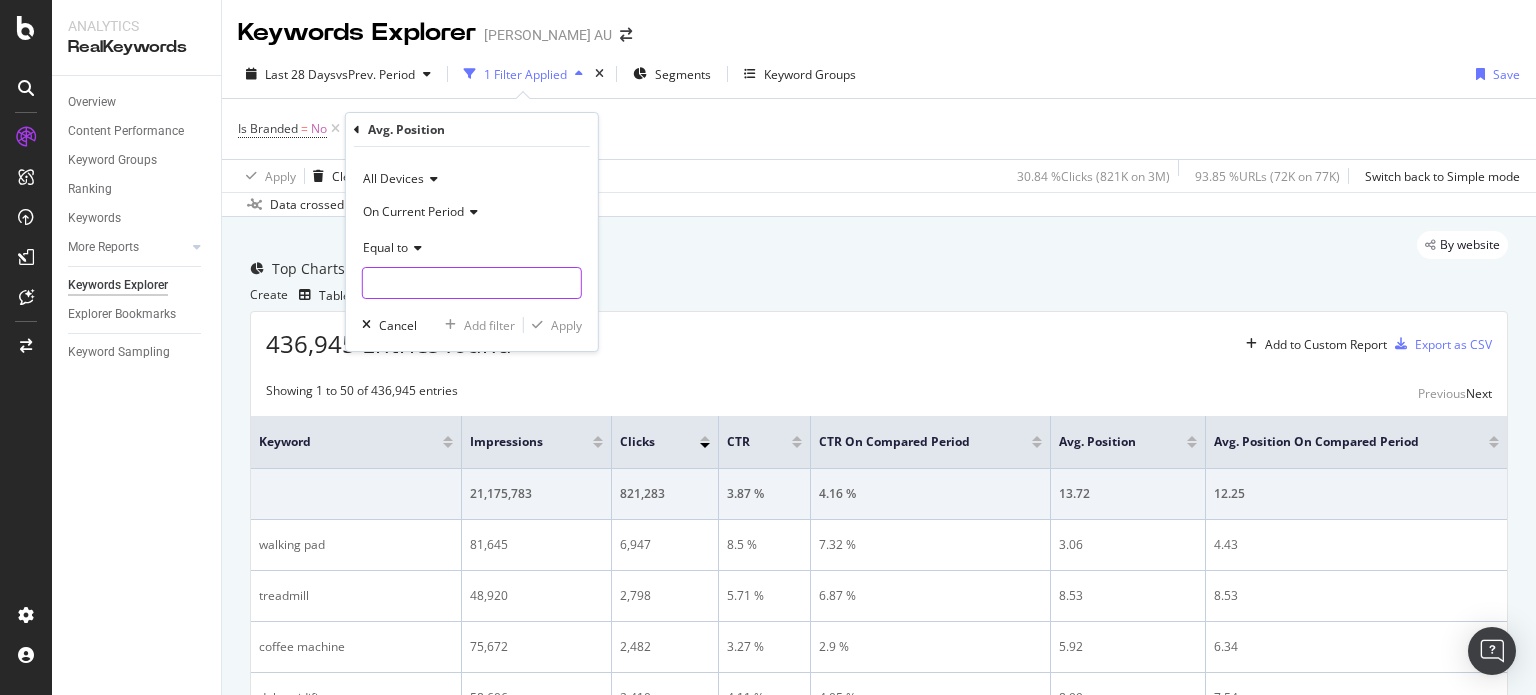 click at bounding box center (472, 283) 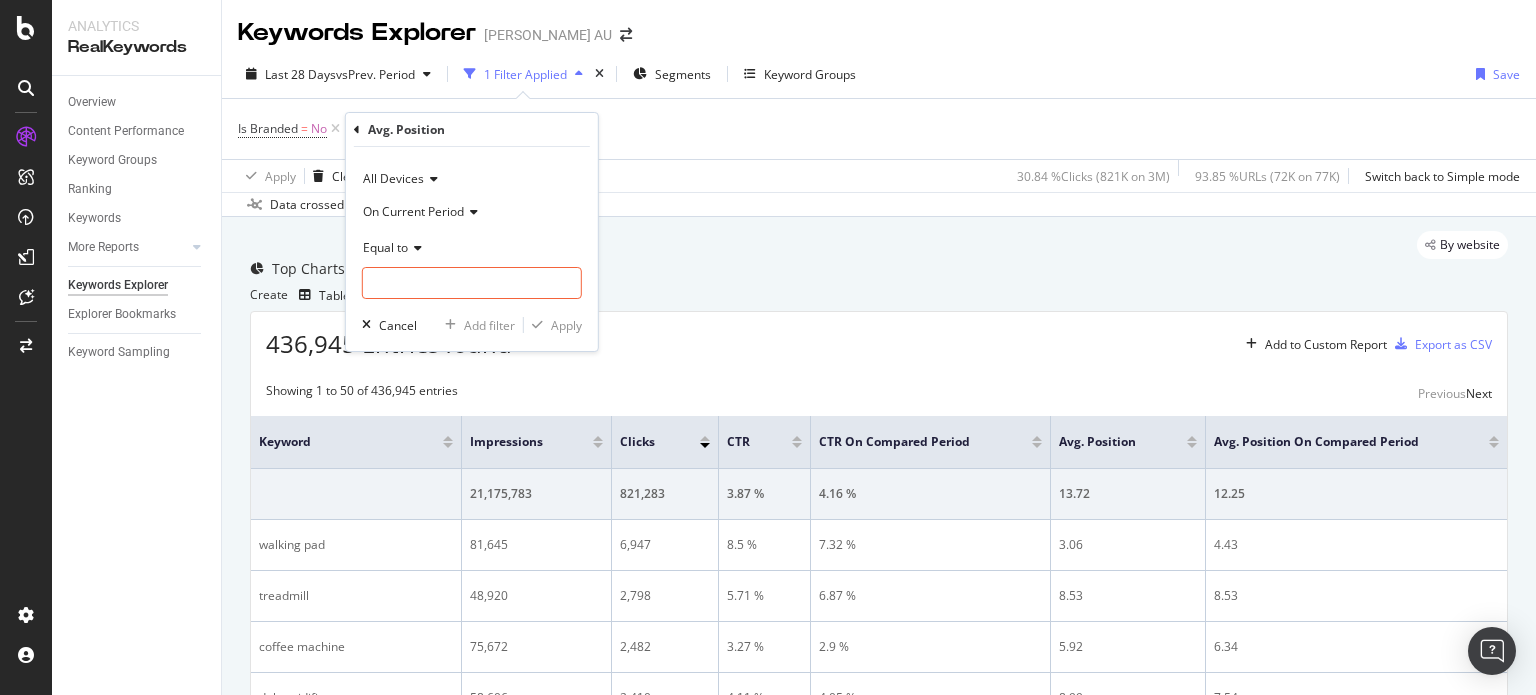 click on "Equal to" at bounding box center [385, 247] 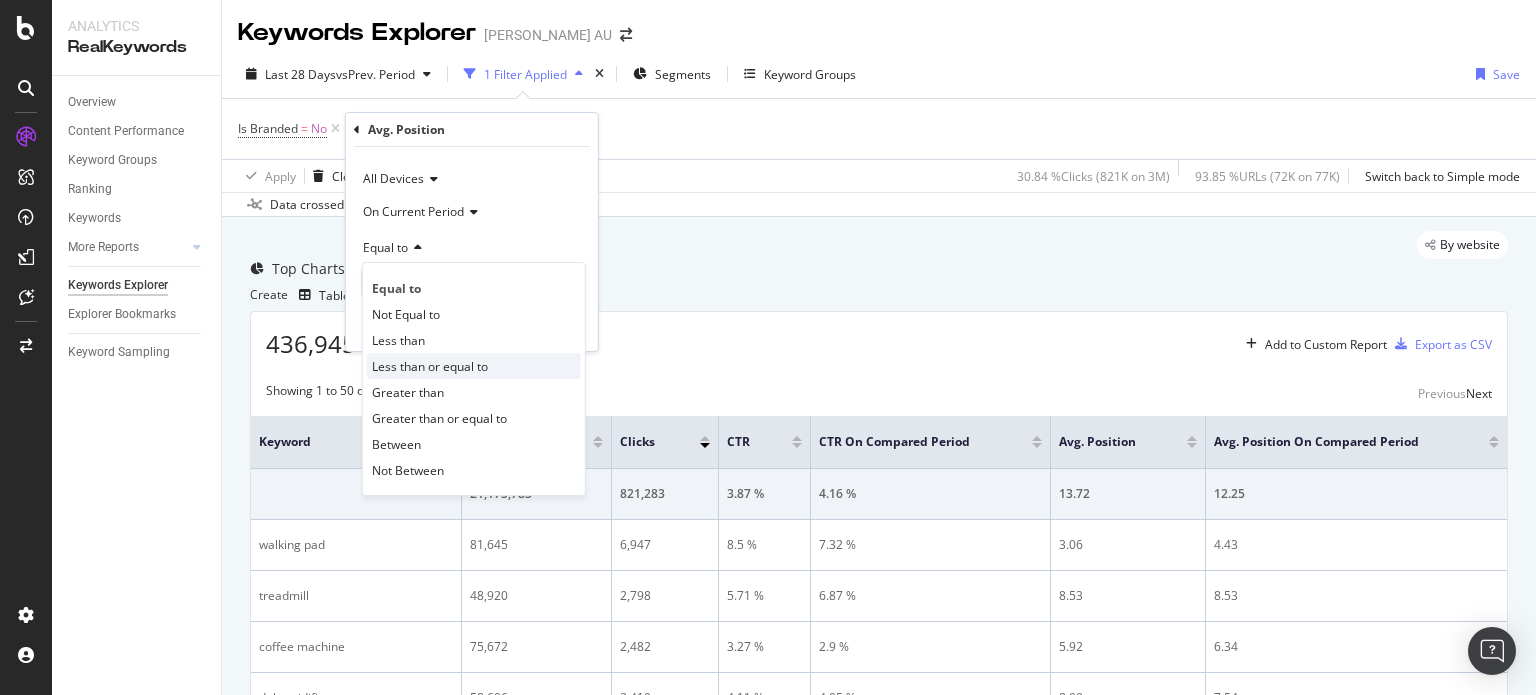 click on "Less than or equal to" at bounding box center [430, 366] 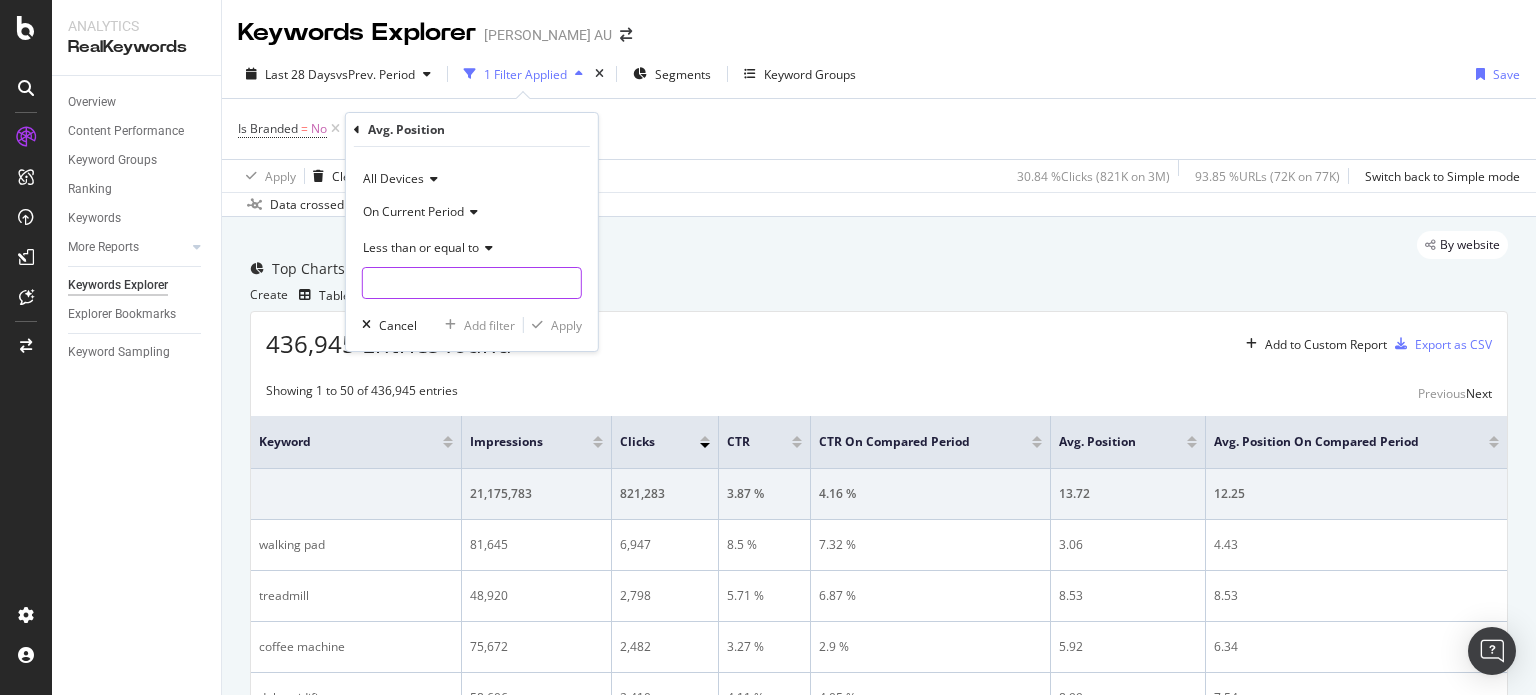 click at bounding box center [472, 283] 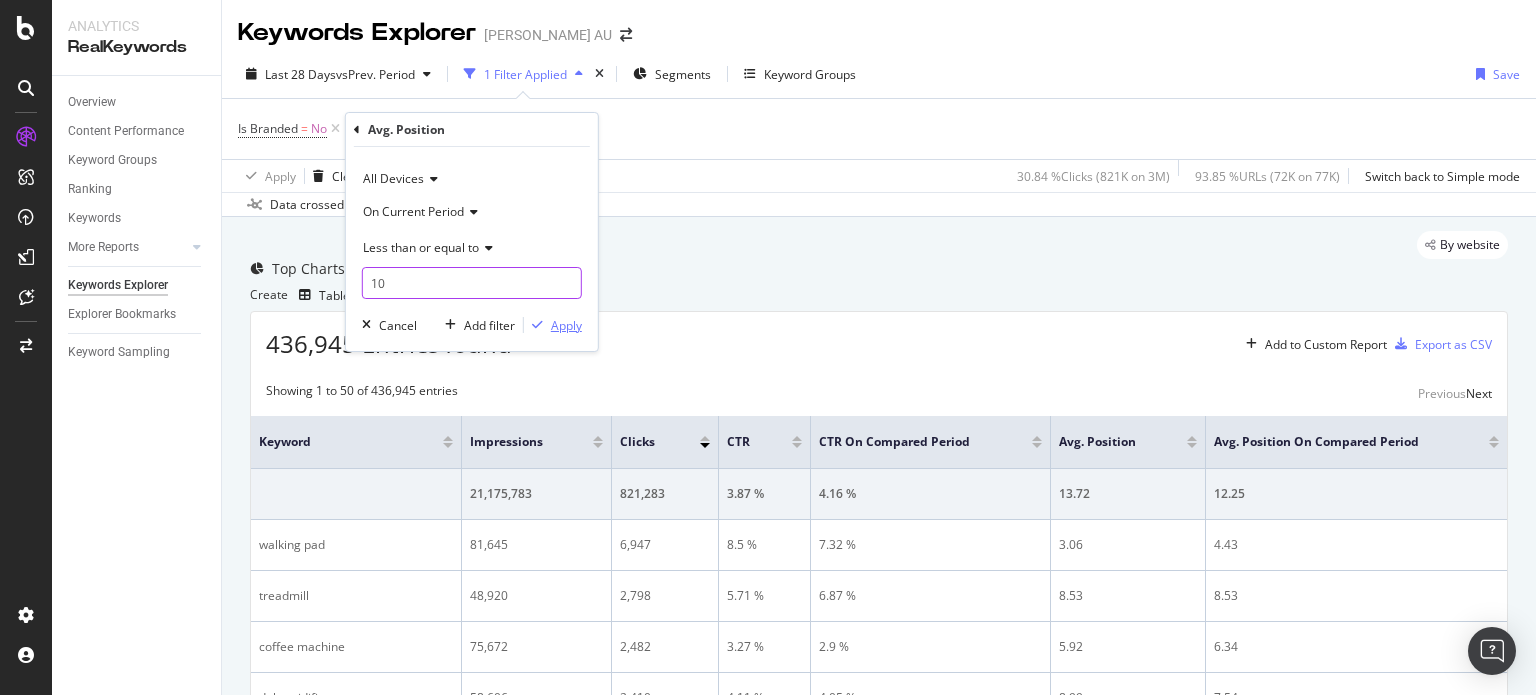 type on "10" 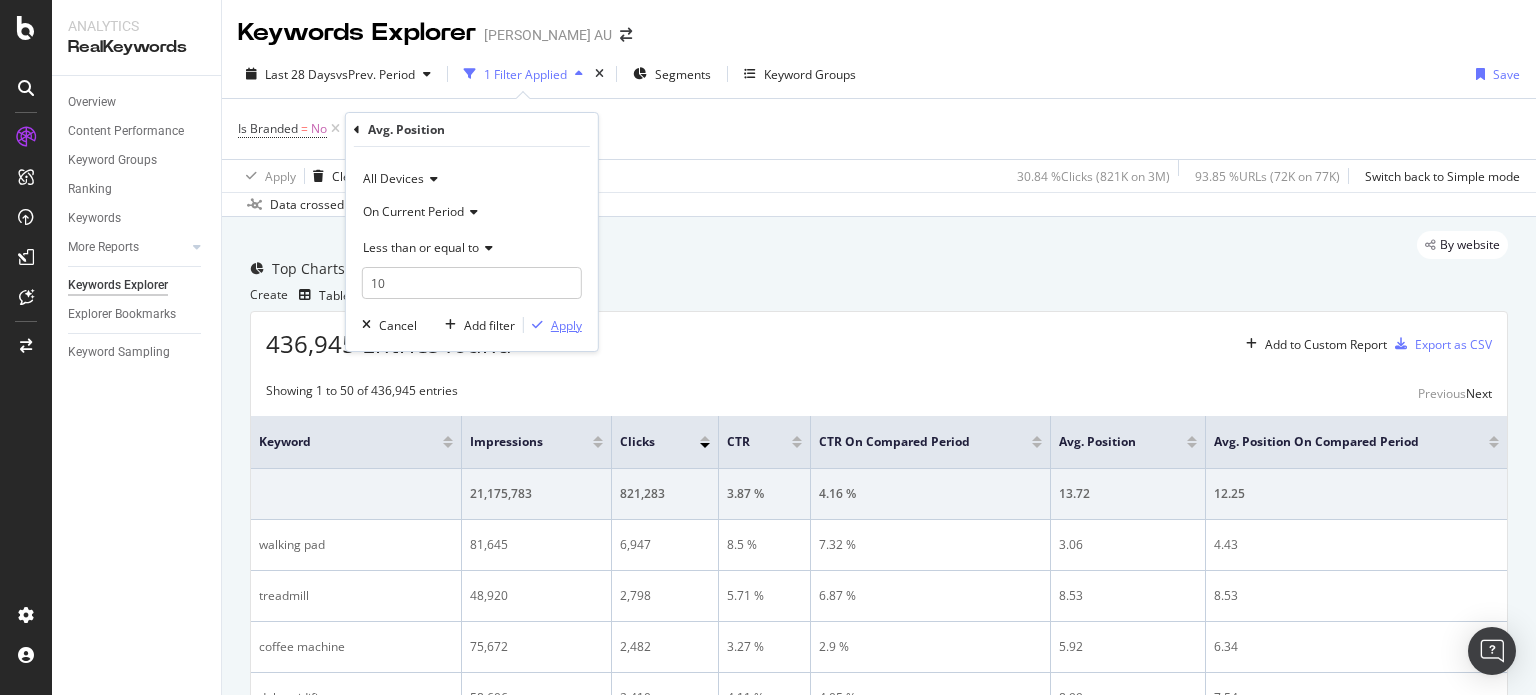 click on "Apply" at bounding box center (566, 325) 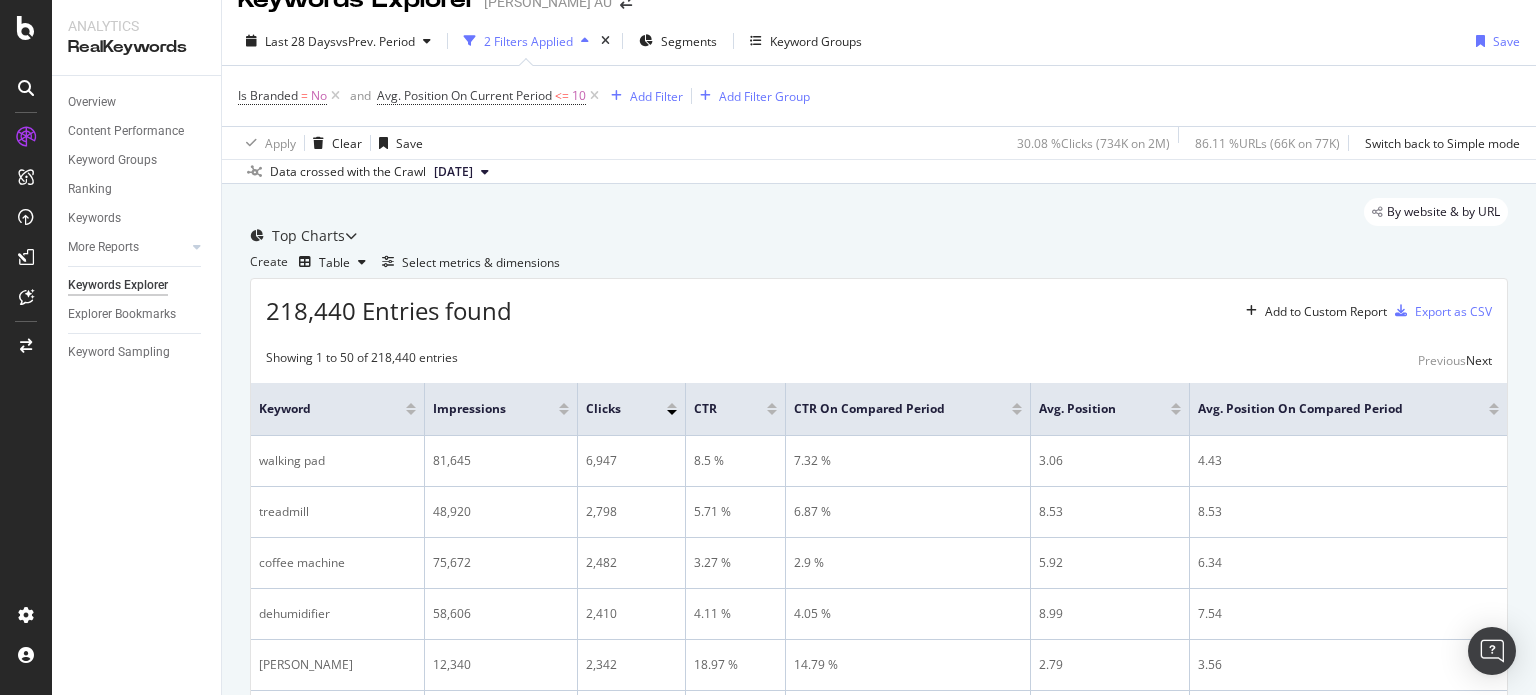 scroll, scrollTop: 0, scrollLeft: 0, axis: both 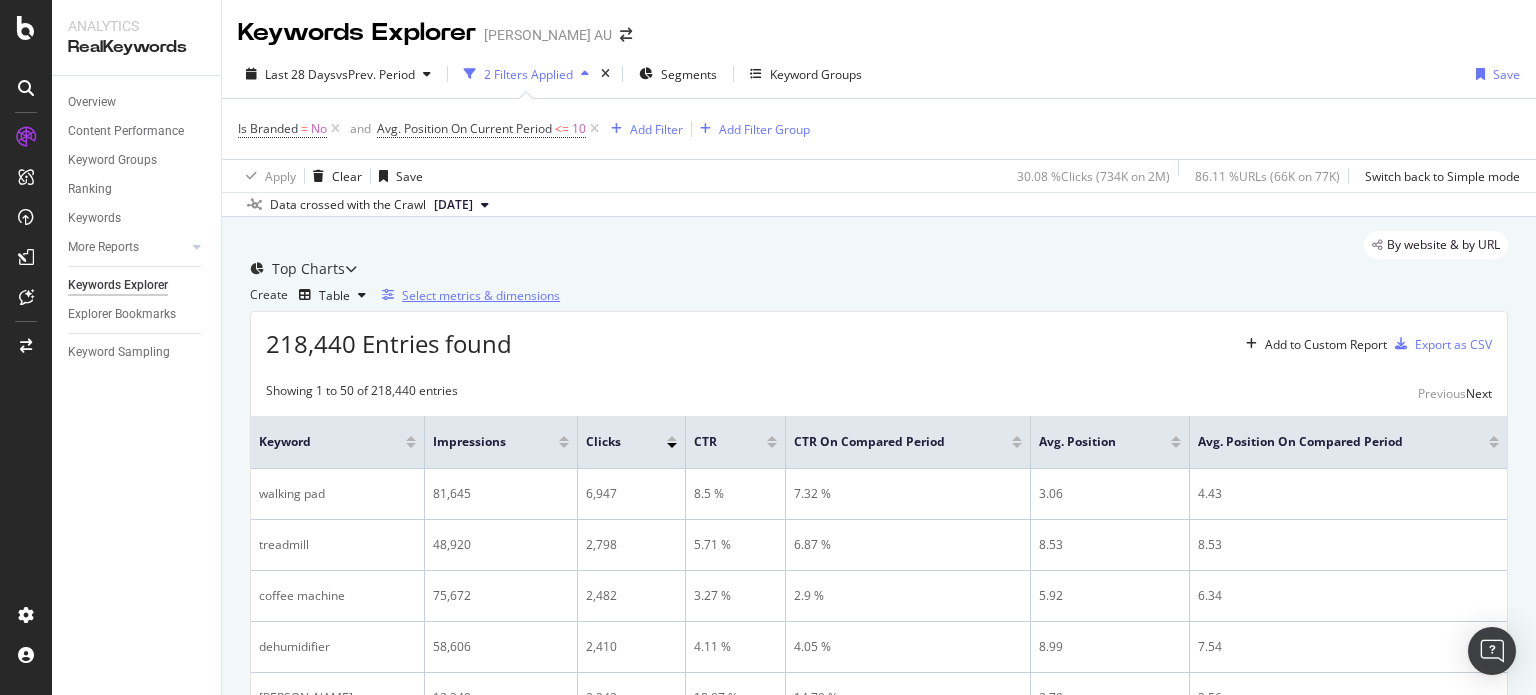 click on "Select metrics & dimensions" at bounding box center [481, 295] 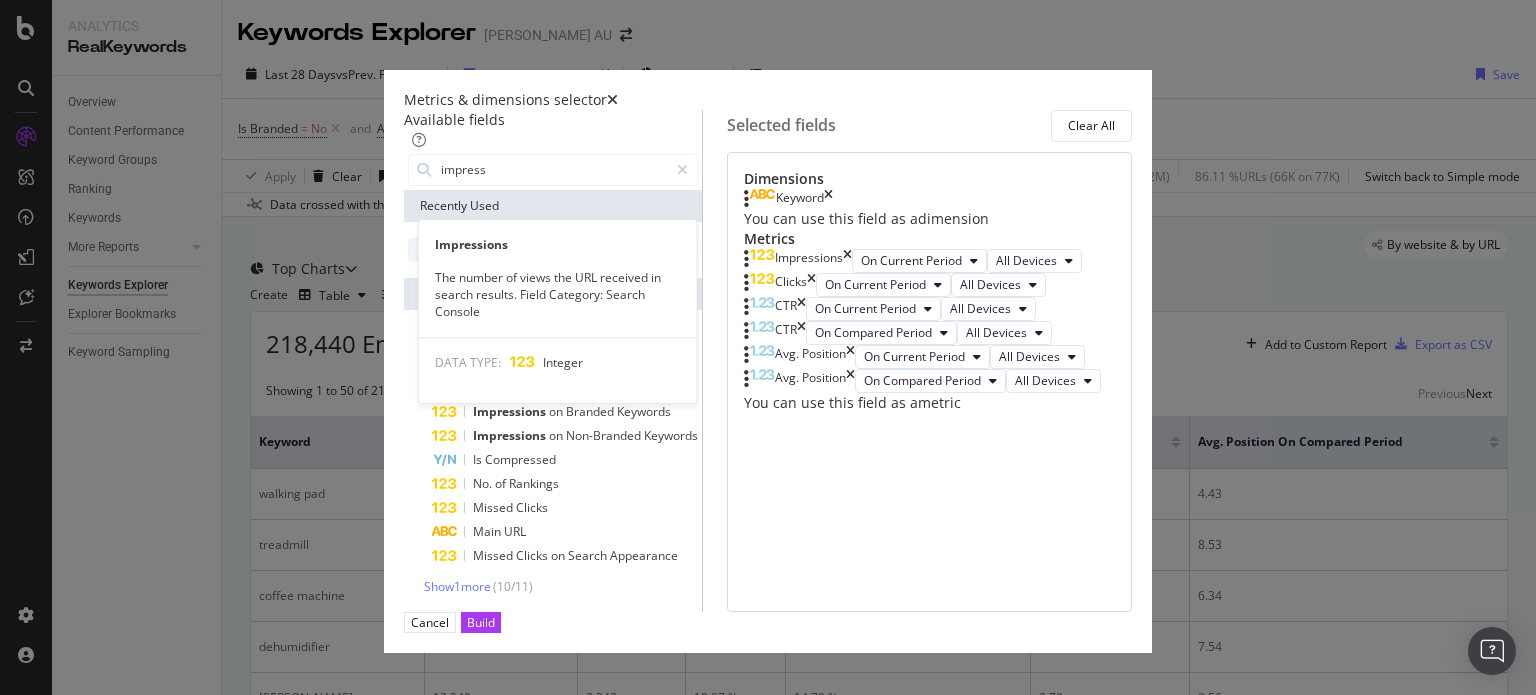 click on "Impressions" at bounding box center (497, 249) 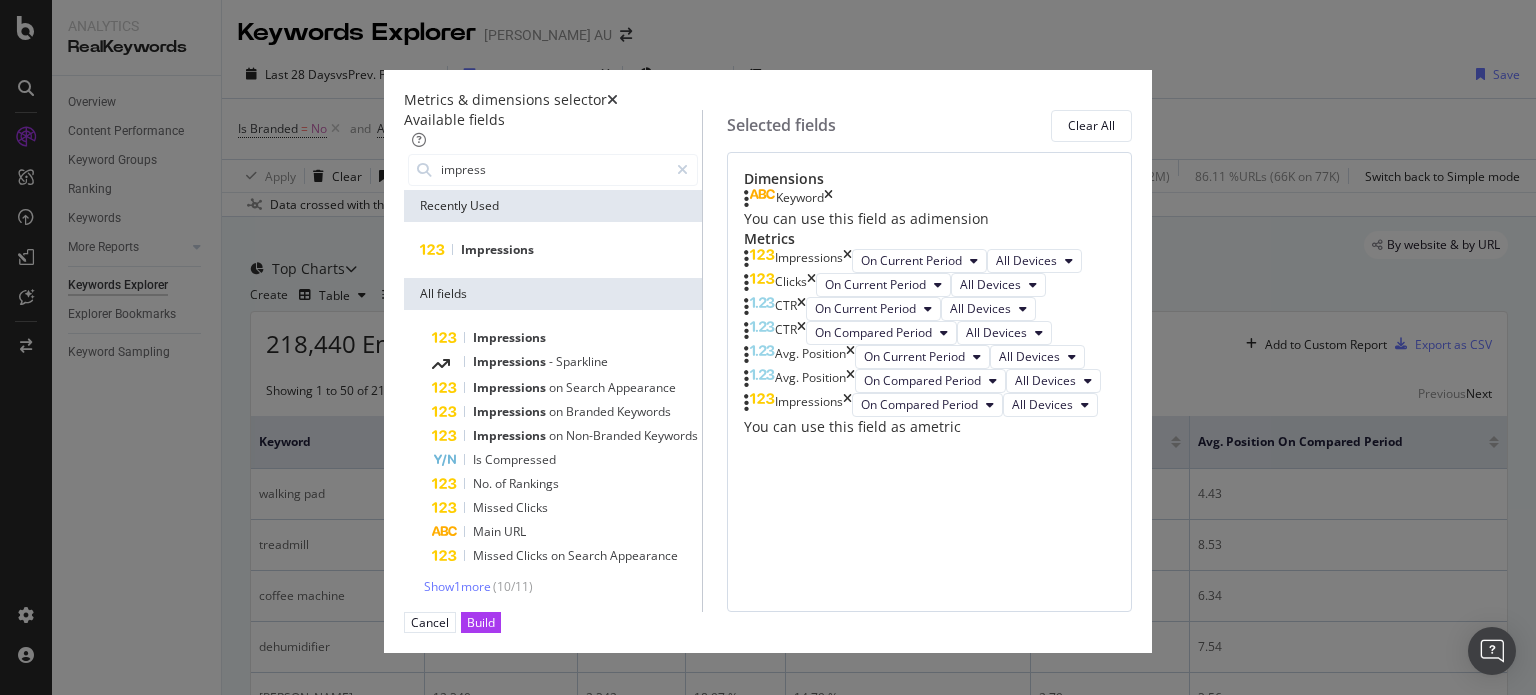 scroll, scrollTop: 265, scrollLeft: 0, axis: vertical 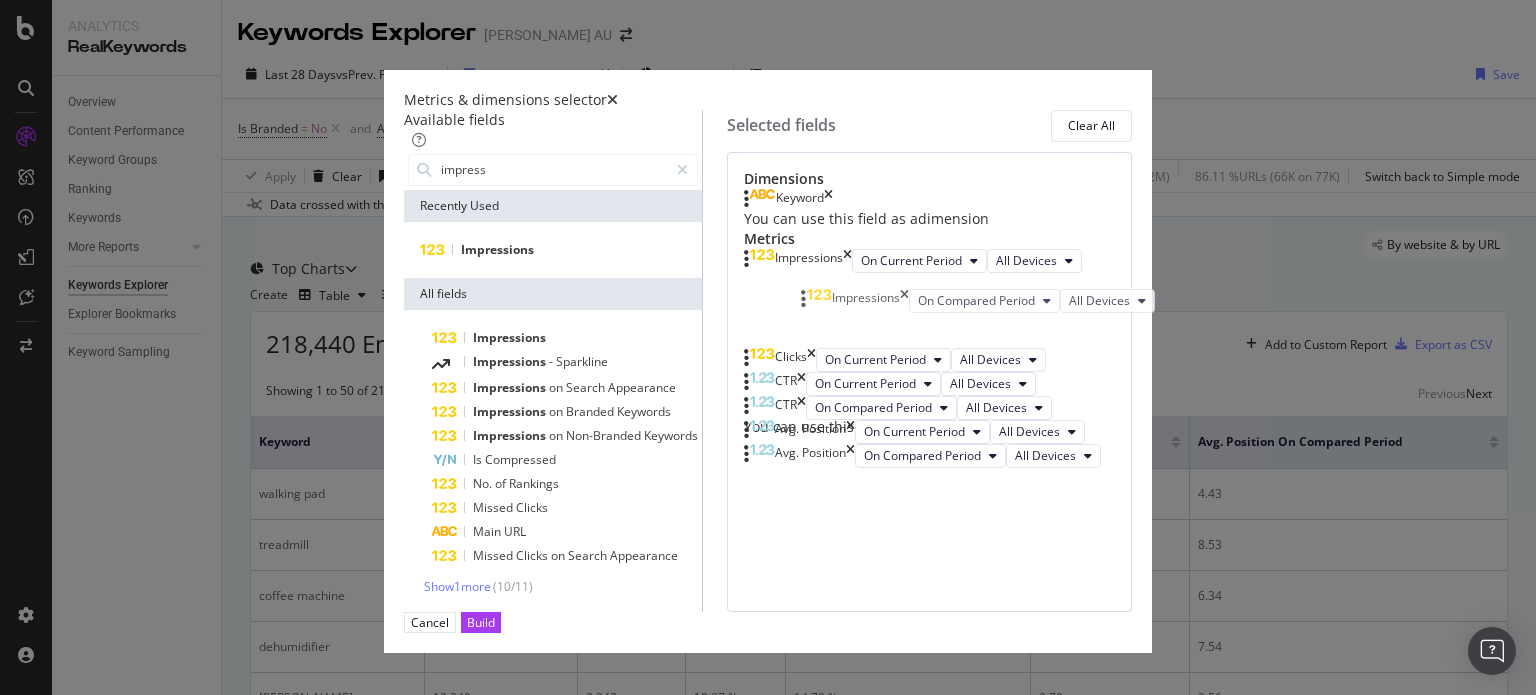drag, startPoint x: 998, startPoint y: 524, endPoint x: 990, endPoint y: 306, distance: 218.14674 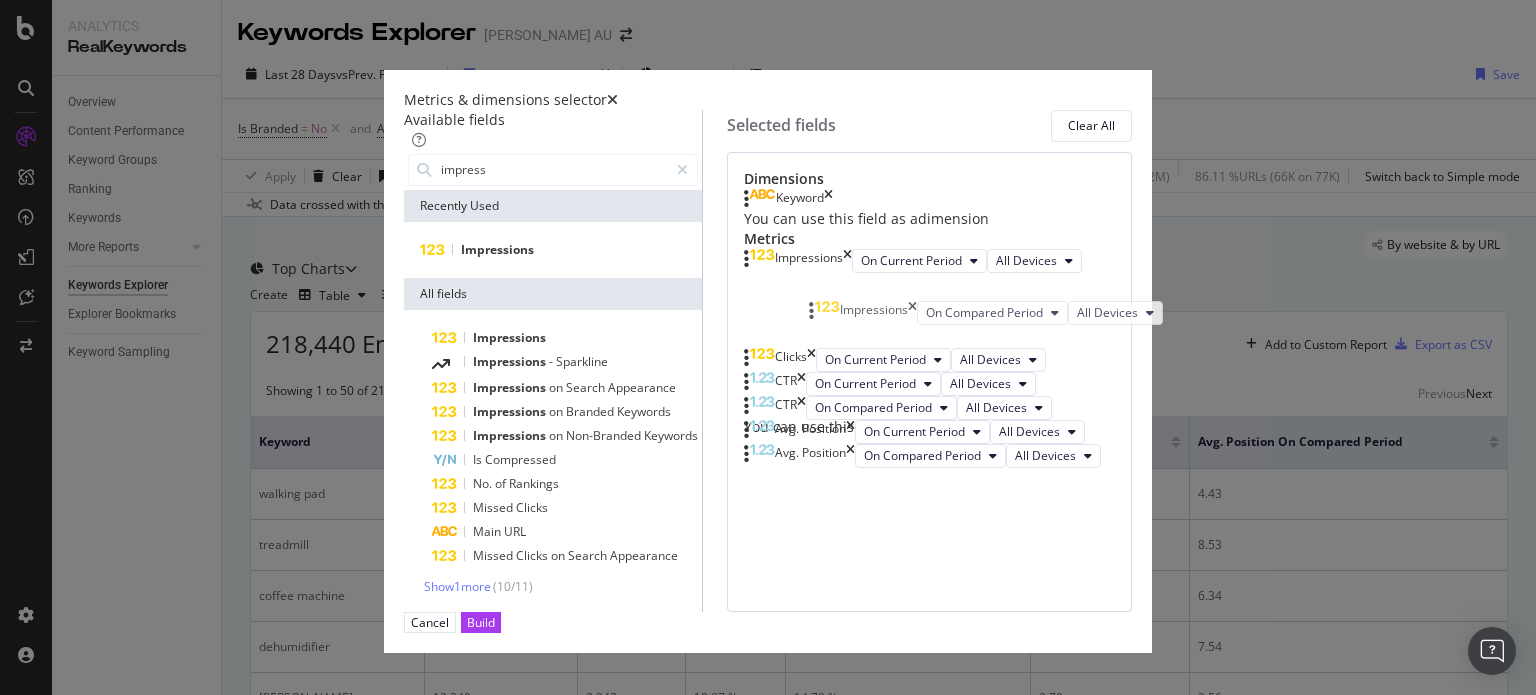 click on "Analytics RealKeywords Overview Content Performance Keyword Groups Ranking Keywords More Reports Countries Devices Content Structure Keywords Explorer Explorer Bookmarks Keyword Sampling Keywords Explorer Harvey Norman AU Last 28 Days  vs  Prev. Period 2 Filters Applied Segments Keyword Groups Save Is Branded   =     No and Avg. Position On Current Period   <=     10 Add Filter Add Filter Group Apply Clear Save 30.08 %  Clicks ( 734K on 2M ) 86.11 %  URLs ( 66K on 77K ) Switch back to Simple mode Data crossed with the Crawl 2025 Jul. 13th By website & by URL Top Charts Create   Table Select metrics & dimensions 218,440 Entries found Add to Custom Report Export as CSV Showing 1 to 50 of 218,440 entries Previous Next Keyword Impressions Clicks CTR CTR On Compared Period Avg. Position Avg. Position On Compared Period walking pad 81,645 6,947 8.5 % 7.32 % 3.06 4.43 treadmill 48,920 2,798 5.71 % 6.87 % 8.53 8.53 coffee machine 75,672 2,482 3.27 % 2.9 % 5.92 6.34 dehumidifier 58,606 2,410 4.11 % 4.05 % 8.99 7.54 tv" at bounding box center [768, 347] 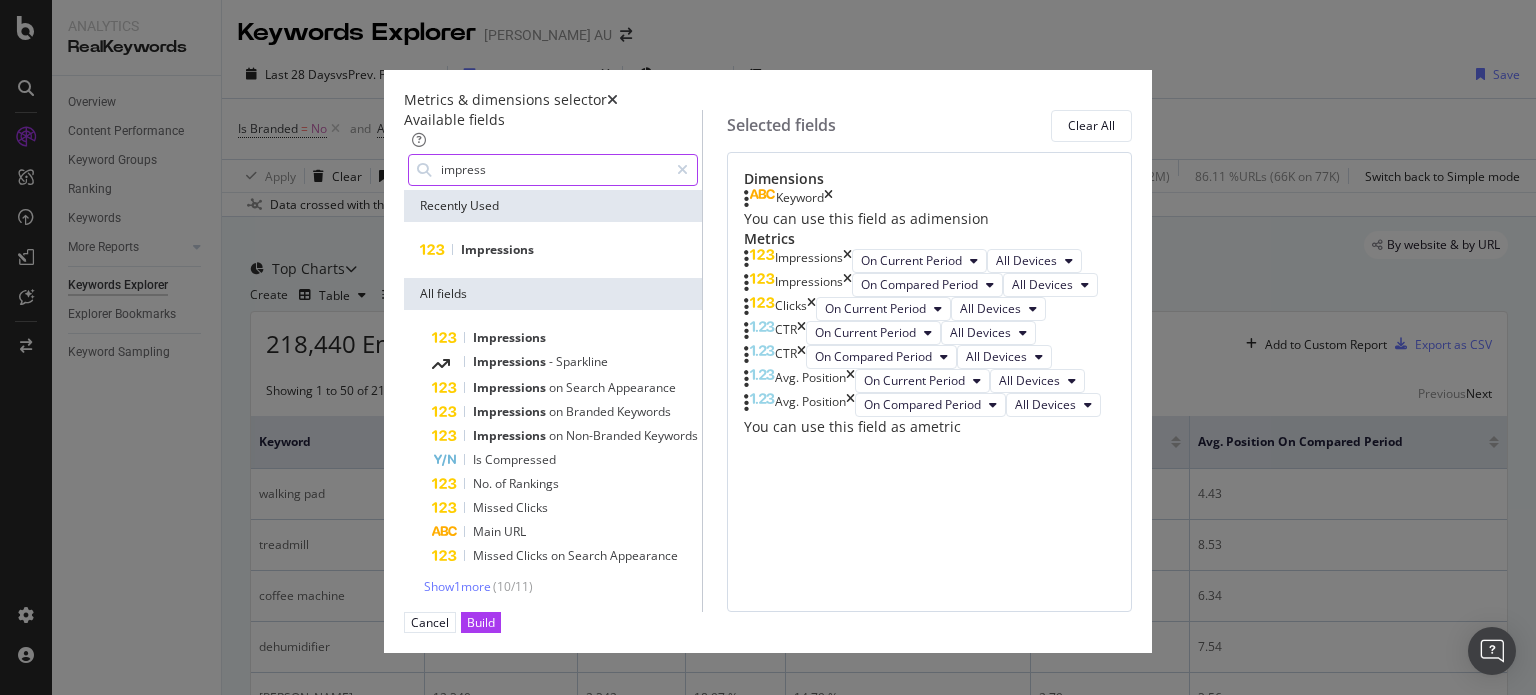 click on "impress" at bounding box center [553, 170] 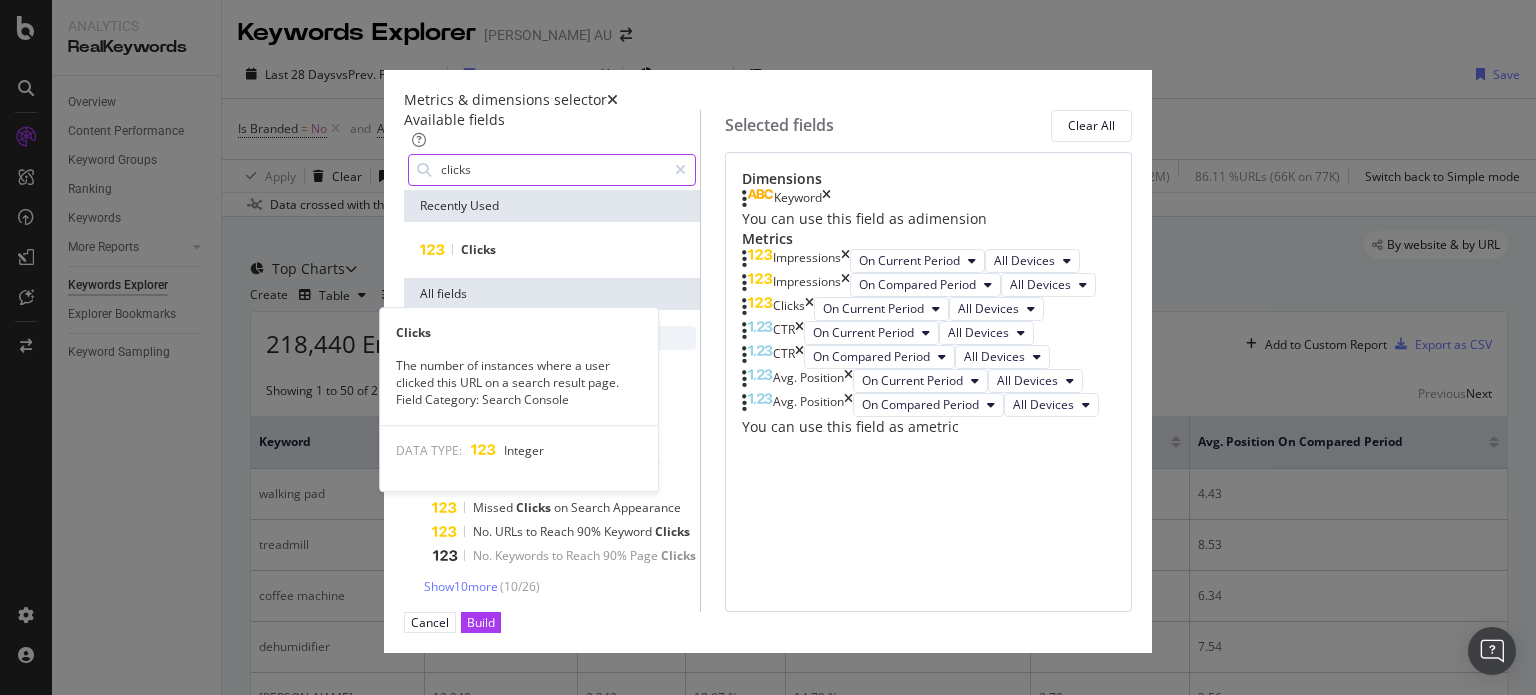 type on "clicks" 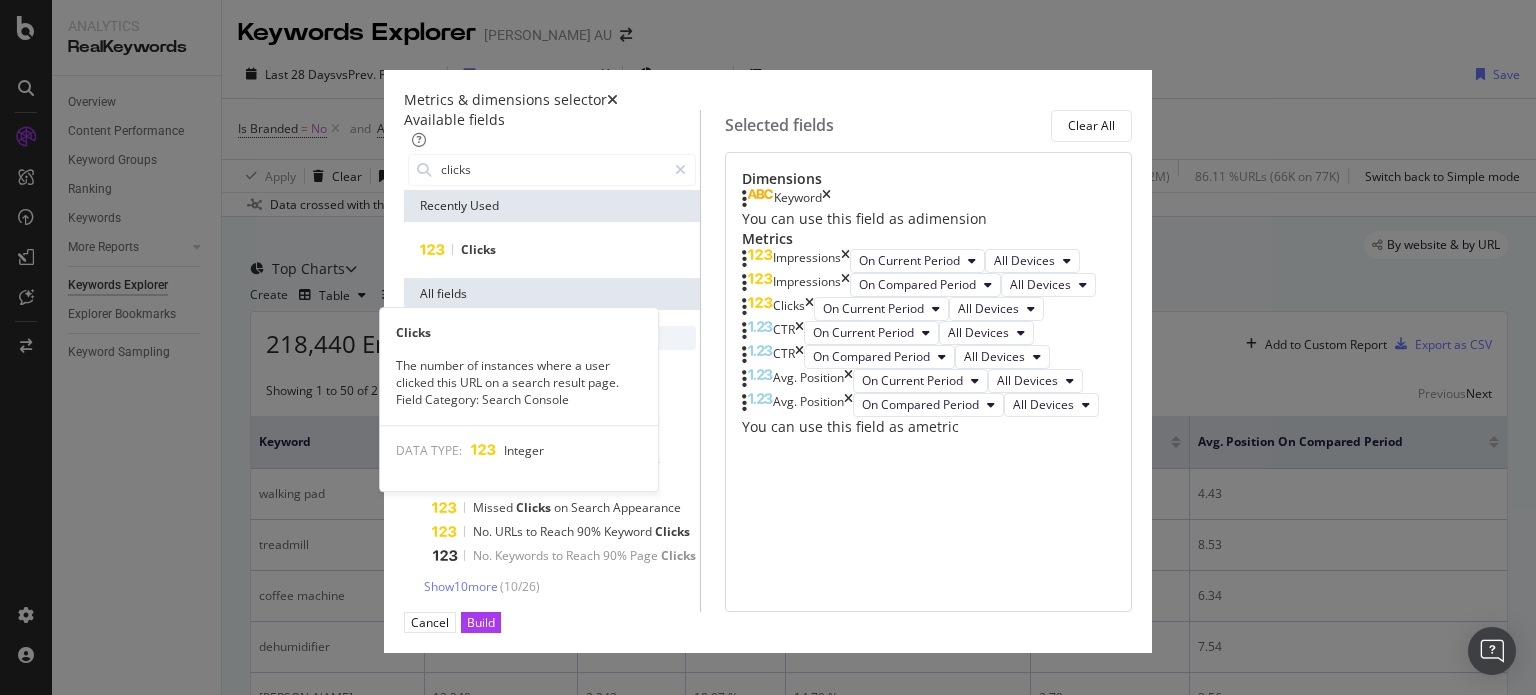 click on "Clicks" at bounding box center [564, 338] 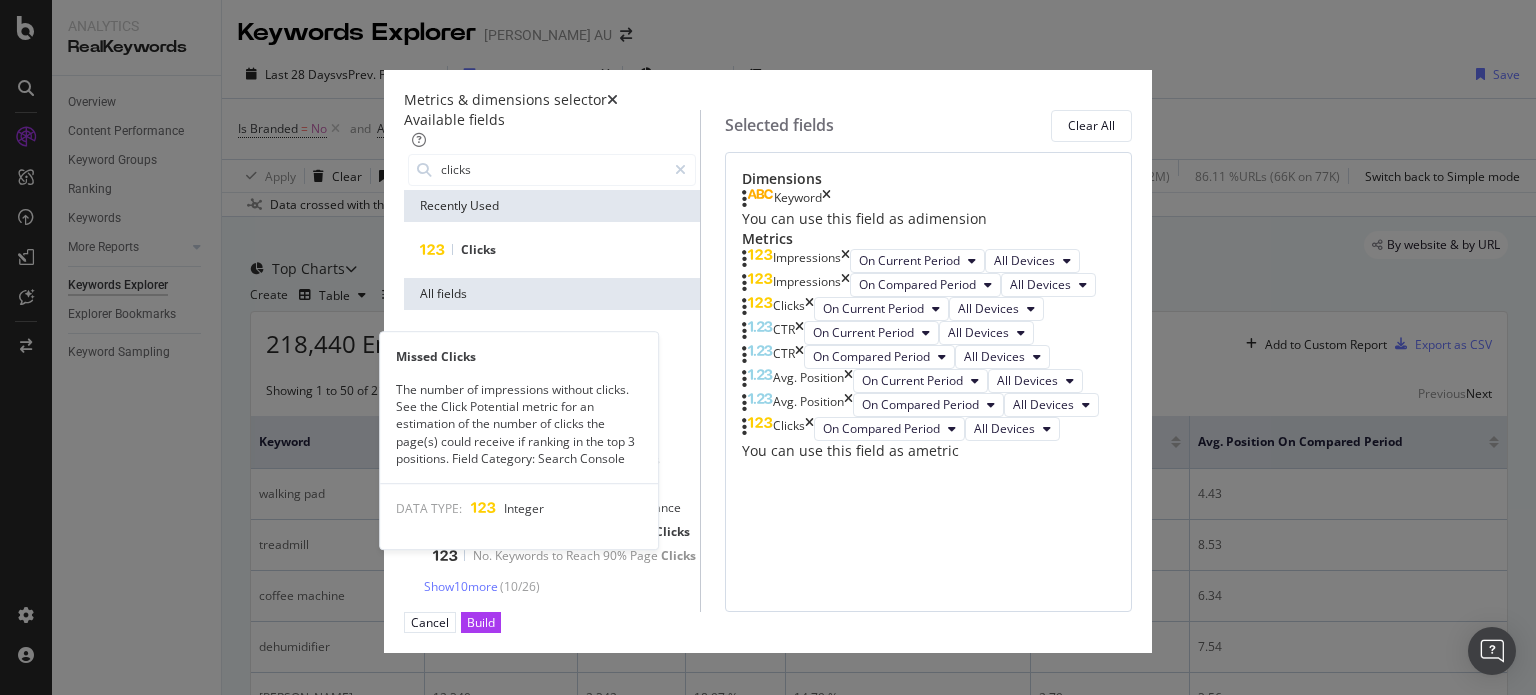 scroll, scrollTop: 340, scrollLeft: 0, axis: vertical 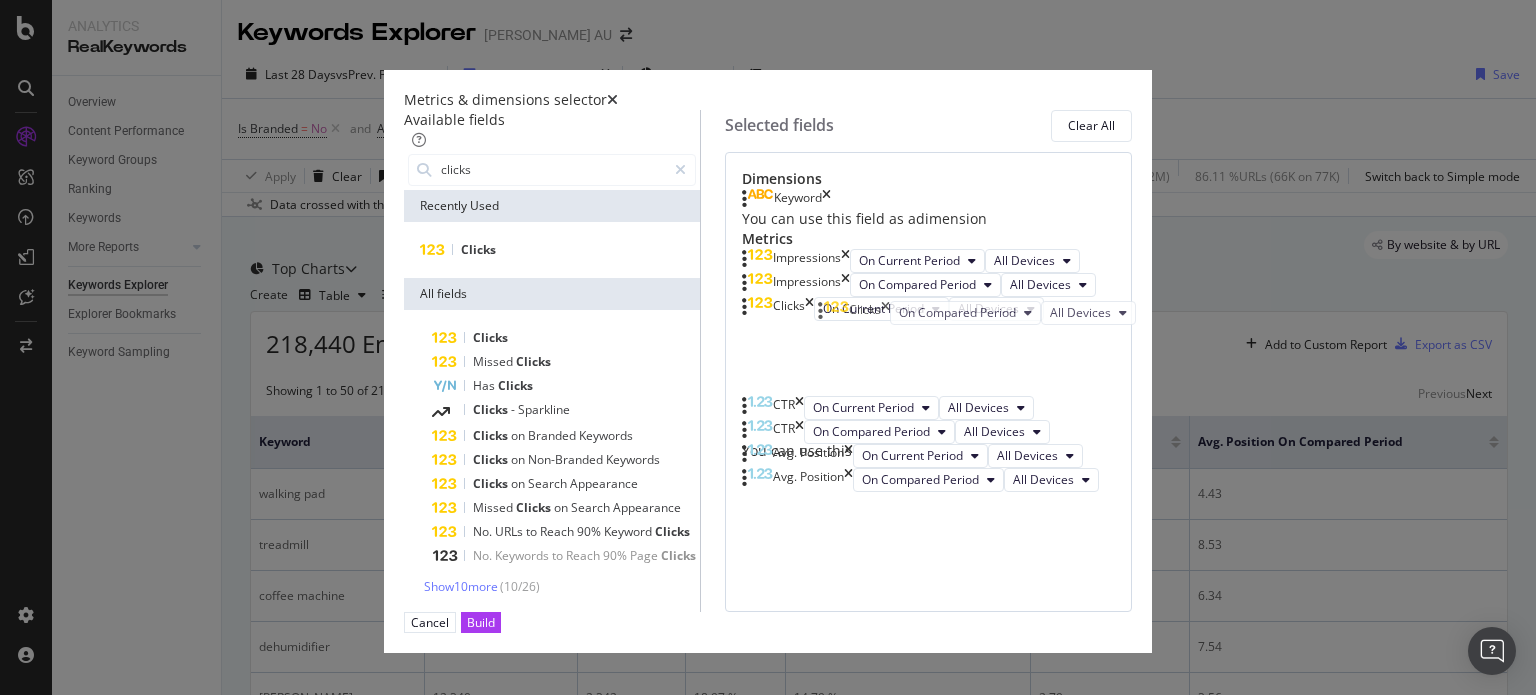 drag, startPoint x: 962, startPoint y: 525, endPoint x: 971, endPoint y: 319, distance: 206.1965 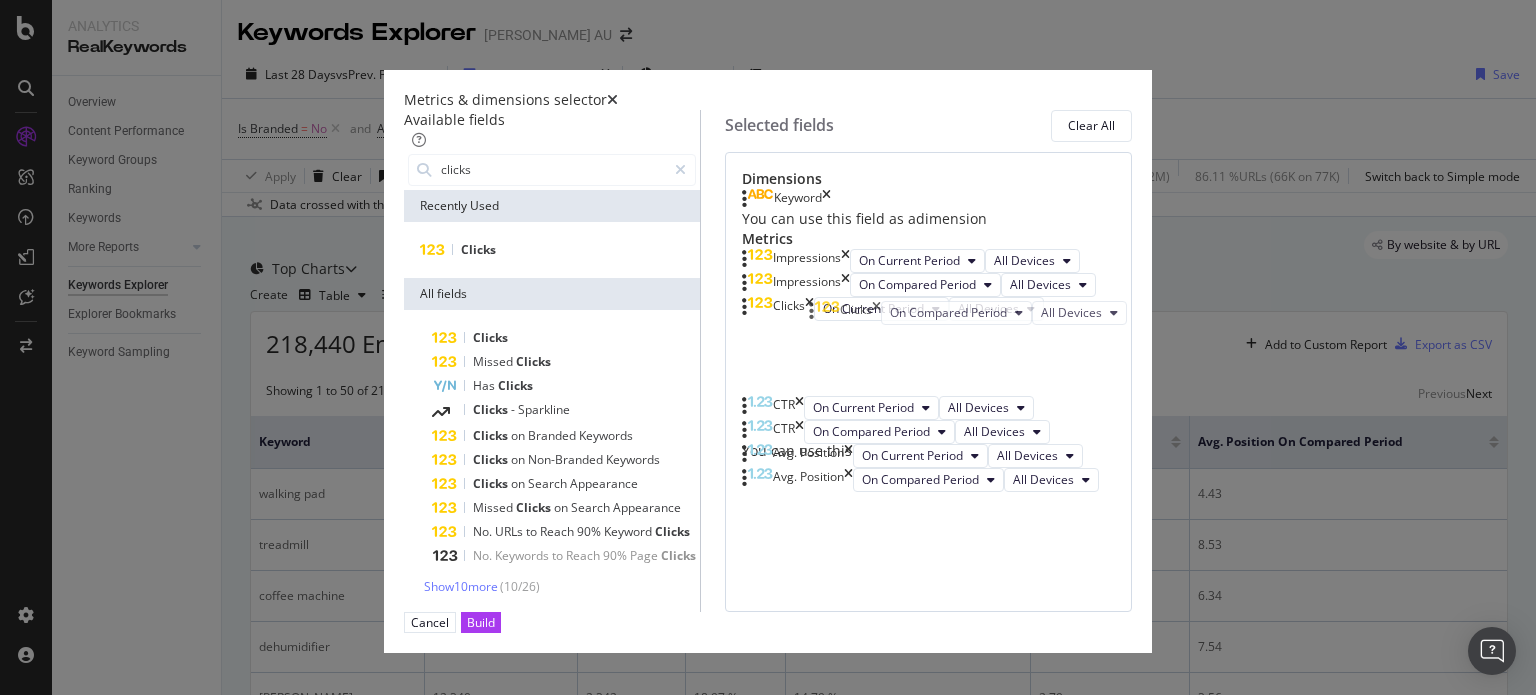 click on "Analytics RealKeywords Overview Content Performance Keyword Groups Ranking Keywords More Reports Countries Devices Content Structure Keywords Explorer Explorer Bookmarks Keyword Sampling Keywords Explorer Harvey Norman AU Last 28 Days  vs  Prev. Period 2 Filters Applied Segments Keyword Groups Save Is Branded   =     No and Avg. Position On Current Period   <=     10 Add Filter Add Filter Group Apply Clear Save 30.08 %  Clicks ( 734K on 2M ) 86.11 %  URLs ( 66K on 77K ) Switch back to Simple mode Data crossed with the Crawl 2025 Jul. 13th By website & by URL Top Charts Create   Table Select metrics & dimensions 218,440 Entries found Add to Custom Report Export as CSV Showing 1 to 50 of 218,440 entries Previous Next Keyword Impressions Clicks CTR CTR On Compared Period Avg. Position Avg. Position On Compared Period walking pad 81,645 6,947 8.5 % 7.32 % 3.06 4.43 treadmill 48,920 2,798 5.71 % 6.87 % 8.53 8.53 coffee machine 75,672 2,482 3.27 % 2.9 % 5.92 6.34 dehumidifier 58,606 2,410 4.11 % 4.05 % 8.99 7.54 tv" at bounding box center [768, 347] 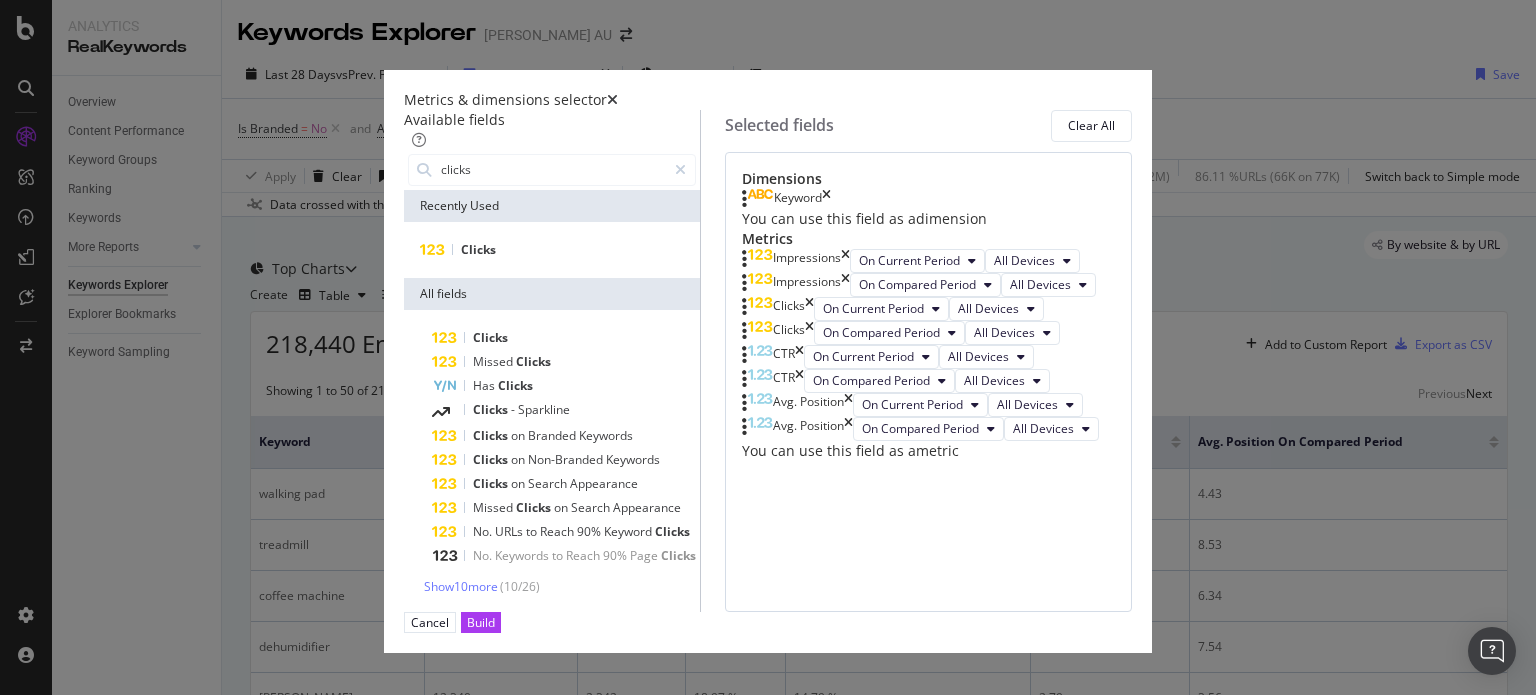 scroll, scrollTop: 52, scrollLeft: 0, axis: vertical 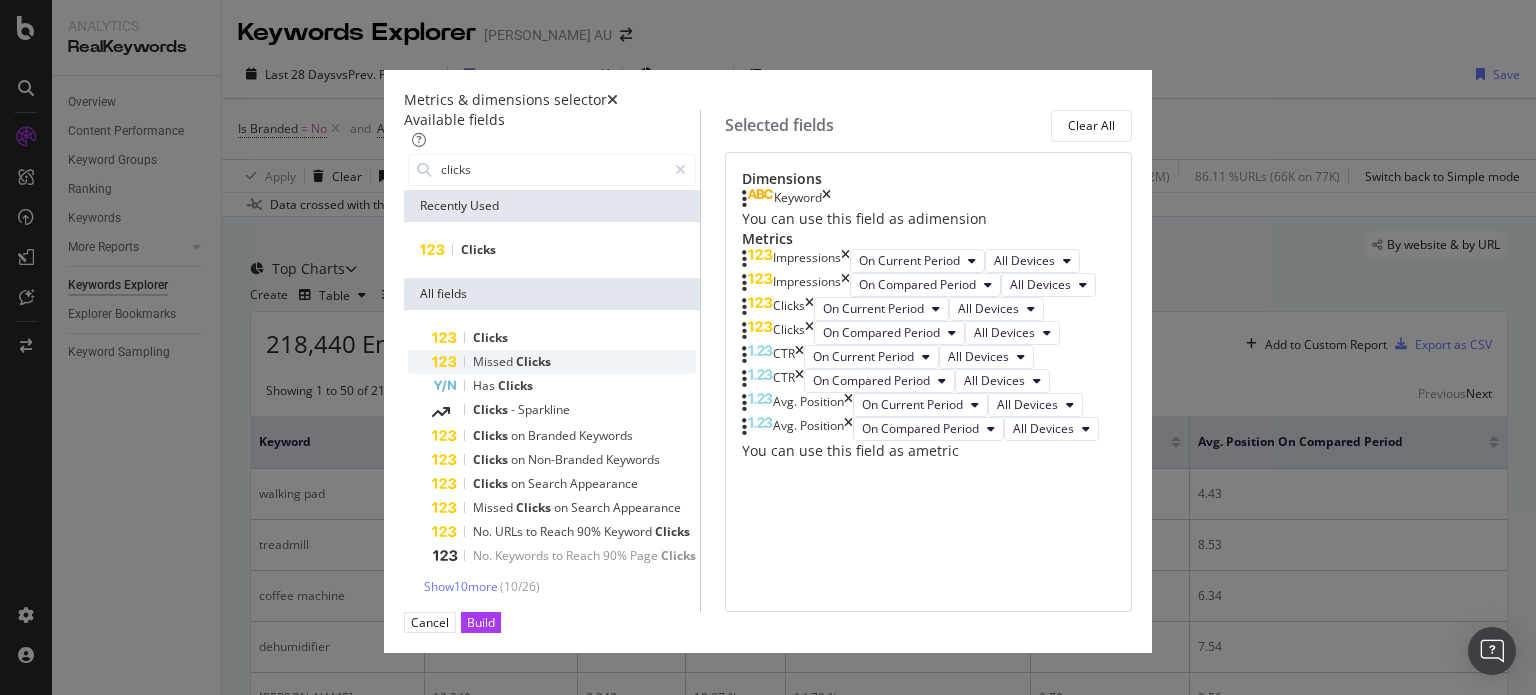 click on "Missed   Clicks" at bounding box center [564, 362] 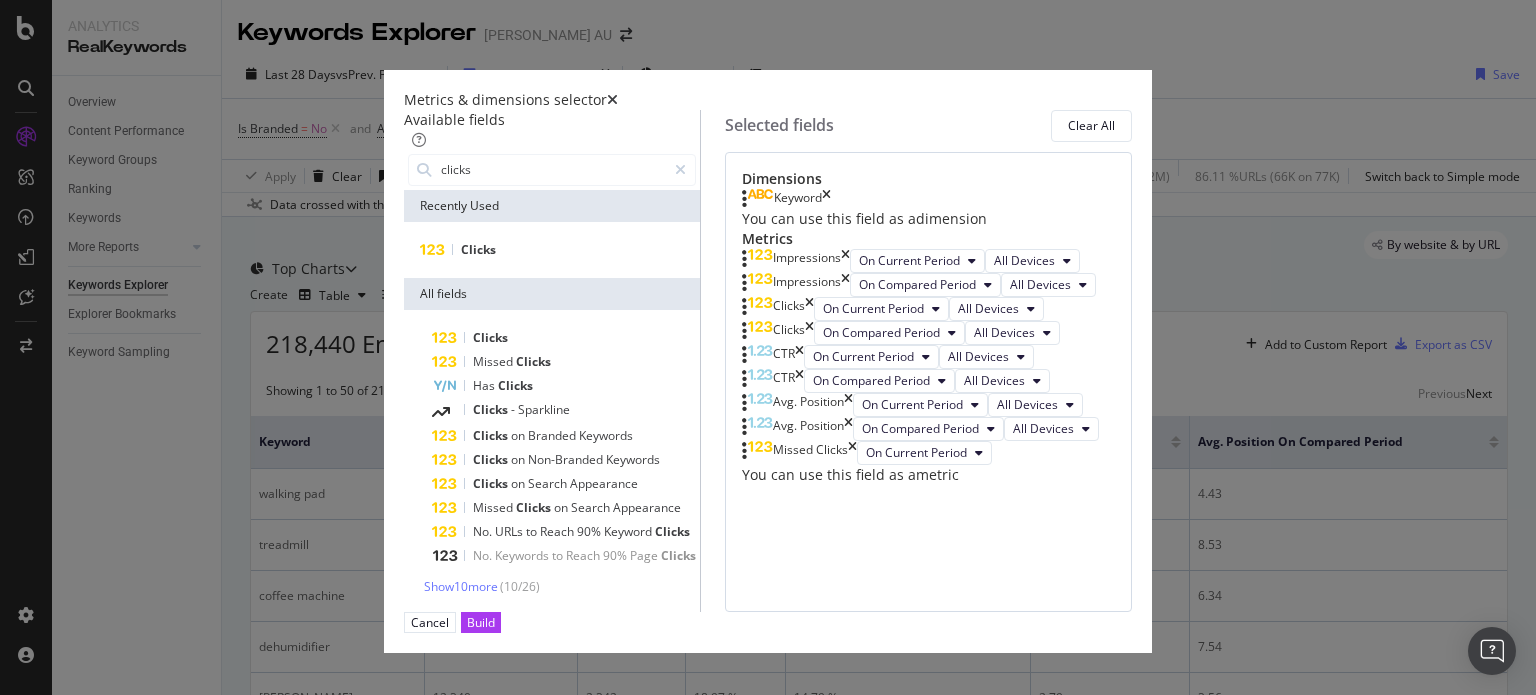 scroll, scrollTop: 481, scrollLeft: 0, axis: vertical 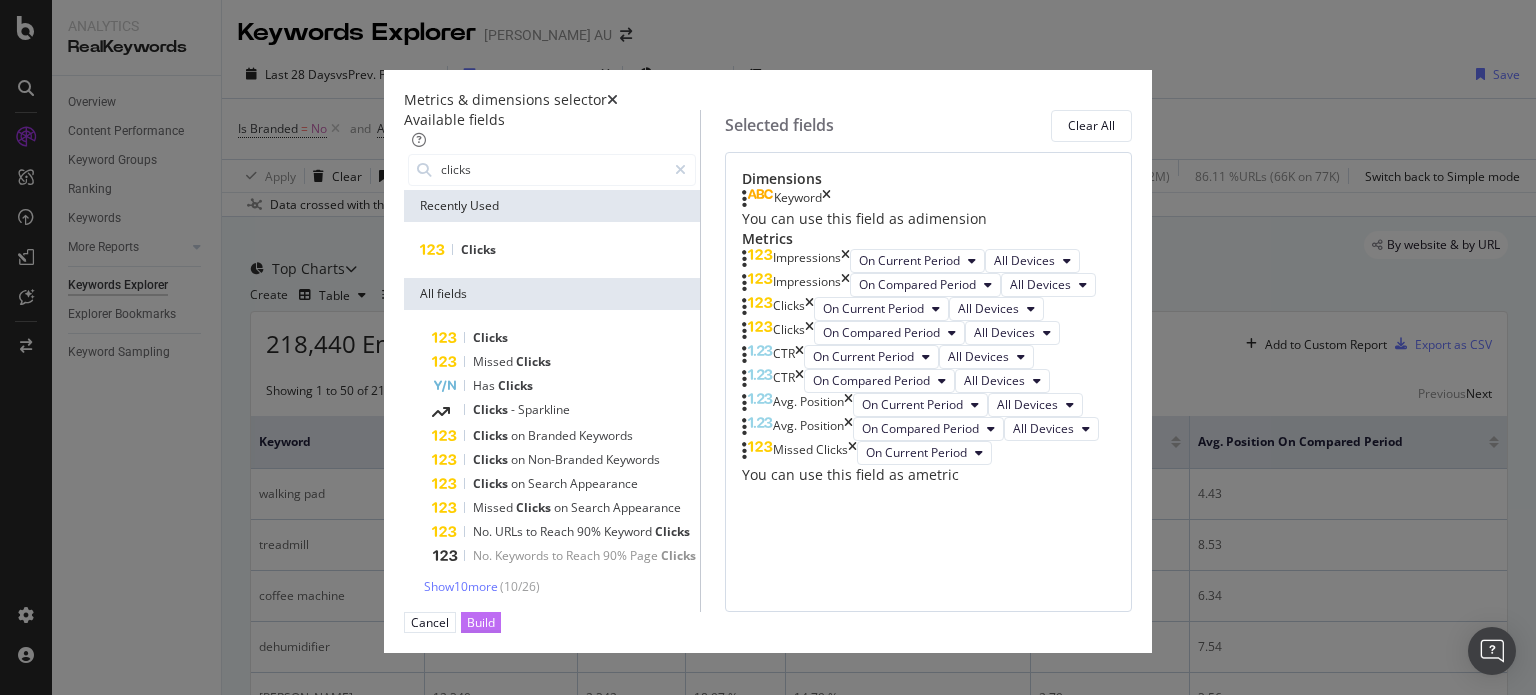 click on "Build" at bounding box center [481, 622] 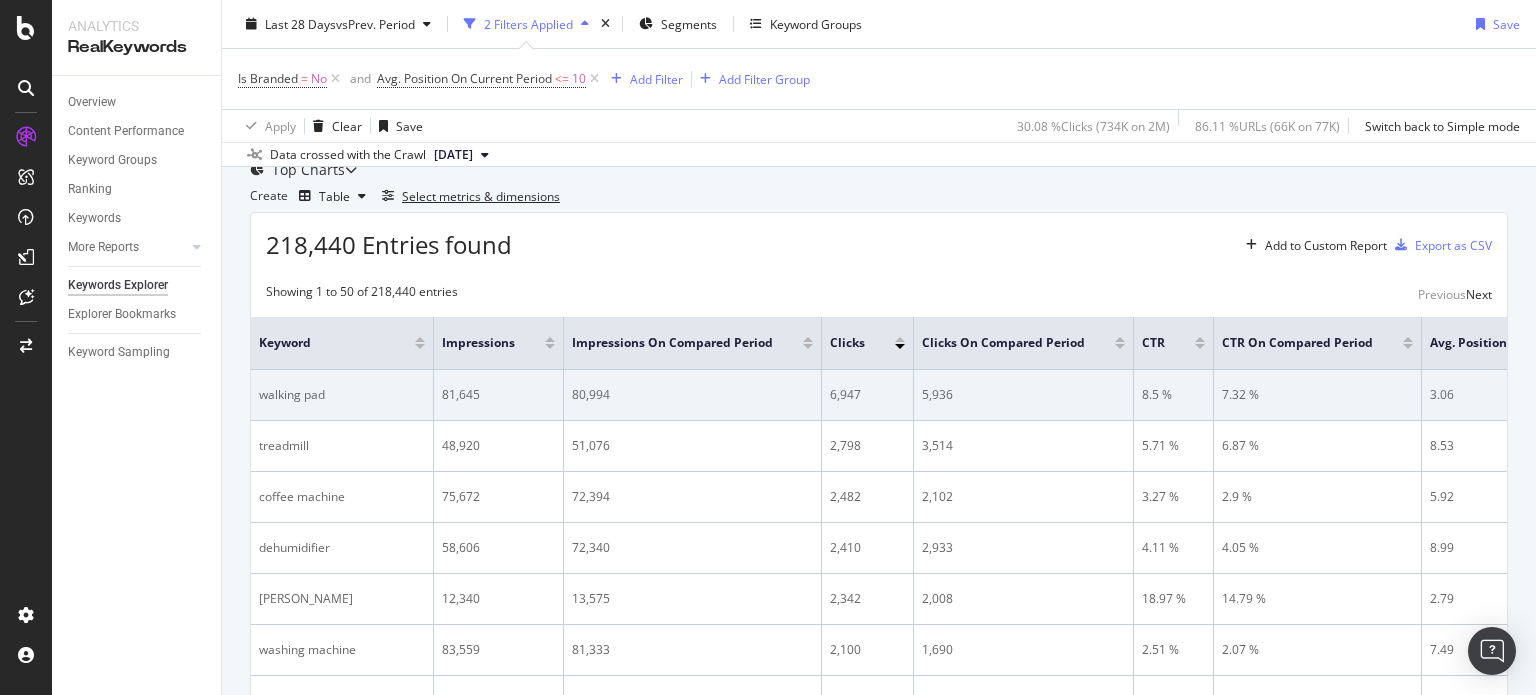 scroll, scrollTop: 100, scrollLeft: 0, axis: vertical 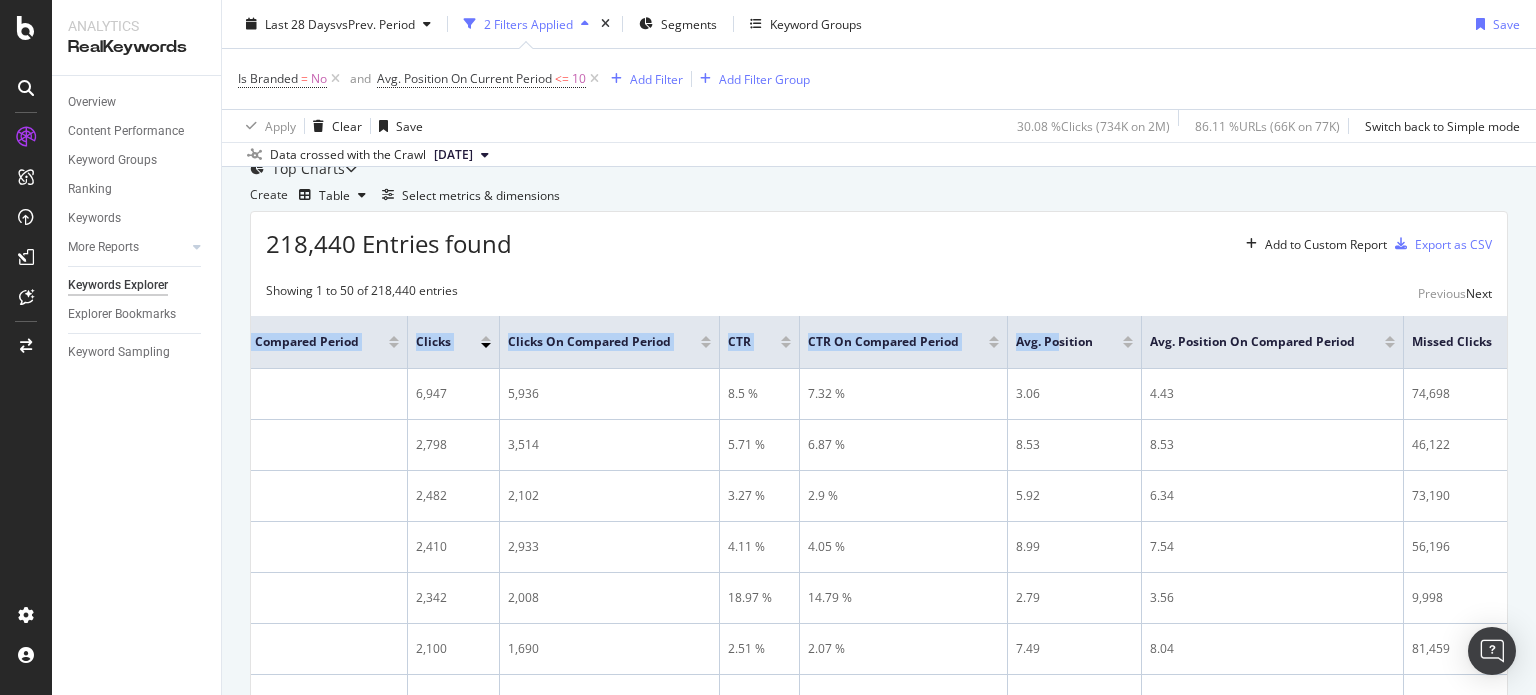 drag, startPoint x: 1431, startPoint y: 422, endPoint x: 1535, endPoint y: 434, distance: 104.69002 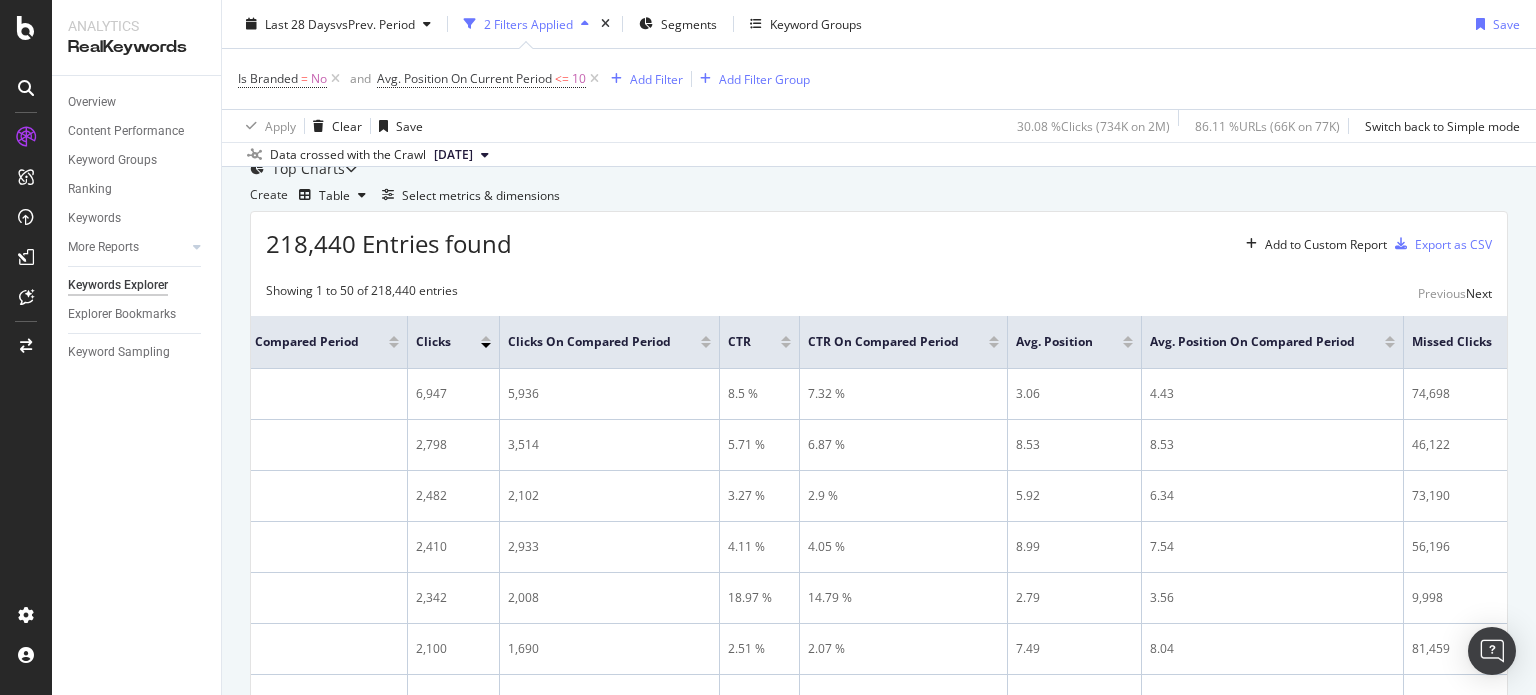 click on "218,440 Entries found Add to Custom Report Export as CSV" at bounding box center [879, 236] 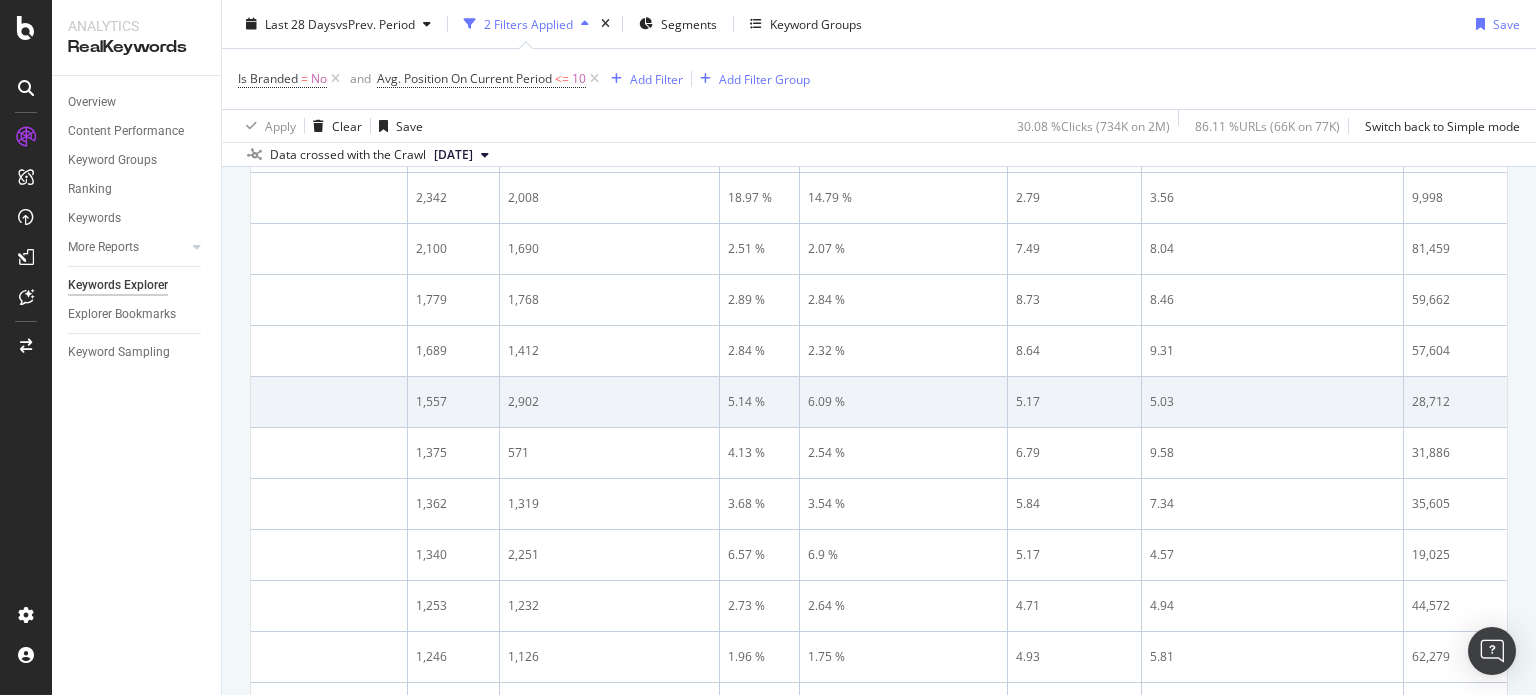 scroll, scrollTop: 0, scrollLeft: 0, axis: both 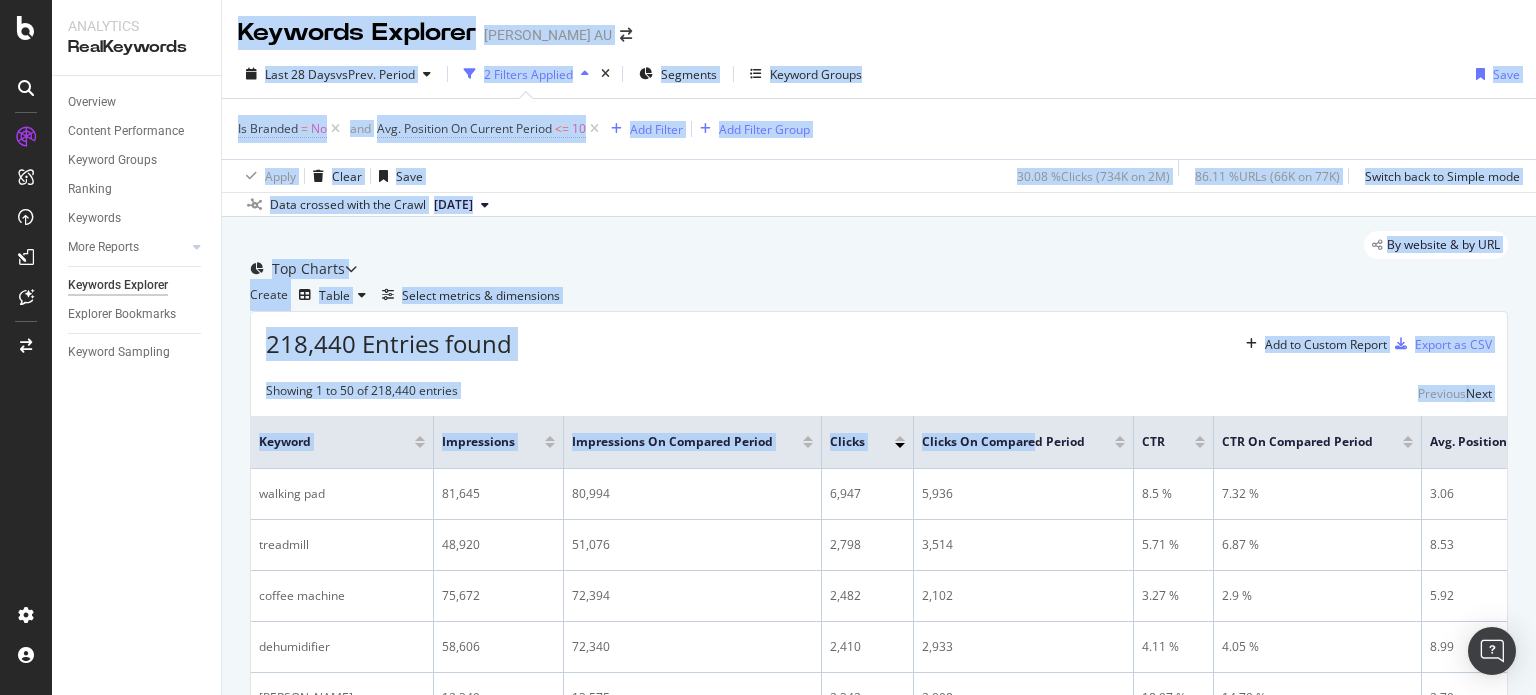 drag, startPoint x: 580, startPoint y: 525, endPoint x: 192, endPoint y: 501, distance: 388.74155 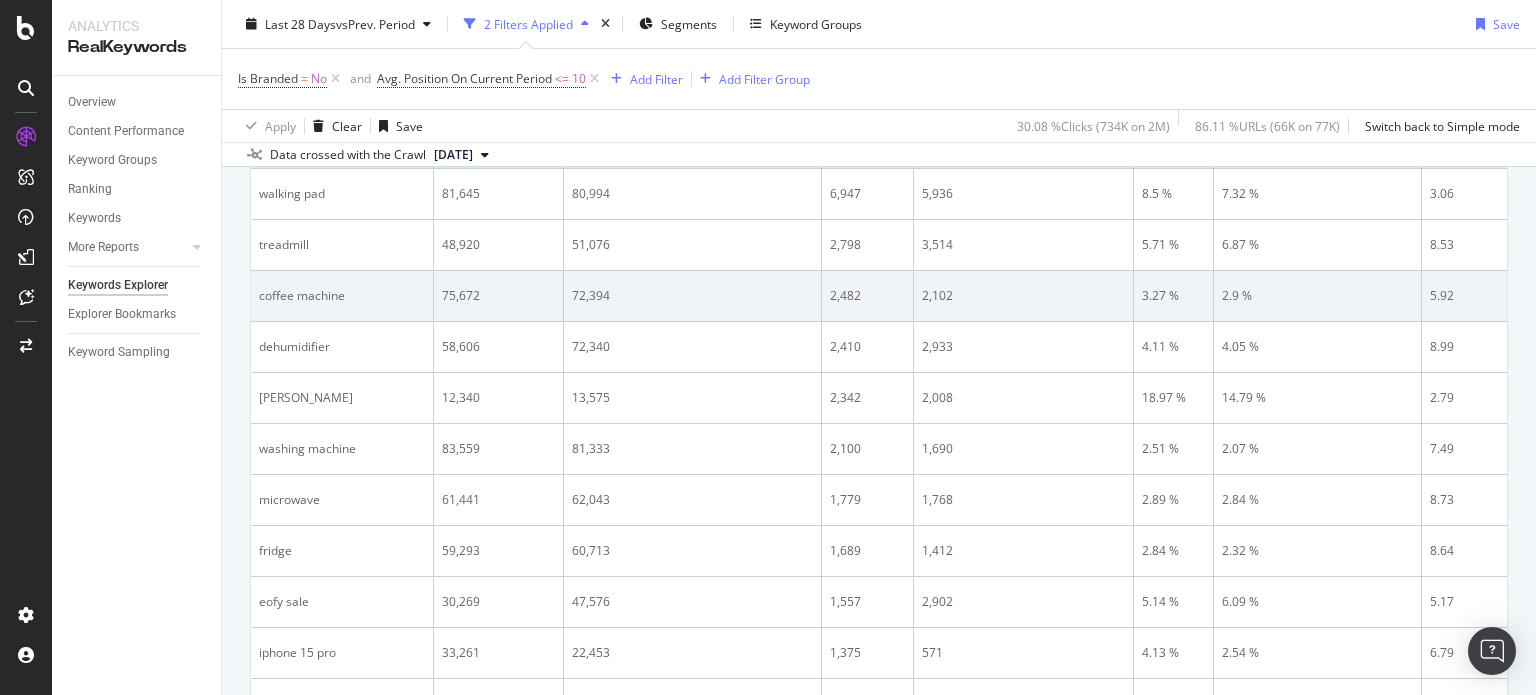 scroll, scrollTop: 200, scrollLeft: 0, axis: vertical 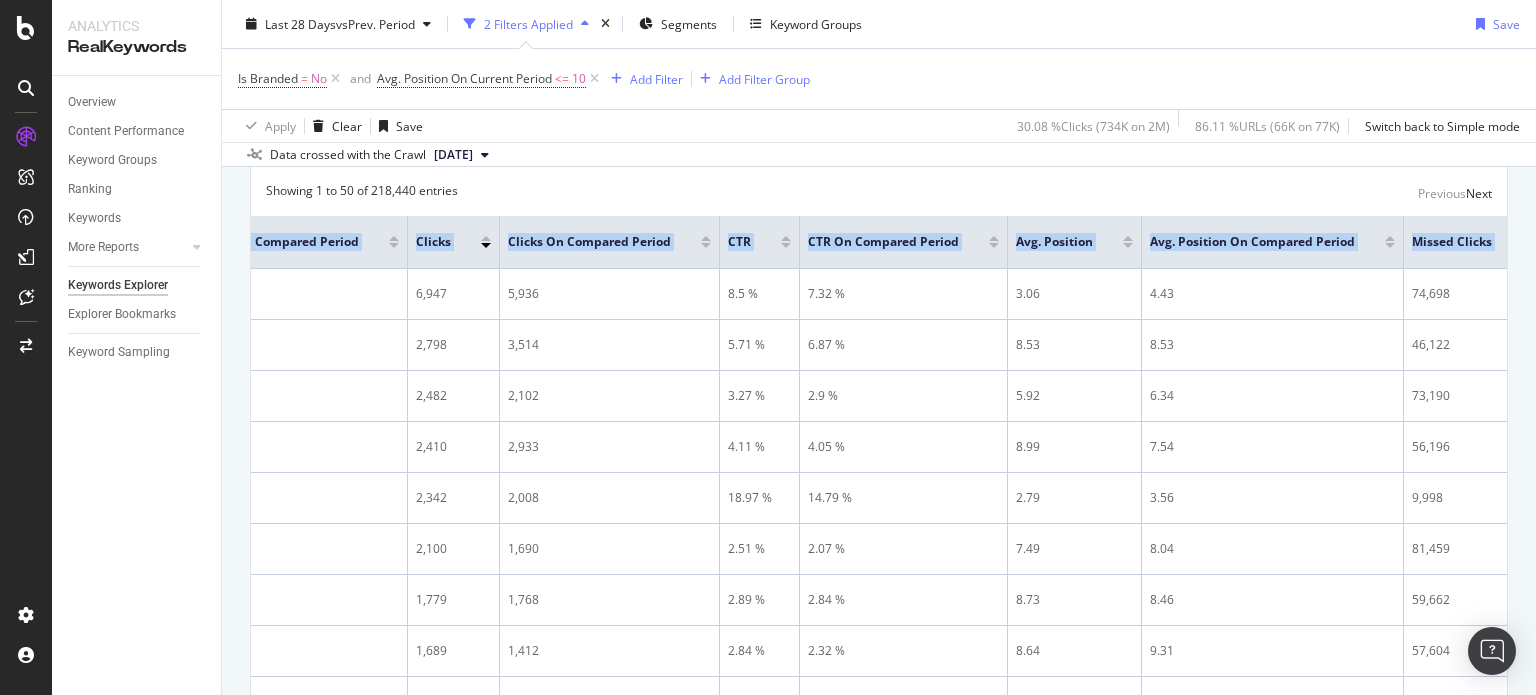 drag, startPoint x: 413, startPoint y: 371, endPoint x: 1535, endPoint y: 375, distance: 1122.0071 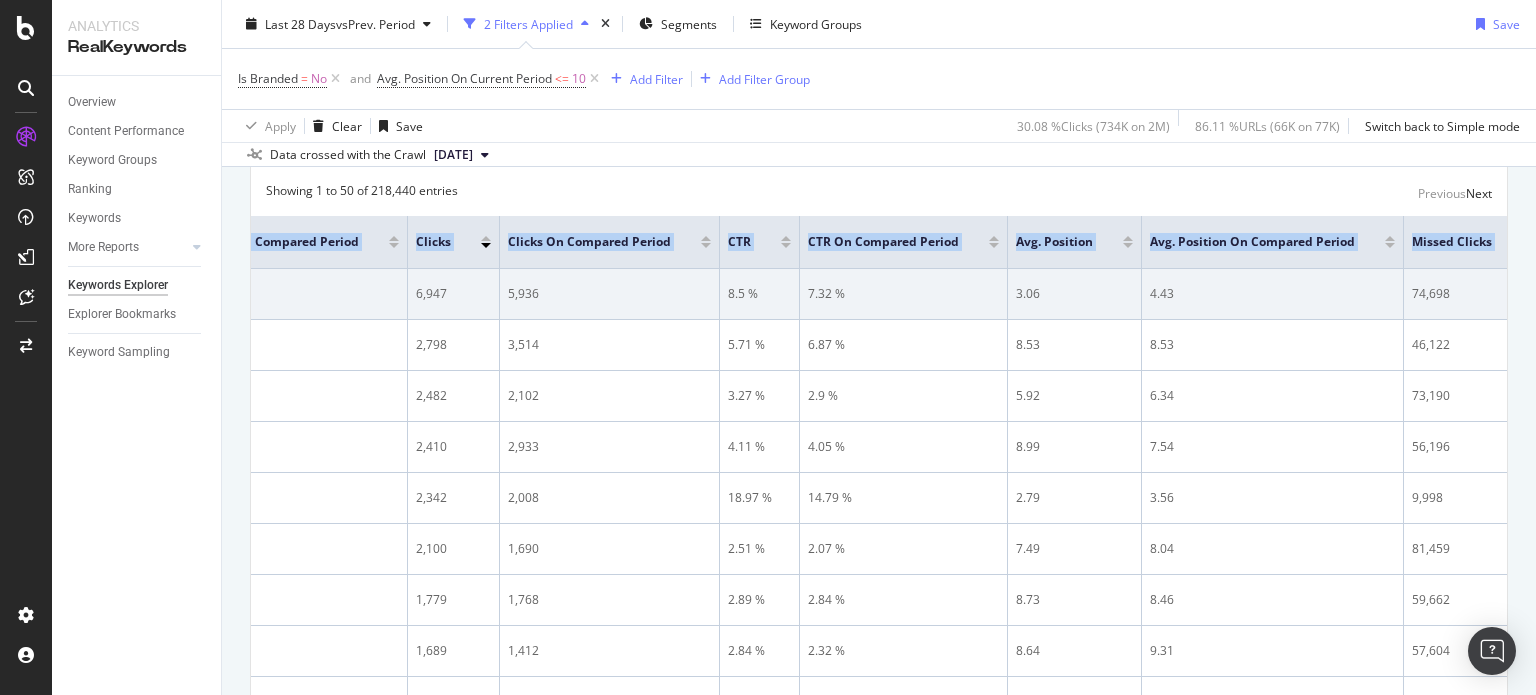 click on "74,698" at bounding box center (1472, 294) 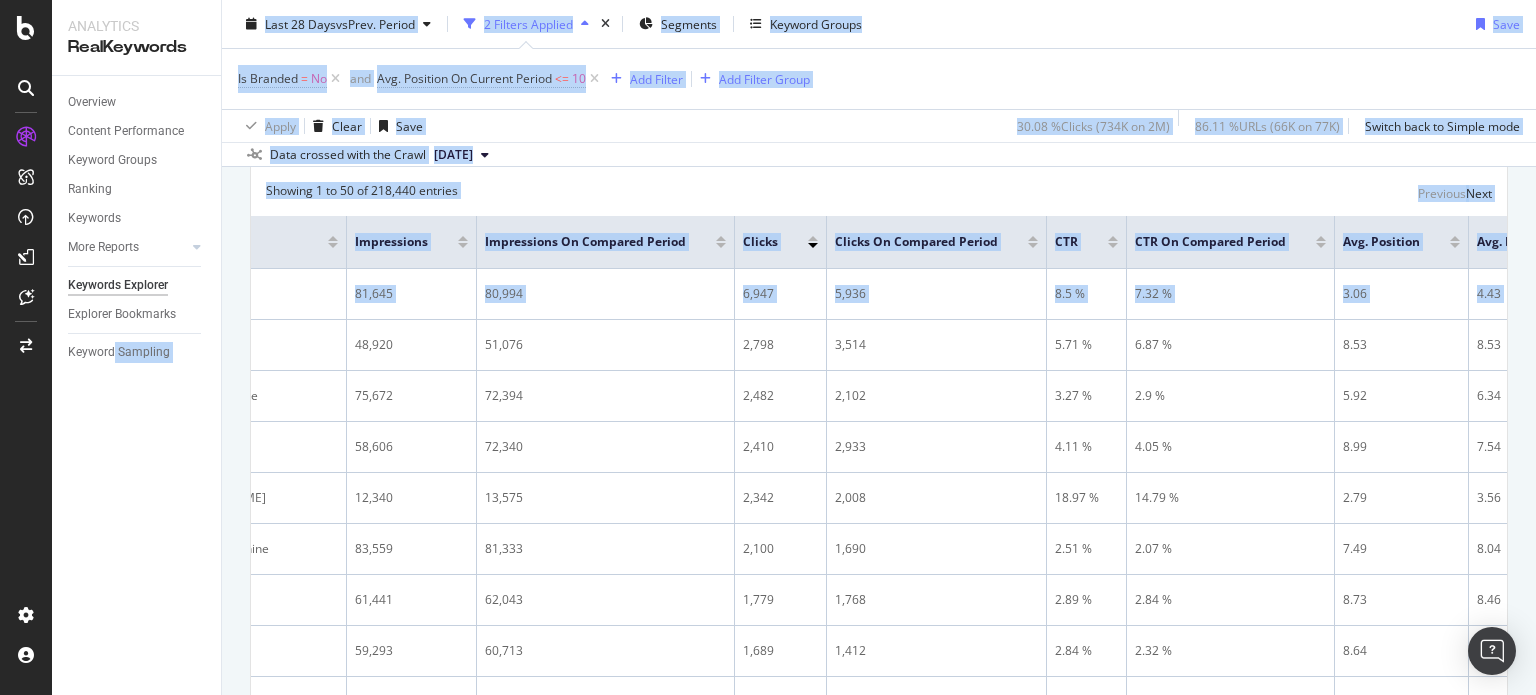 scroll, scrollTop: 0, scrollLeft: 0, axis: both 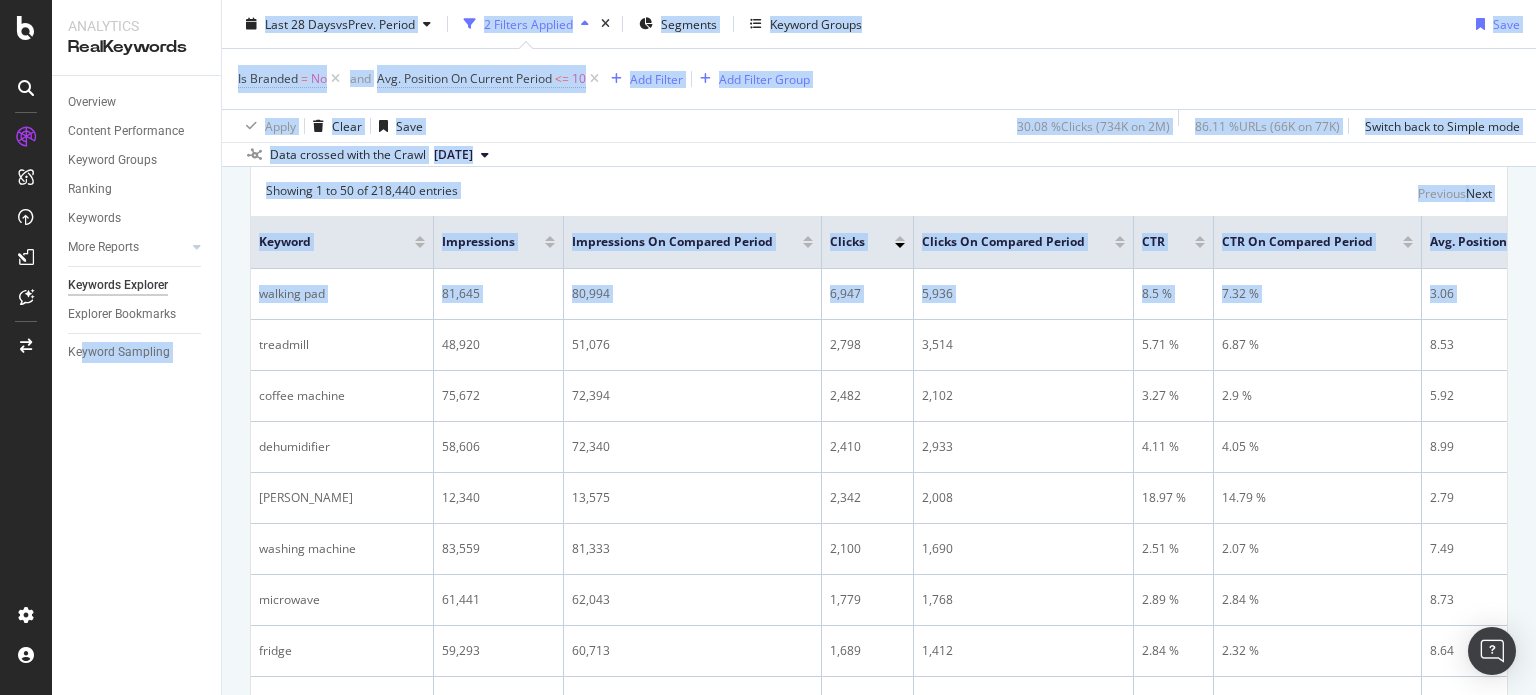 drag, startPoint x: 967, startPoint y: 375, endPoint x: 83, endPoint y: 369, distance: 884.0204 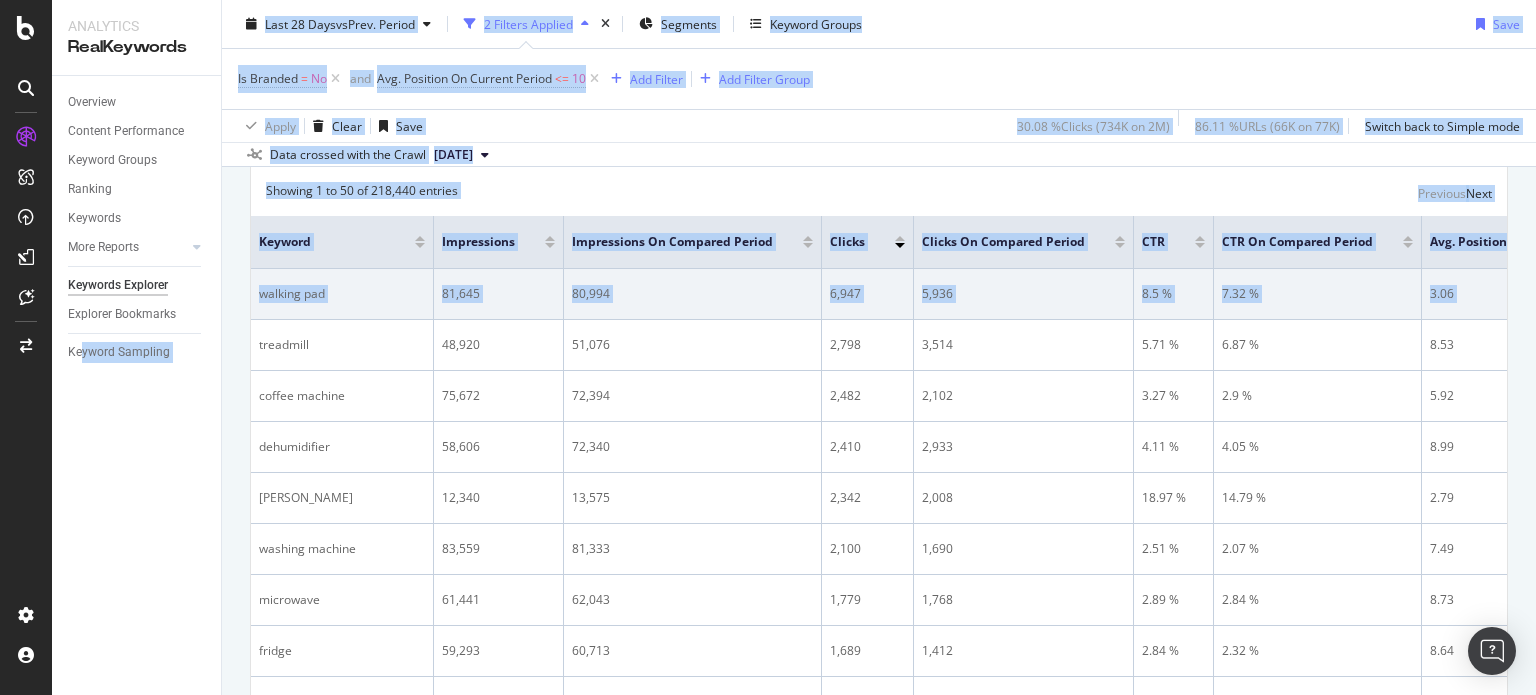 click on "81,645" at bounding box center [498, 294] 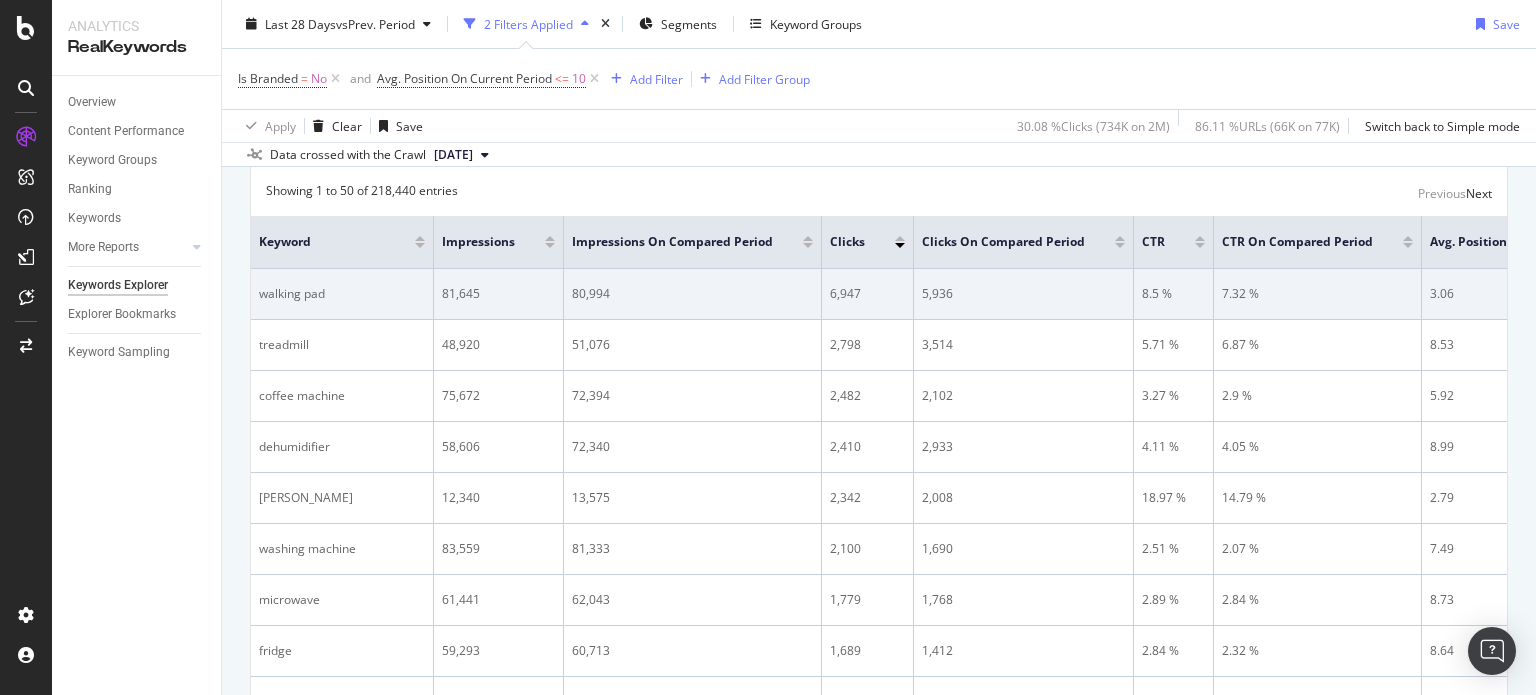 click on "6,947" at bounding box center (867, 294) 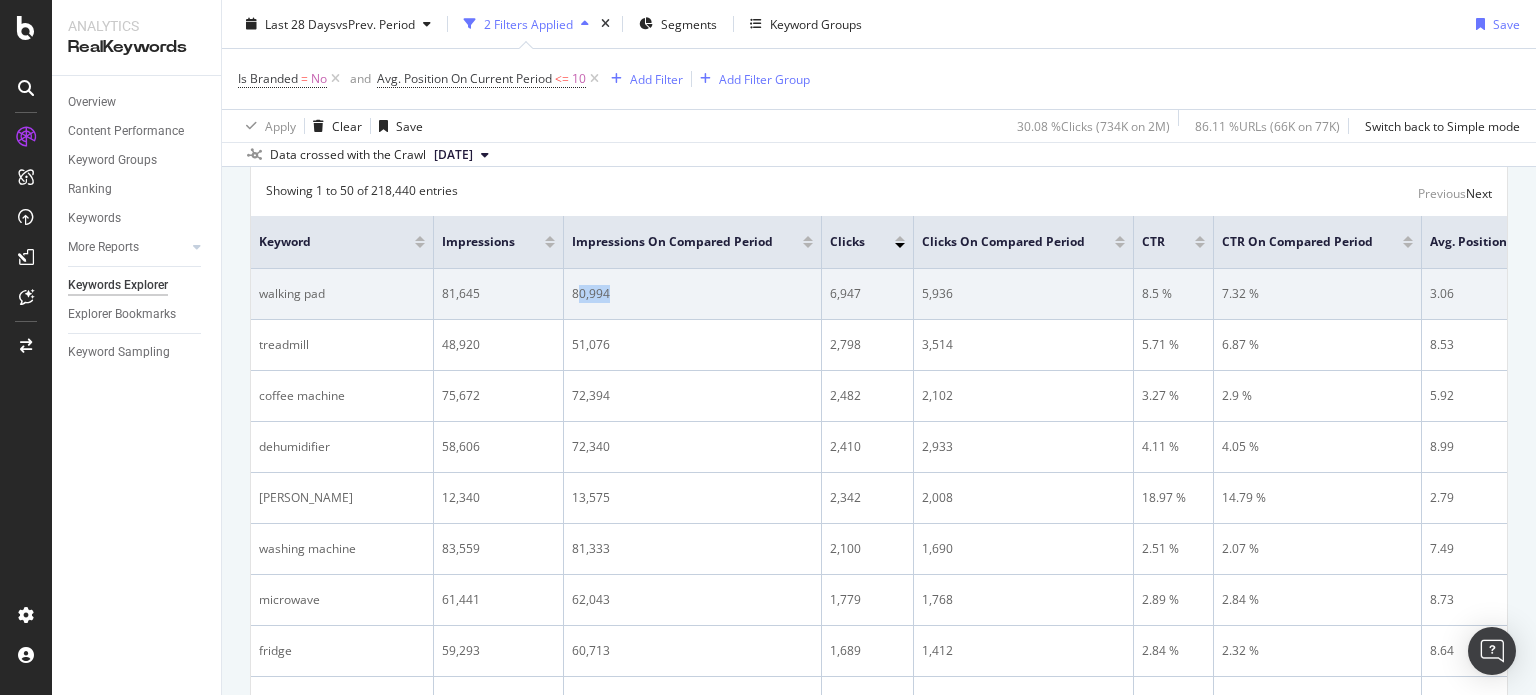 drag, startPoint x: 544, startPoint y: 380, endPoint x: 621, endPoint y: 382, distance: 77.02597 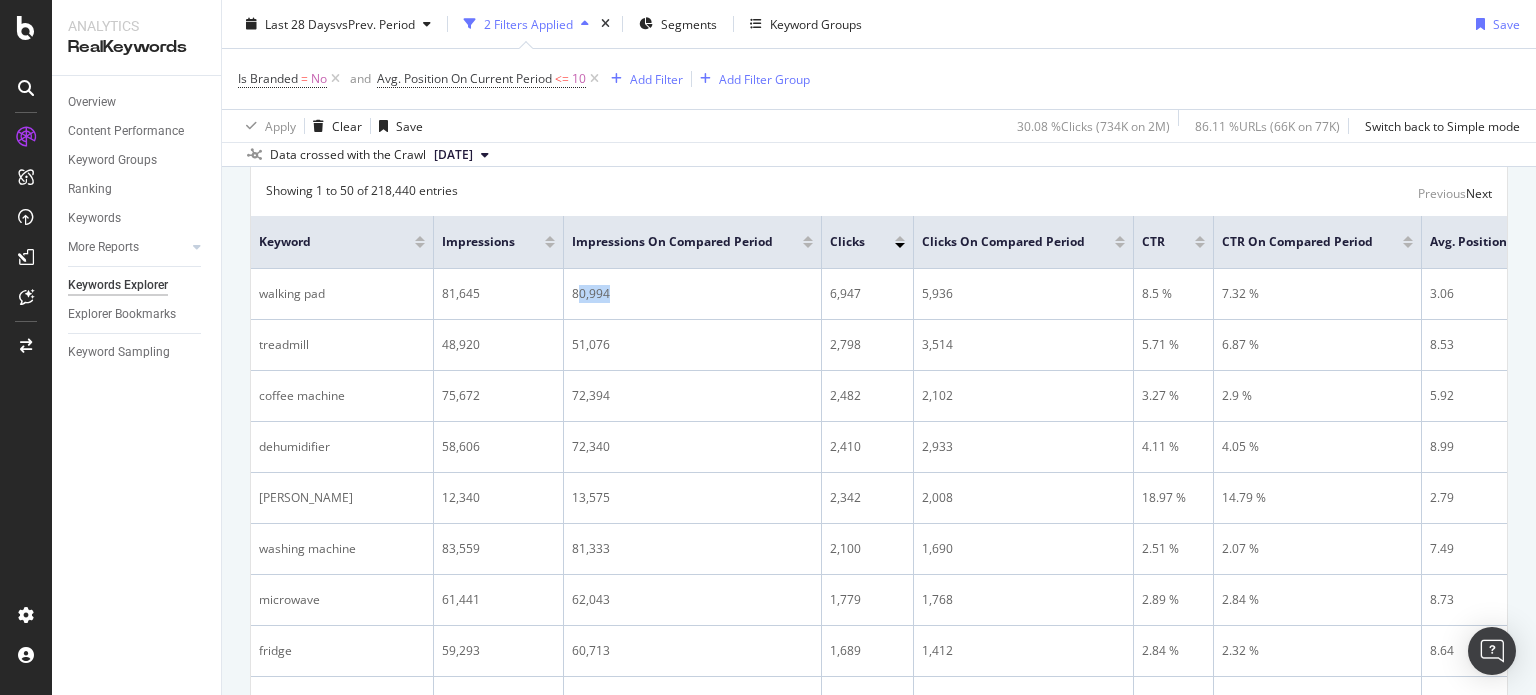 scroll, scrollTop: 100, scrollLeft: 0, axis: vertical 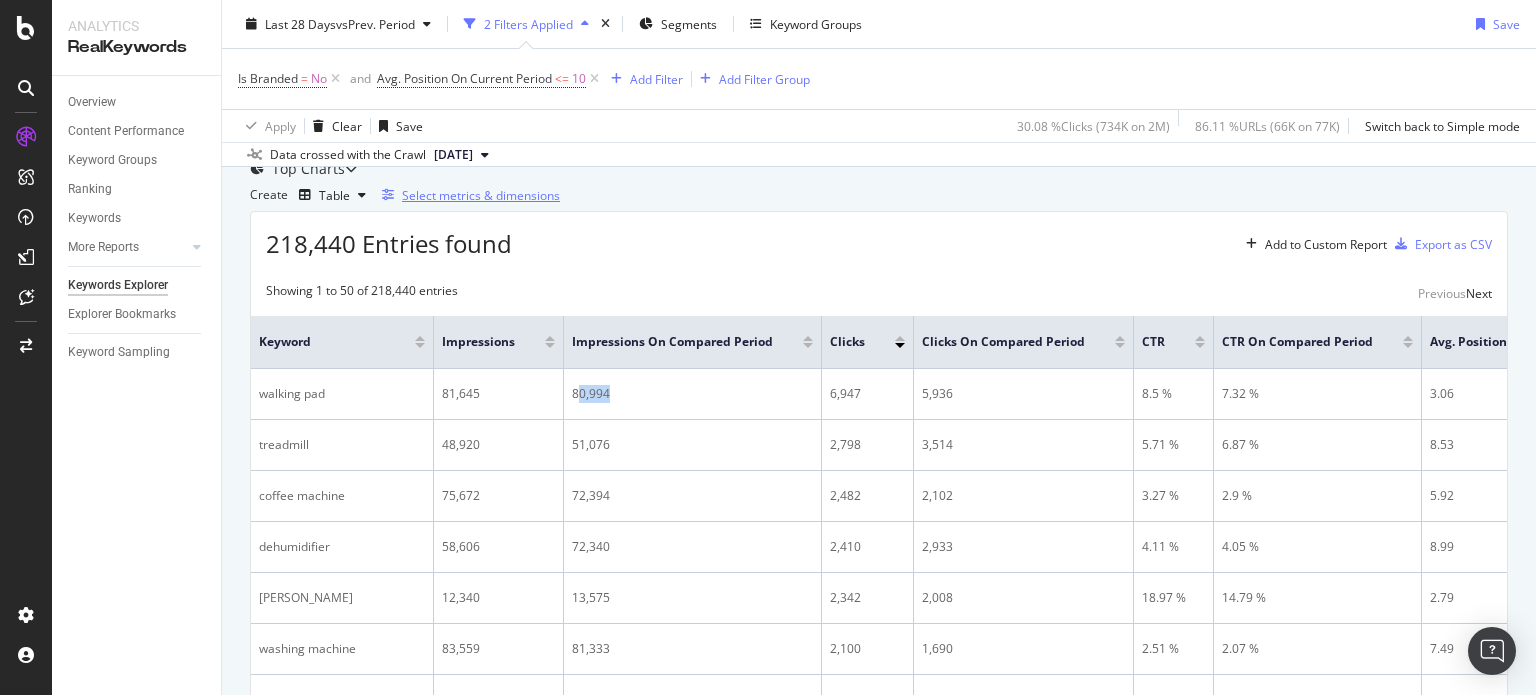 click on "Select metrics & dimensions" at bounding box center [481, 195] 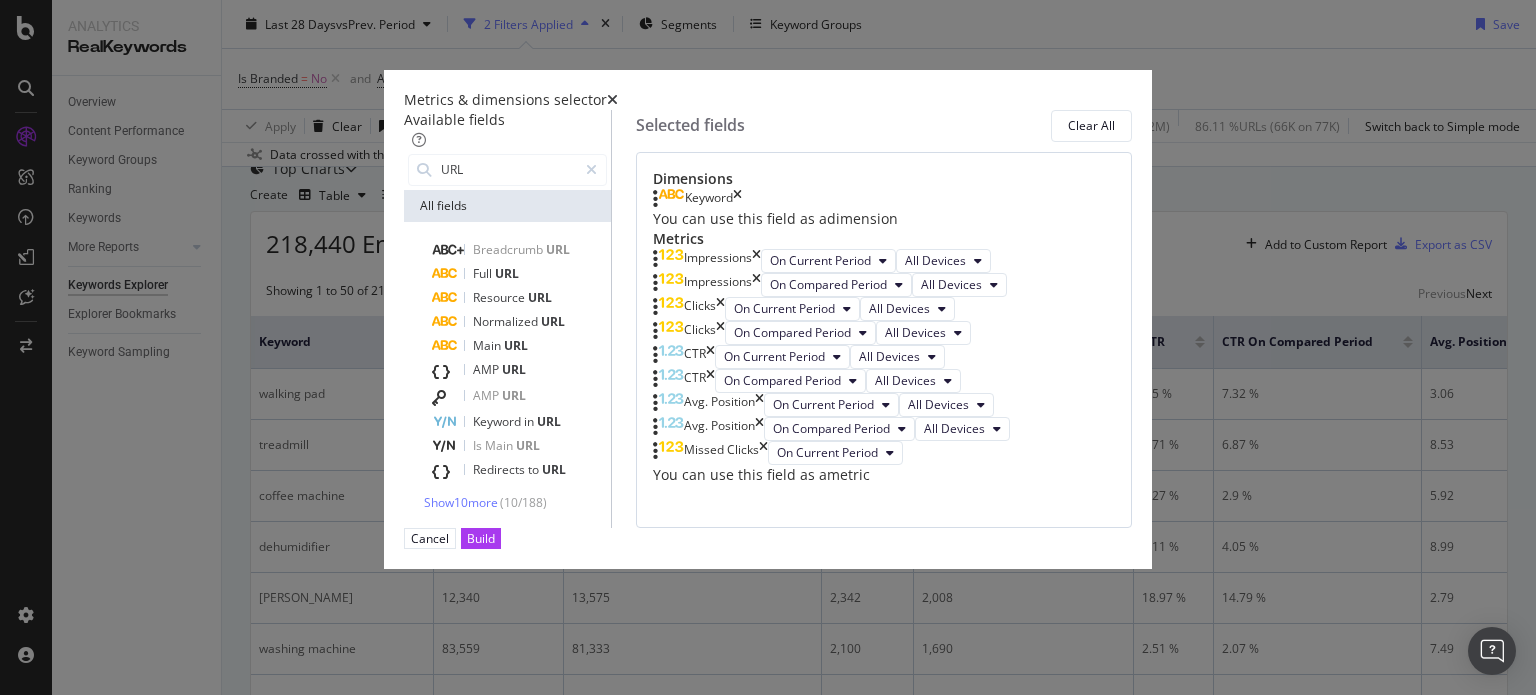 scroll, scrollTop: 0, scrollLeft: 0, axis: both 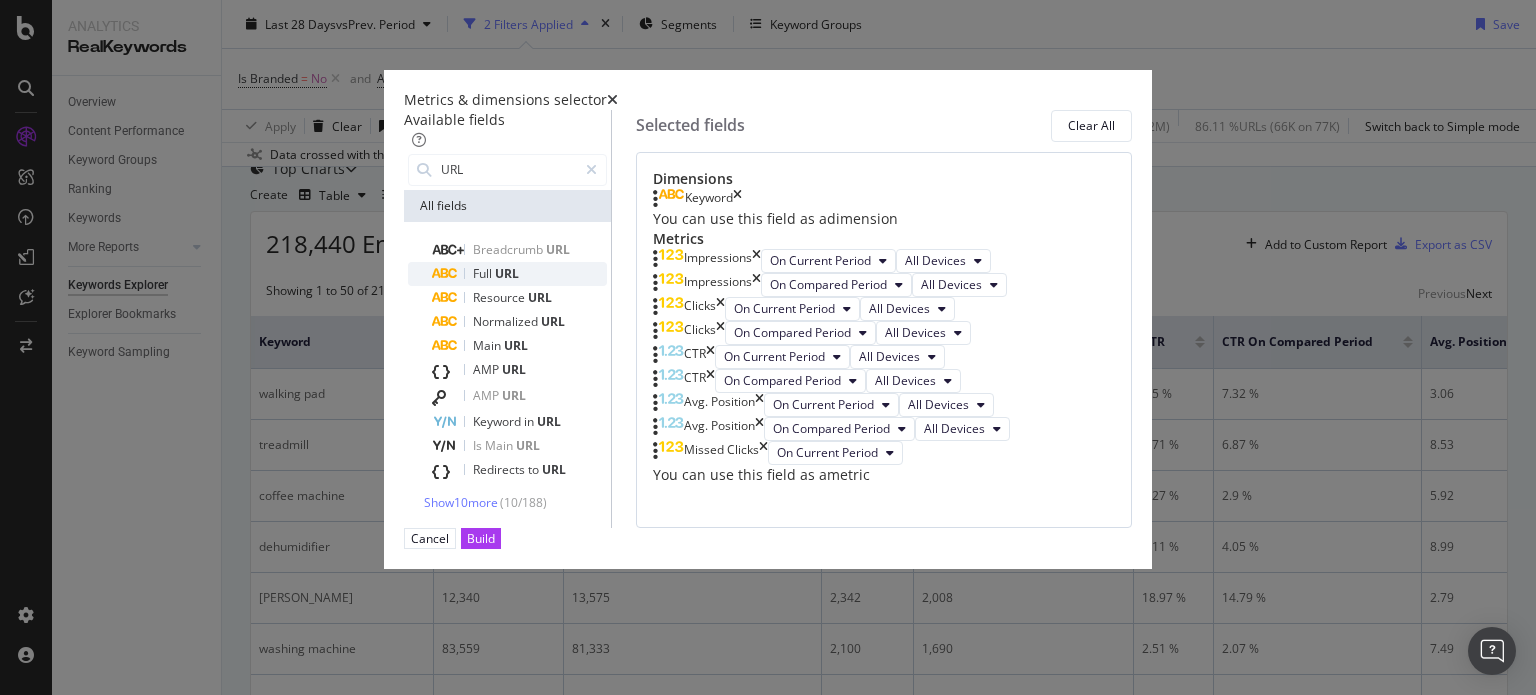 click on "Full   URL" at bounding box center (519, 274) 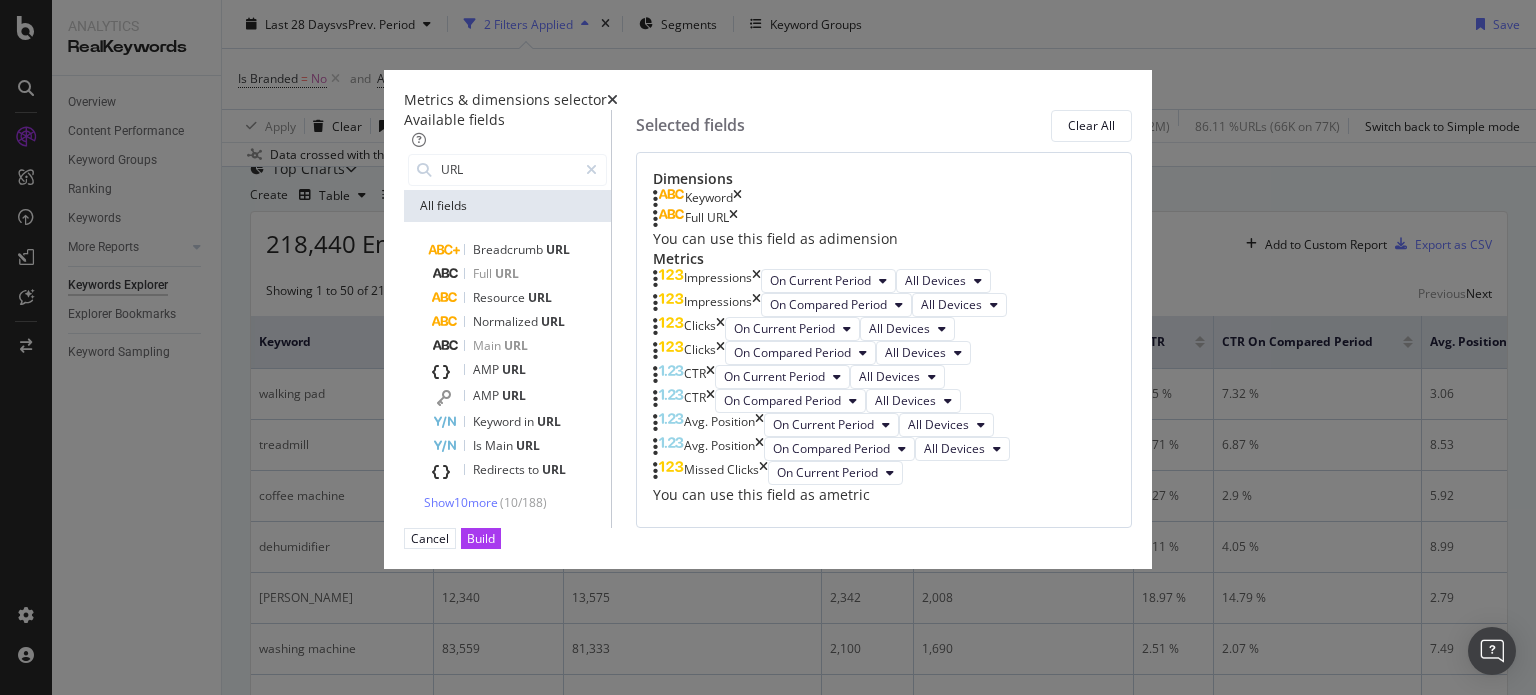 click on "Full URL" at bounding box center (695, 219) 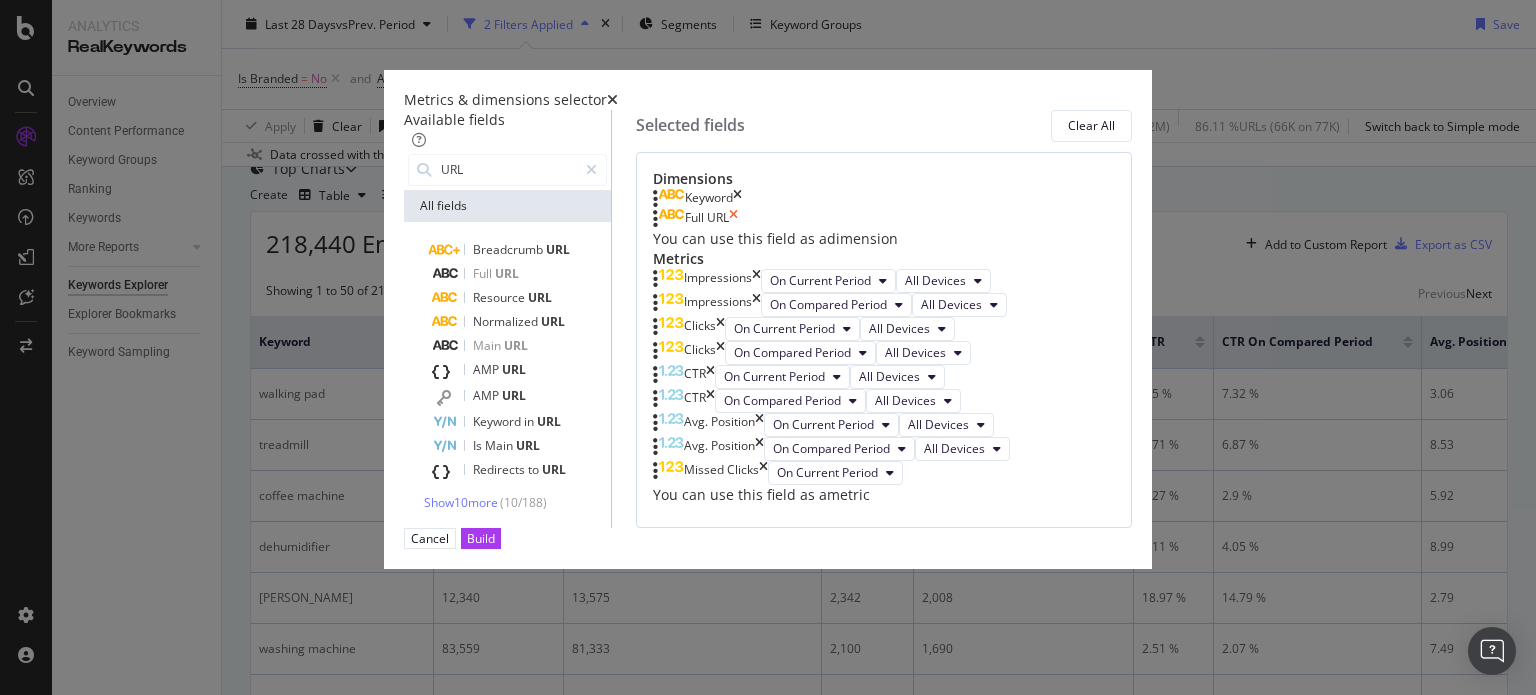 click at bounding box center [733, 219] 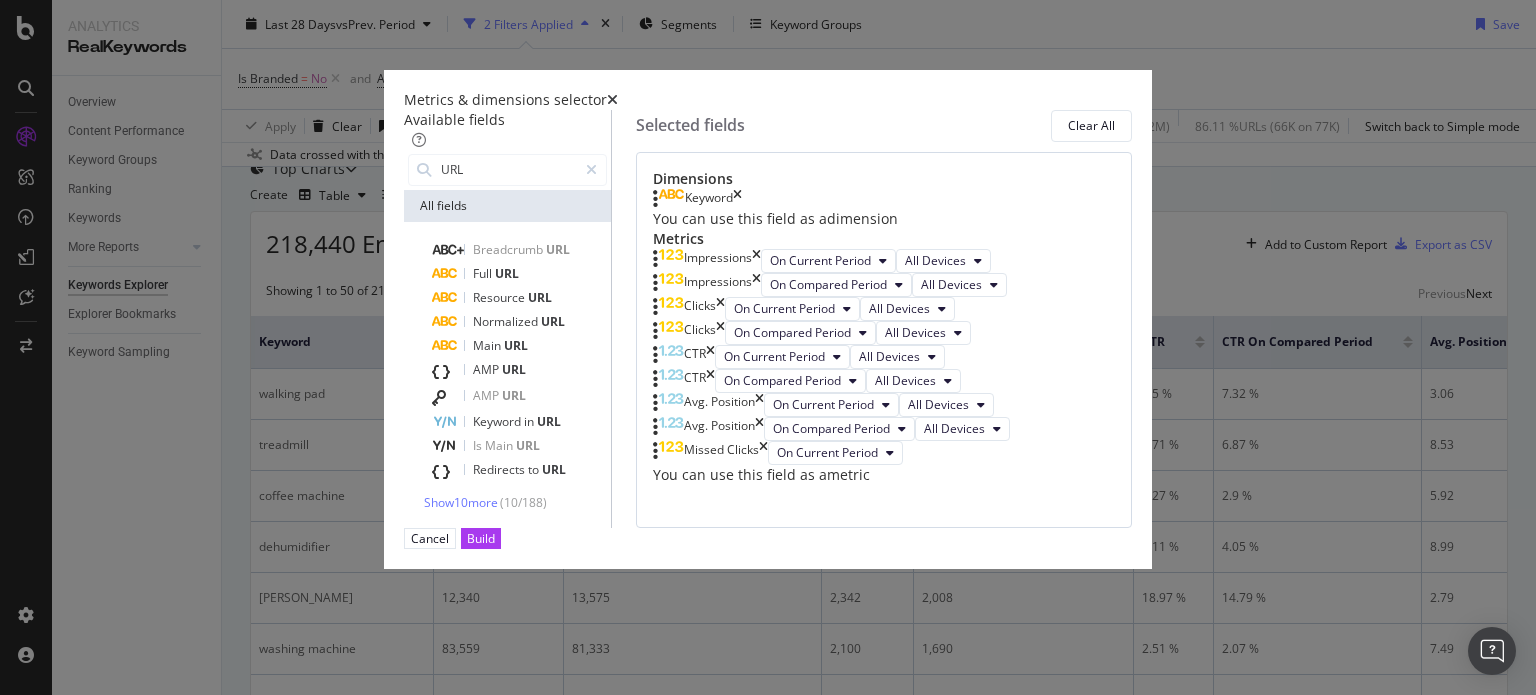 scroll, scrollTop: 481, scrollLeft: 0, axis: vertical 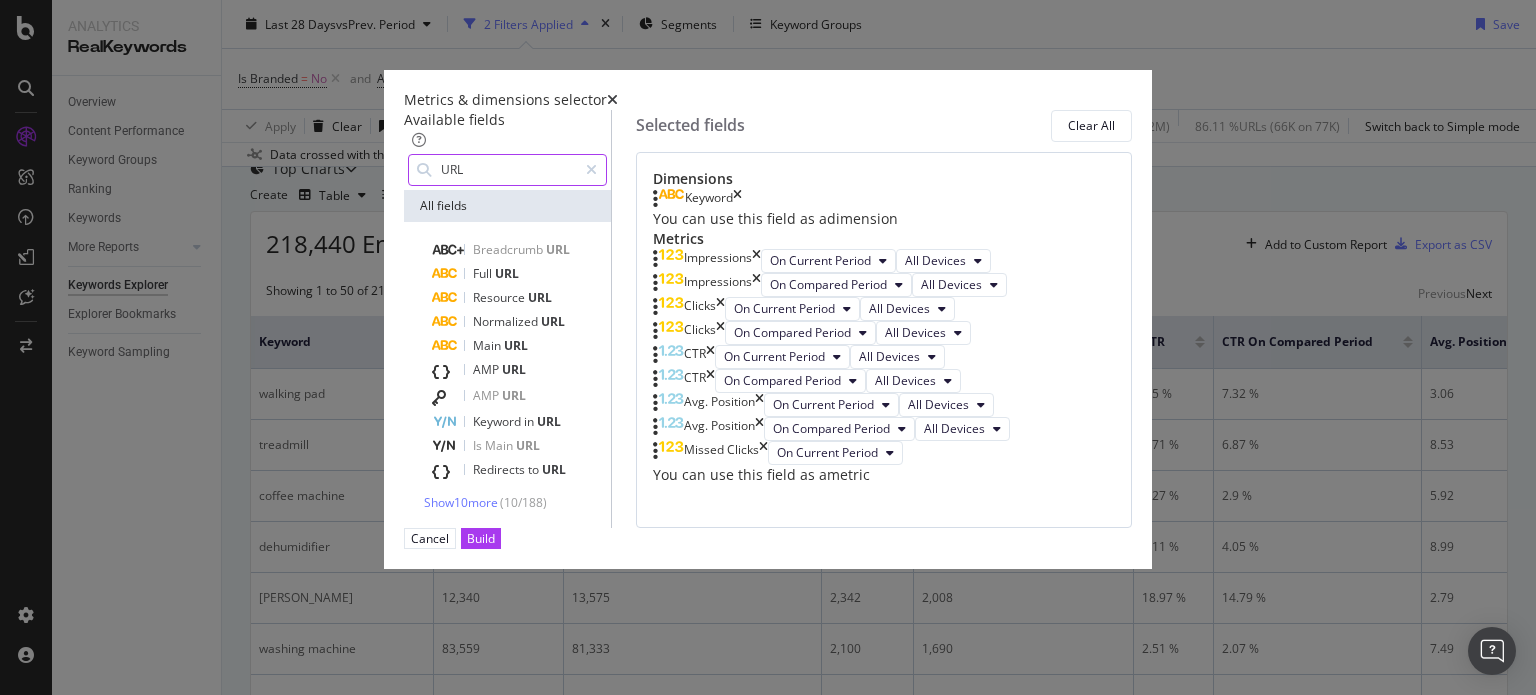 click on "URL" at bounding box center [508, 170] 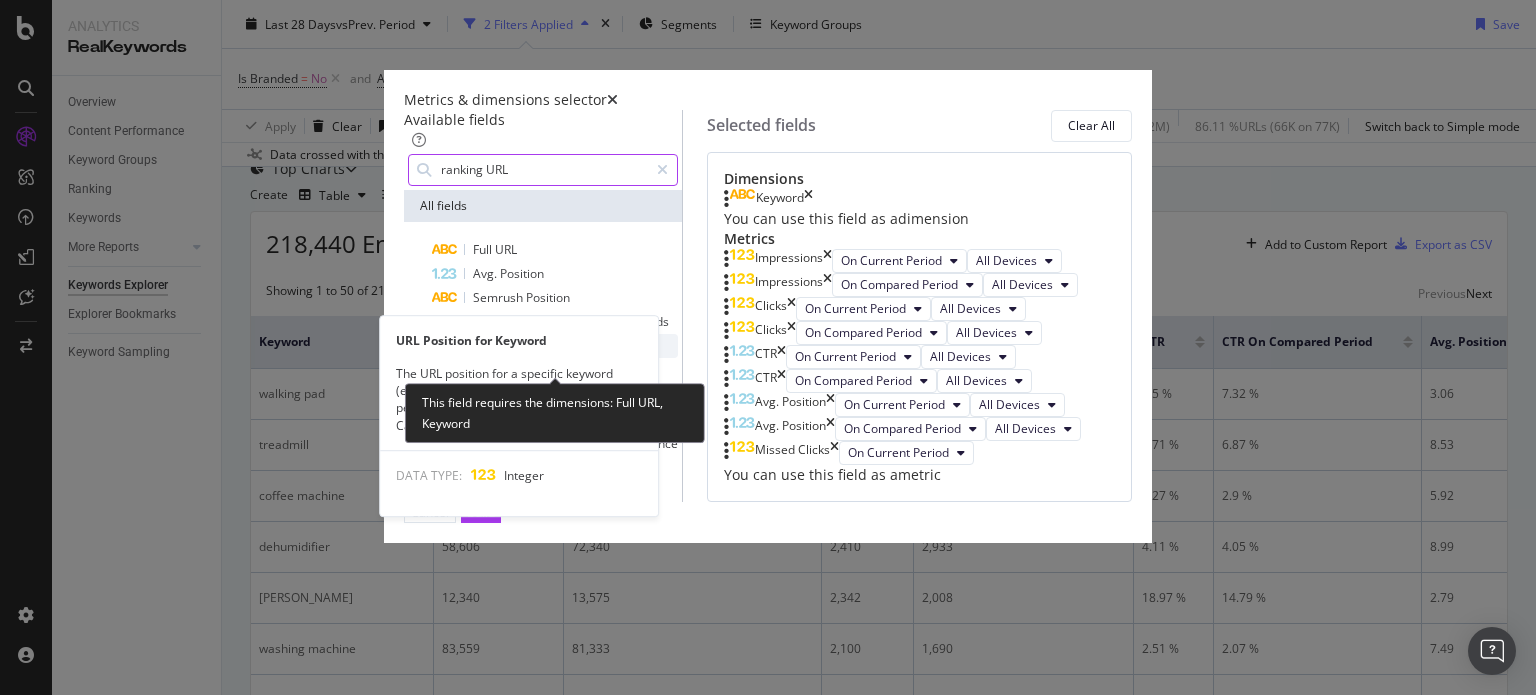 type on "ranking URL" 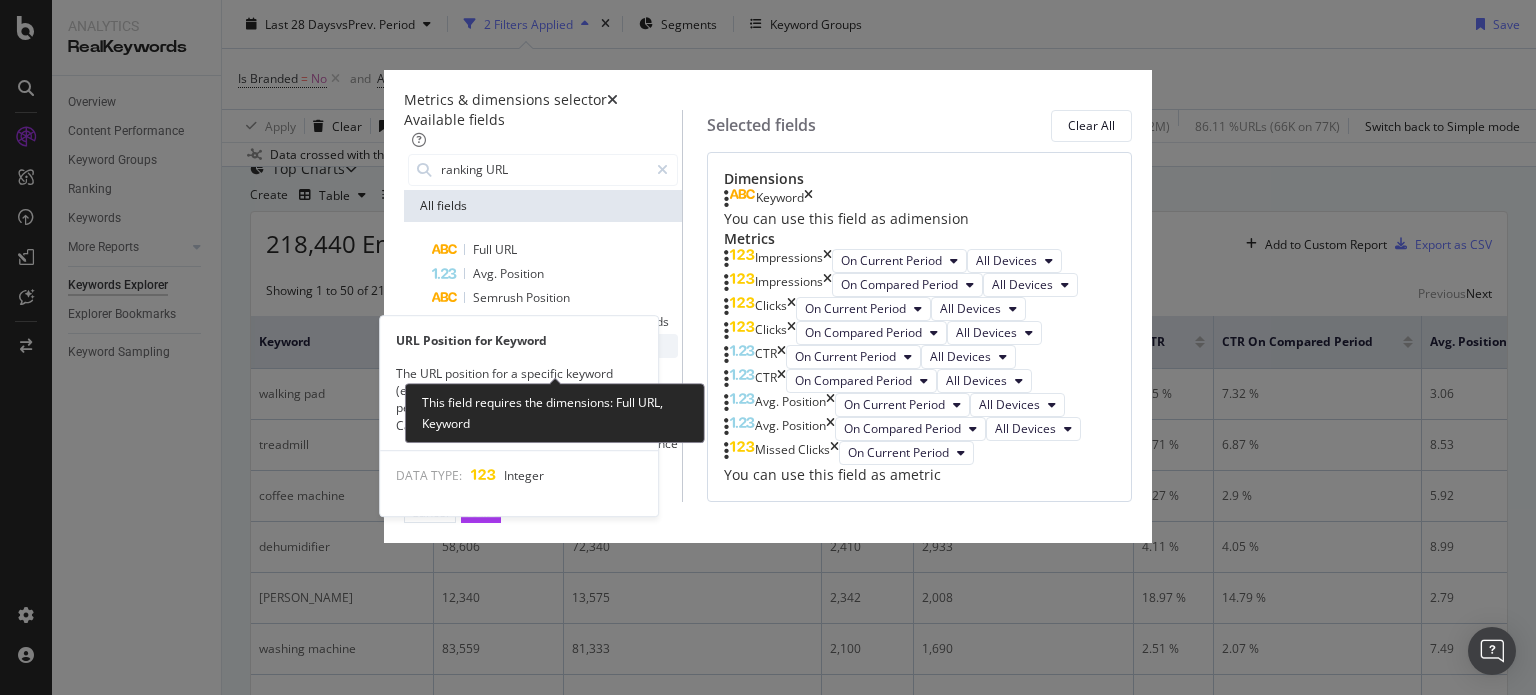 click on "Keyword" at bounding box center [588, 345] 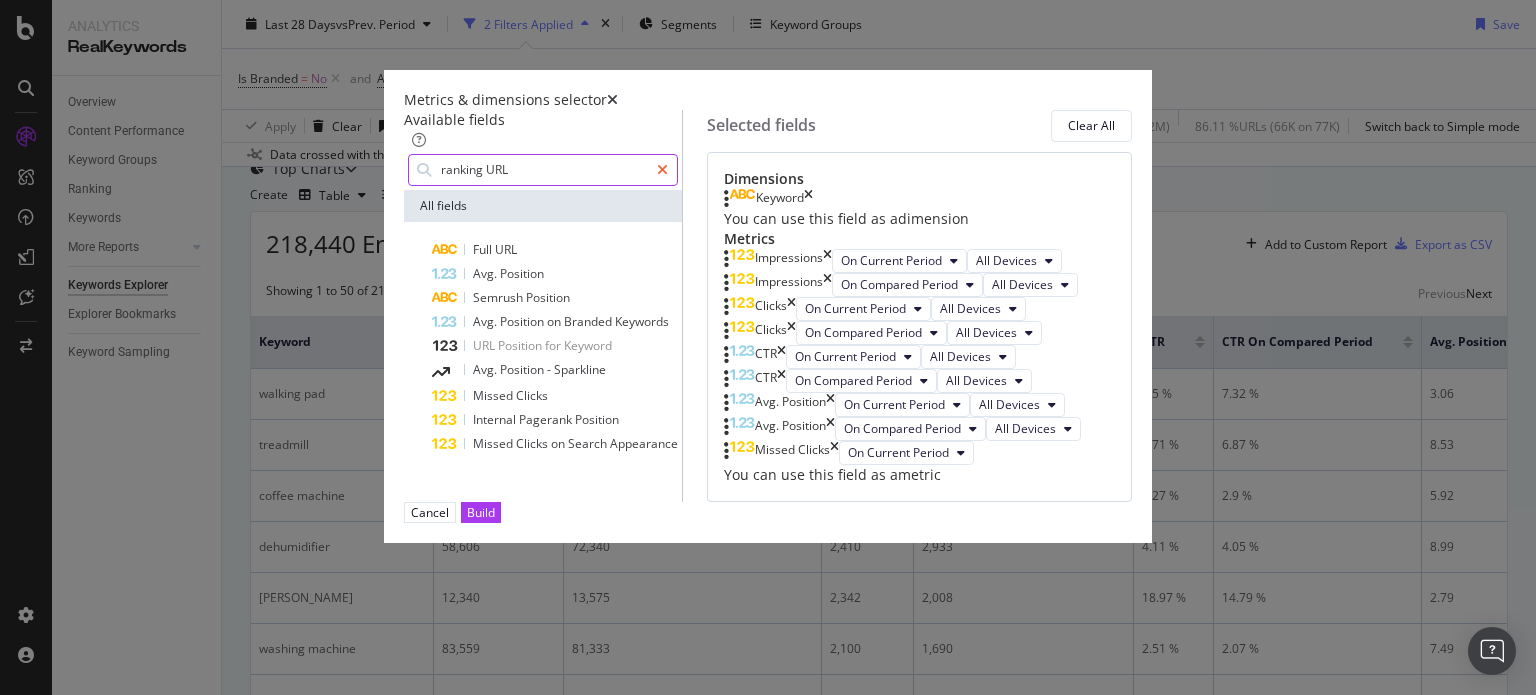 click at bounding box center (662, 170) 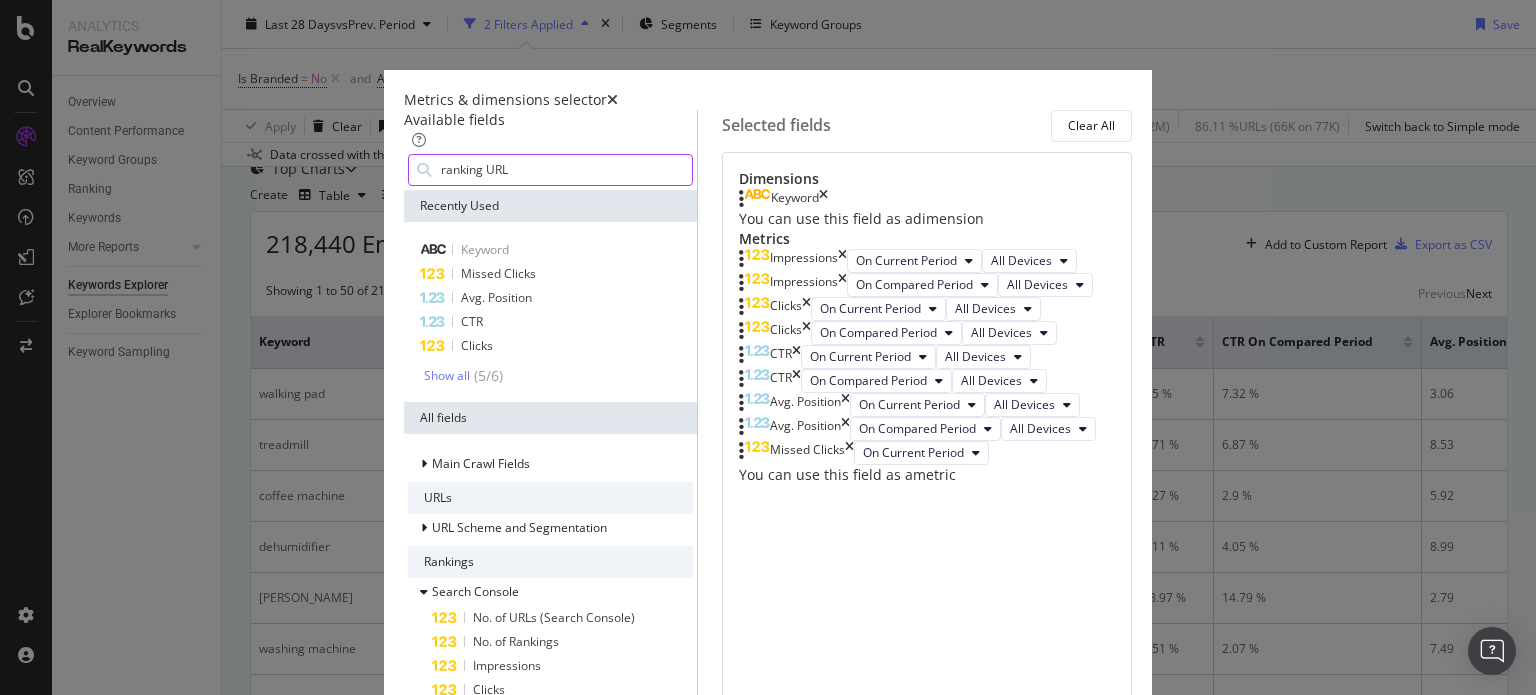 click on "ranking URL" at bounding box center (565, 170) 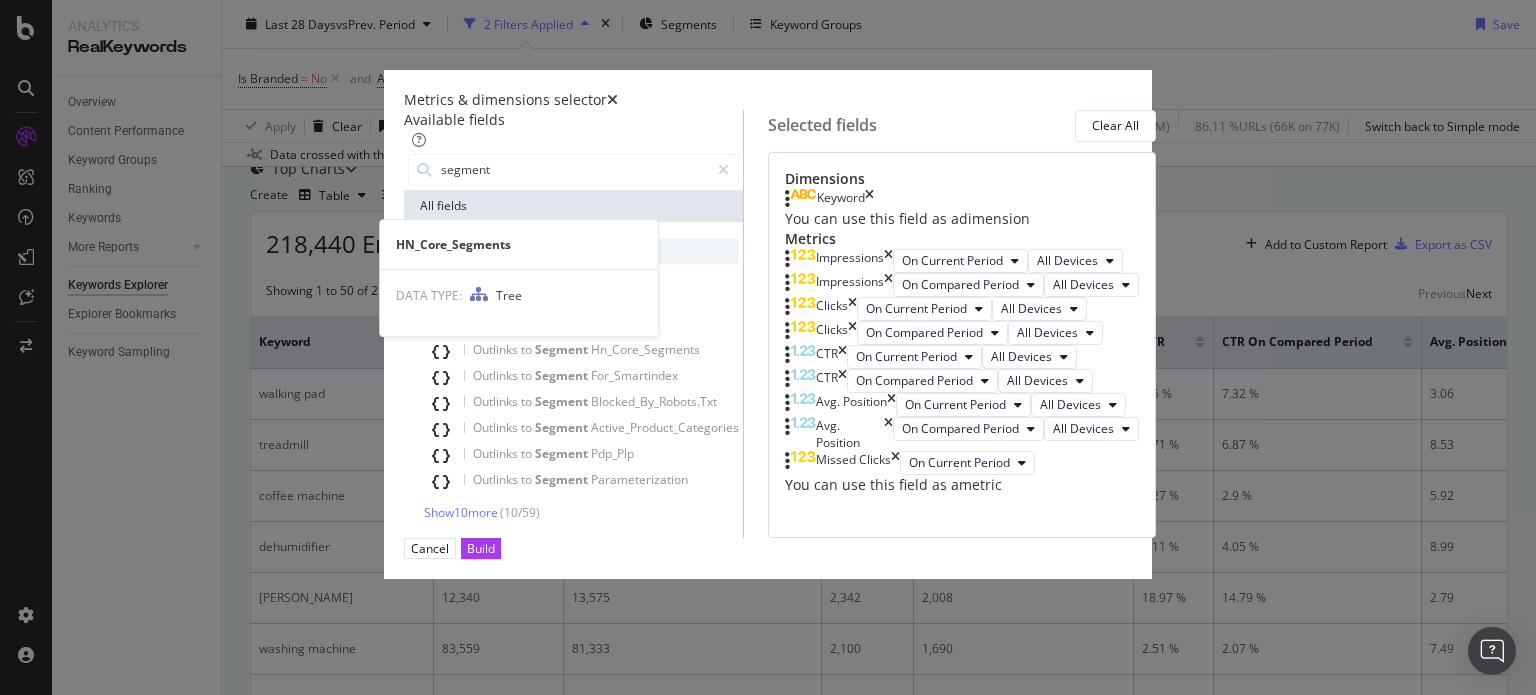 click on "HN_Core_Segments" at bounding box center [530, 249] 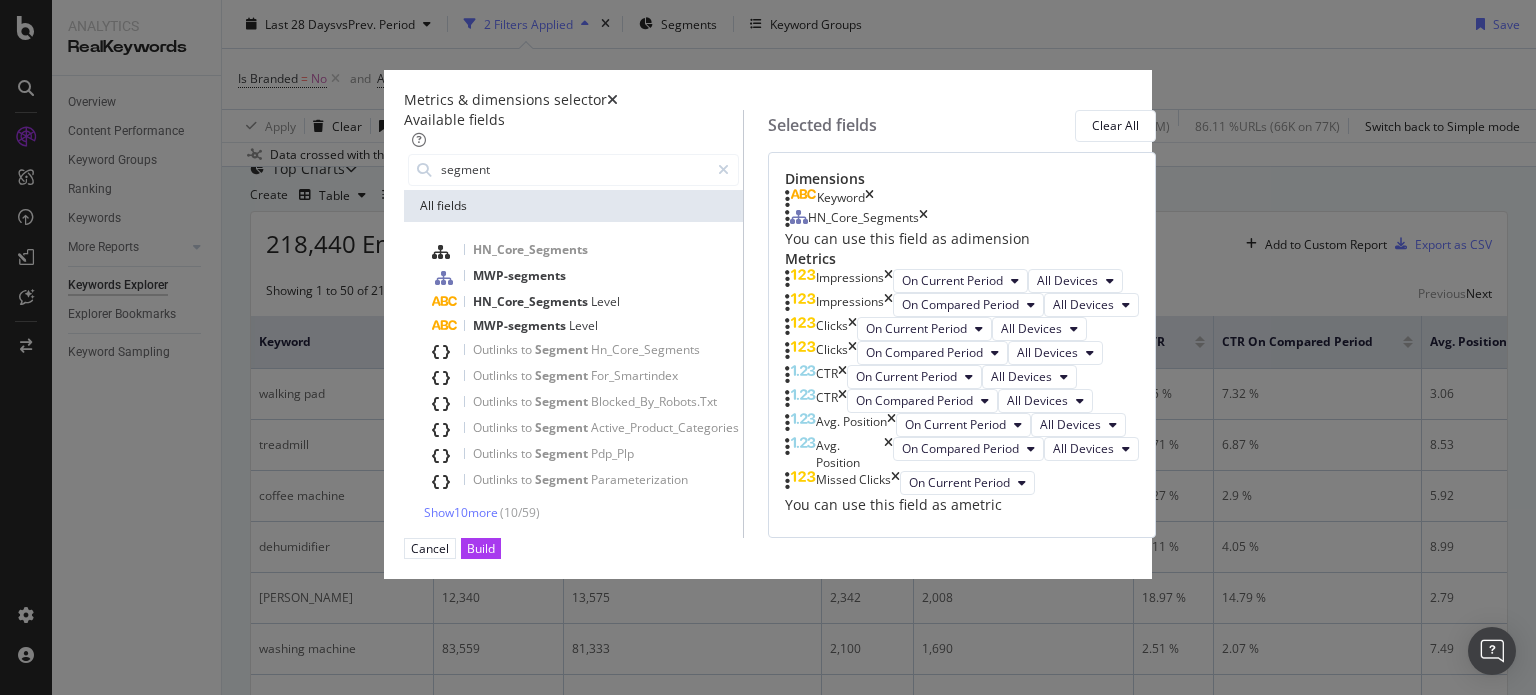 scroll, scrollTop: 0, scrollLeft: 0, axis: both 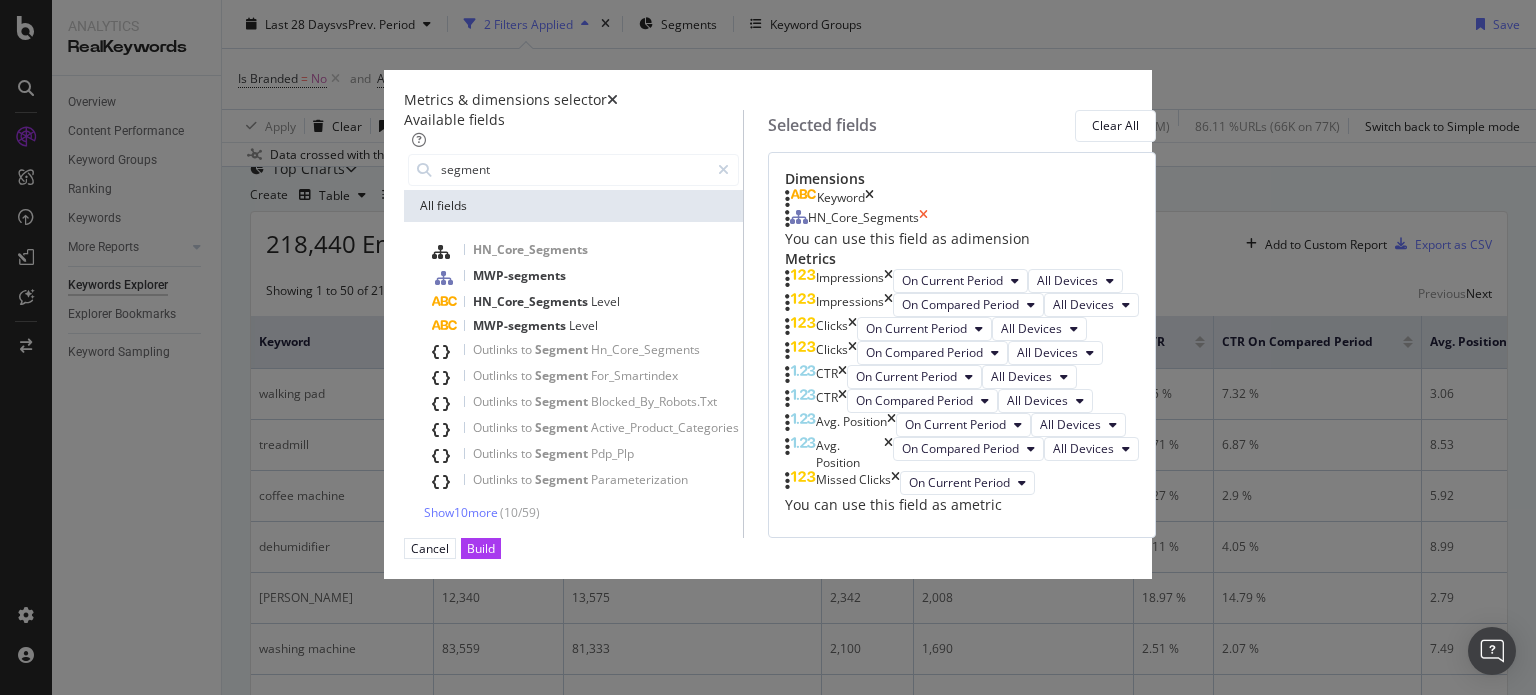 click at bounding box center [923, 219] 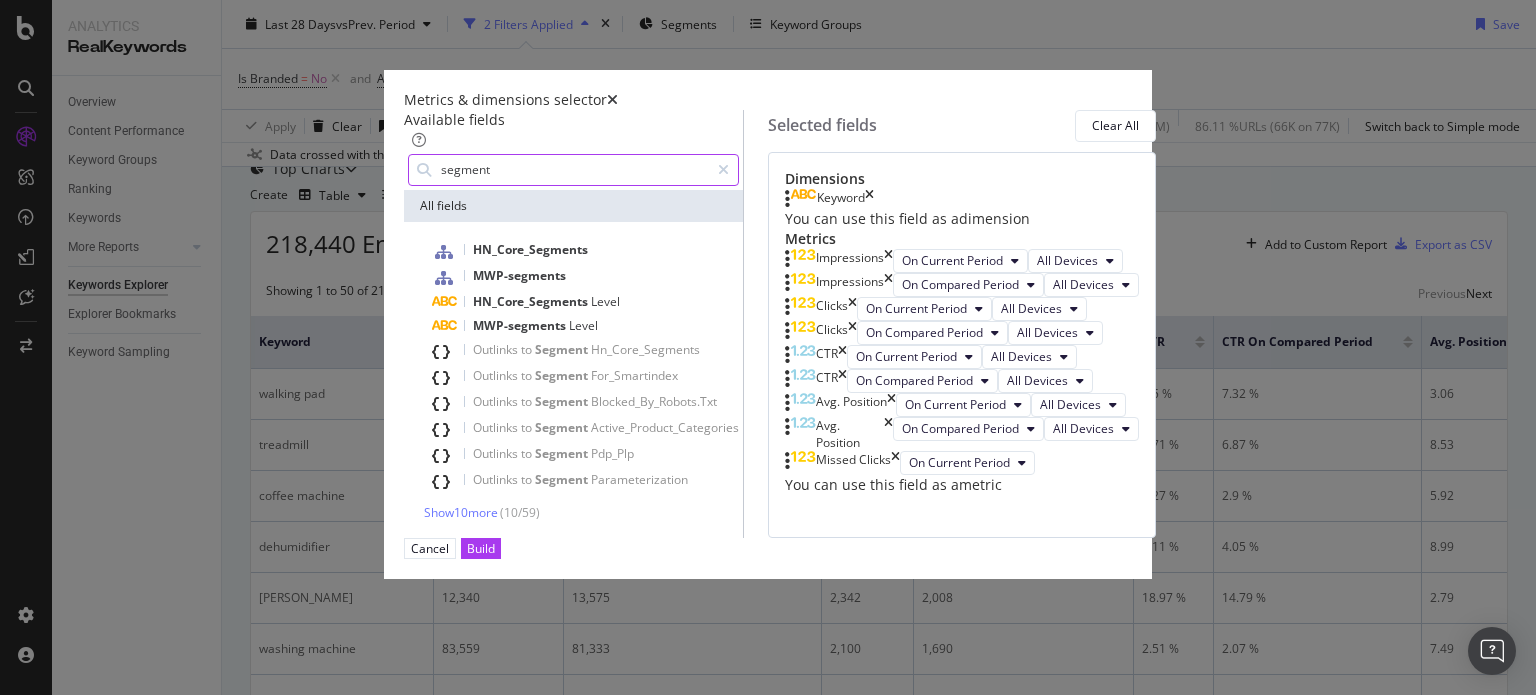 click on "segment" at bounding box center [574, 170] 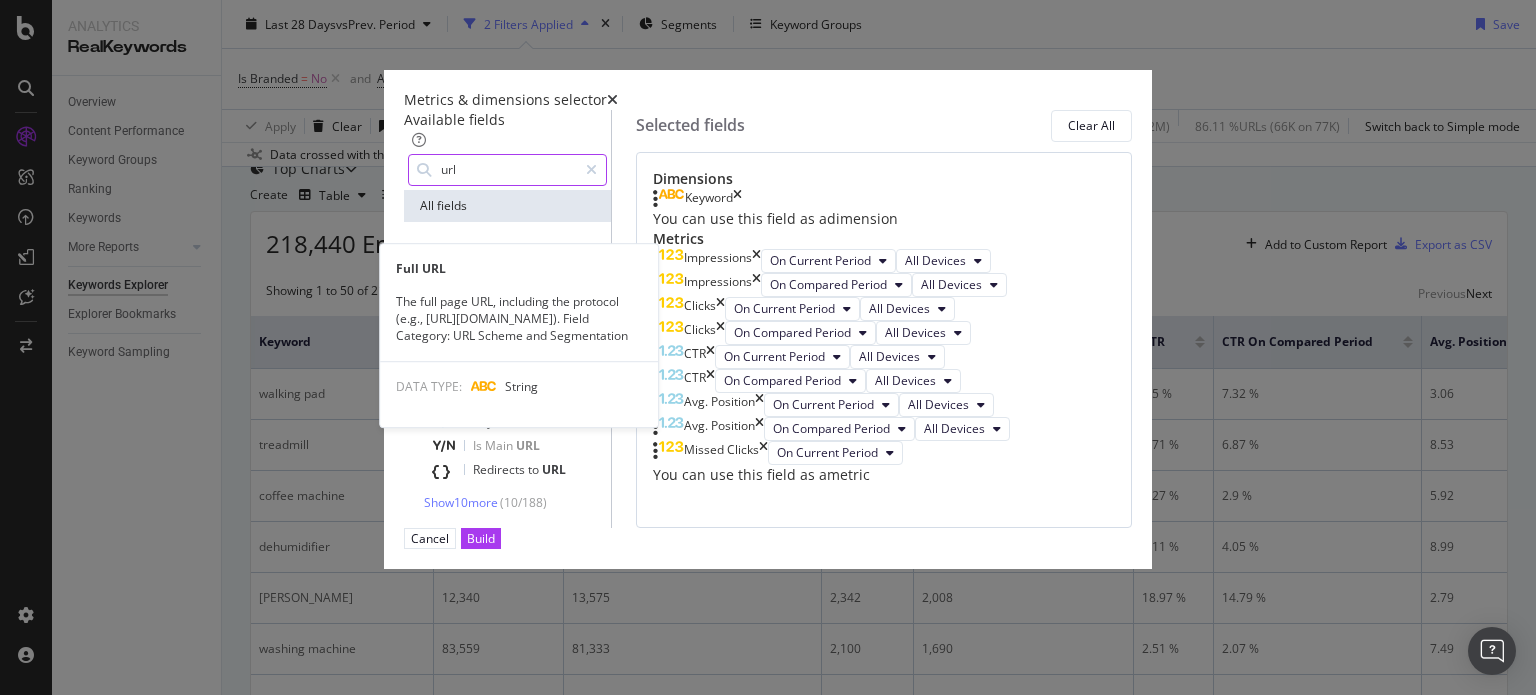type on "url" 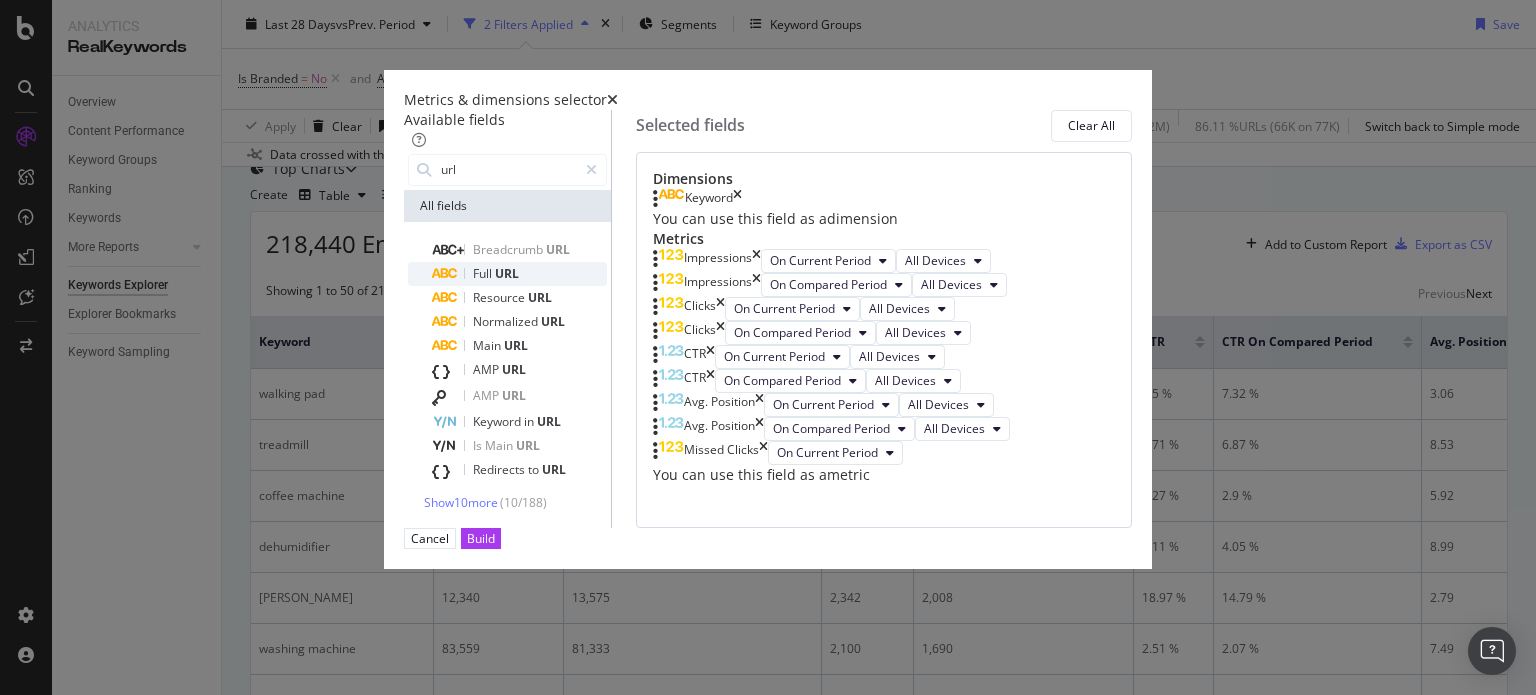 click on "Full   URL" at bounding box center [519, 274] 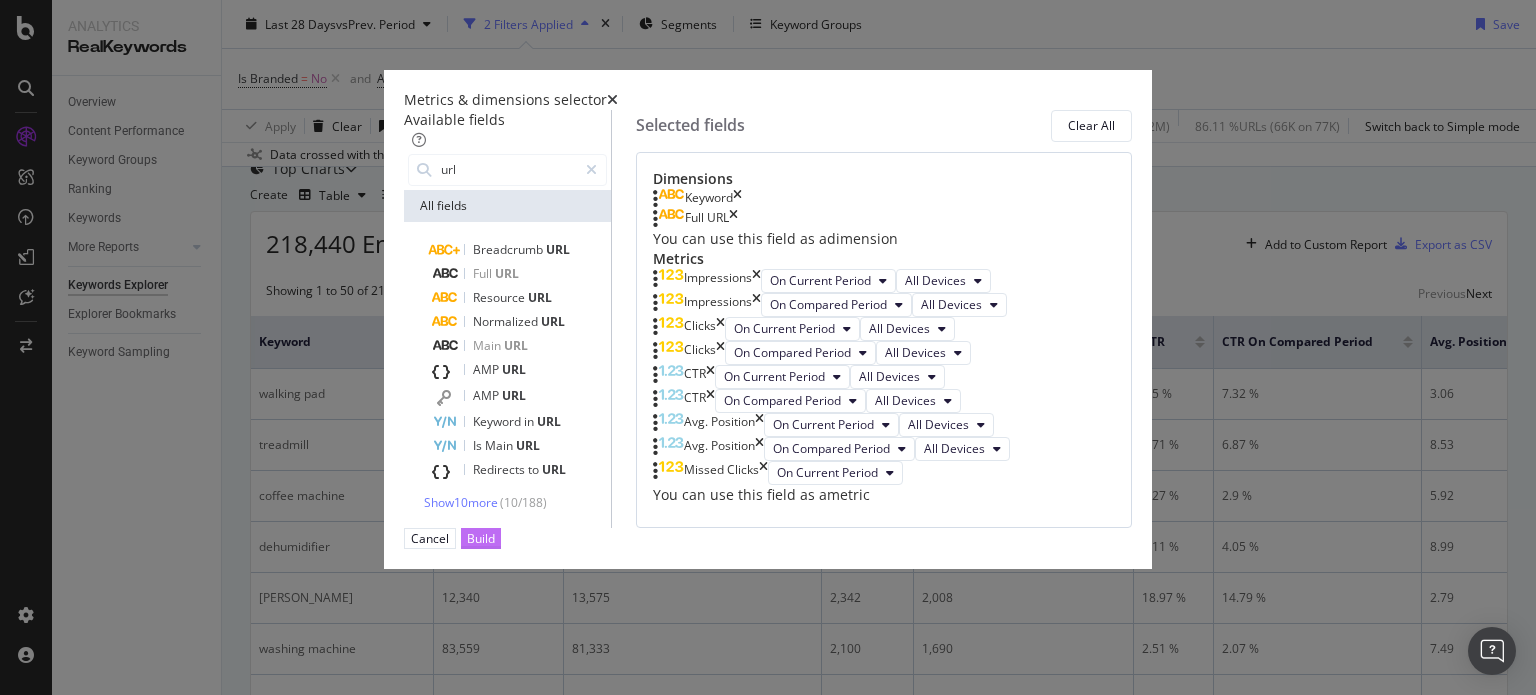 click on "Build" at bounding box center [481, 538] 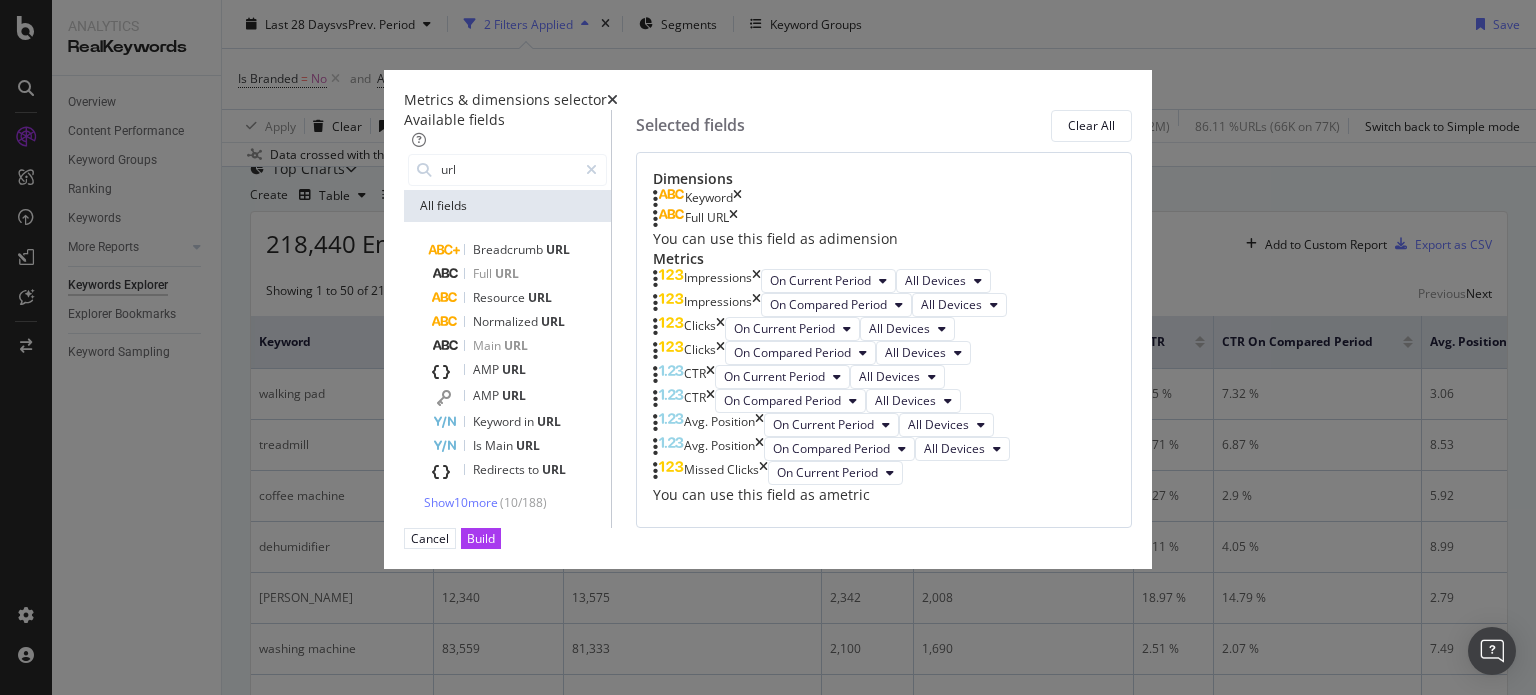 scroll, scrollTop: 68, scrollLeft: 0, axis: vertical 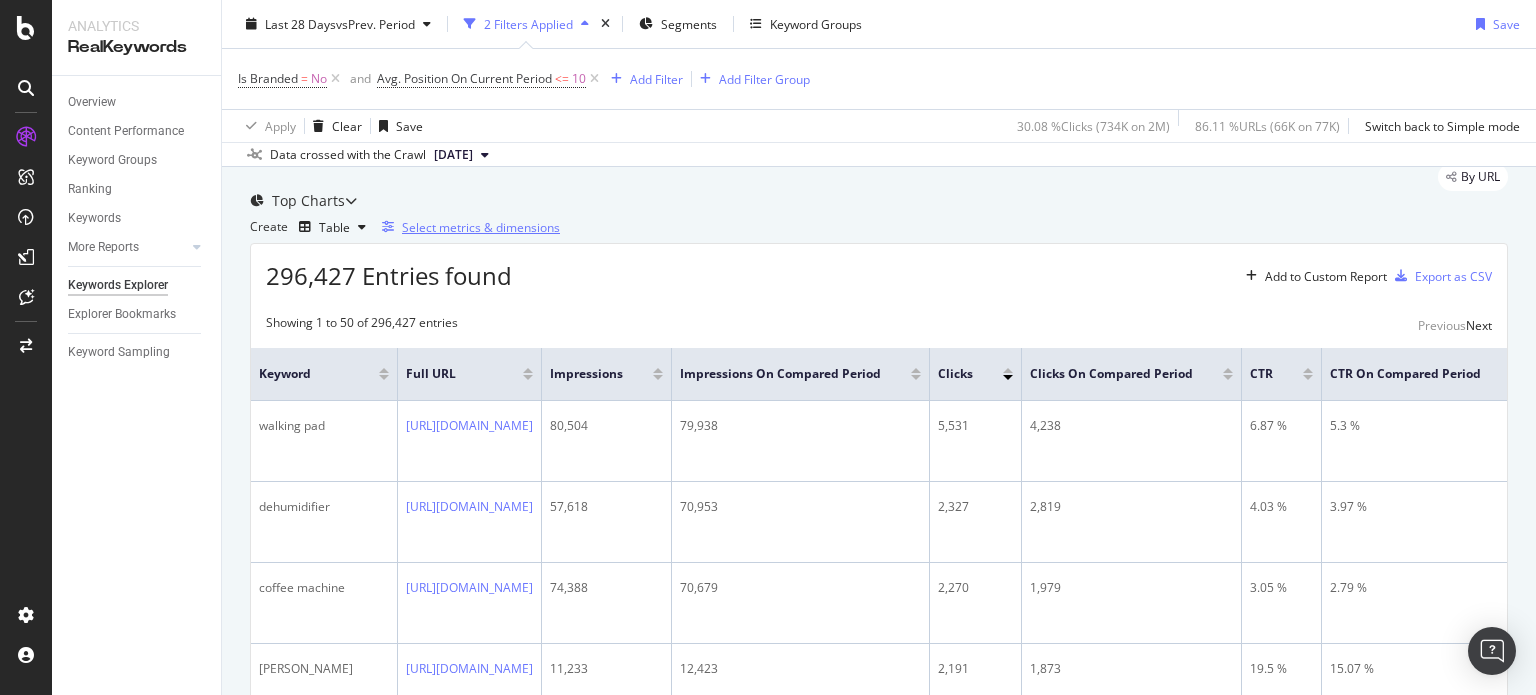 click on "Select metrics & dimensions" at bounding box center [481, 227] 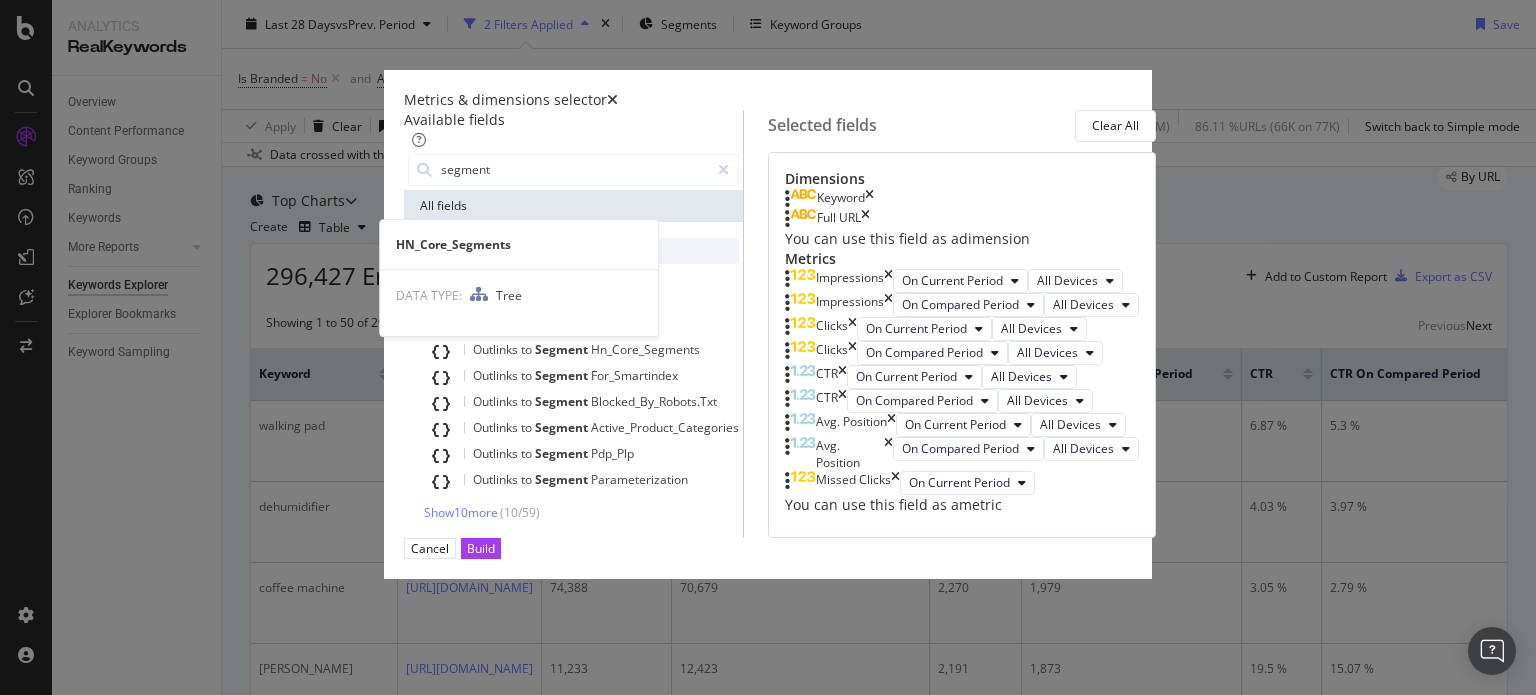 type on "segment" 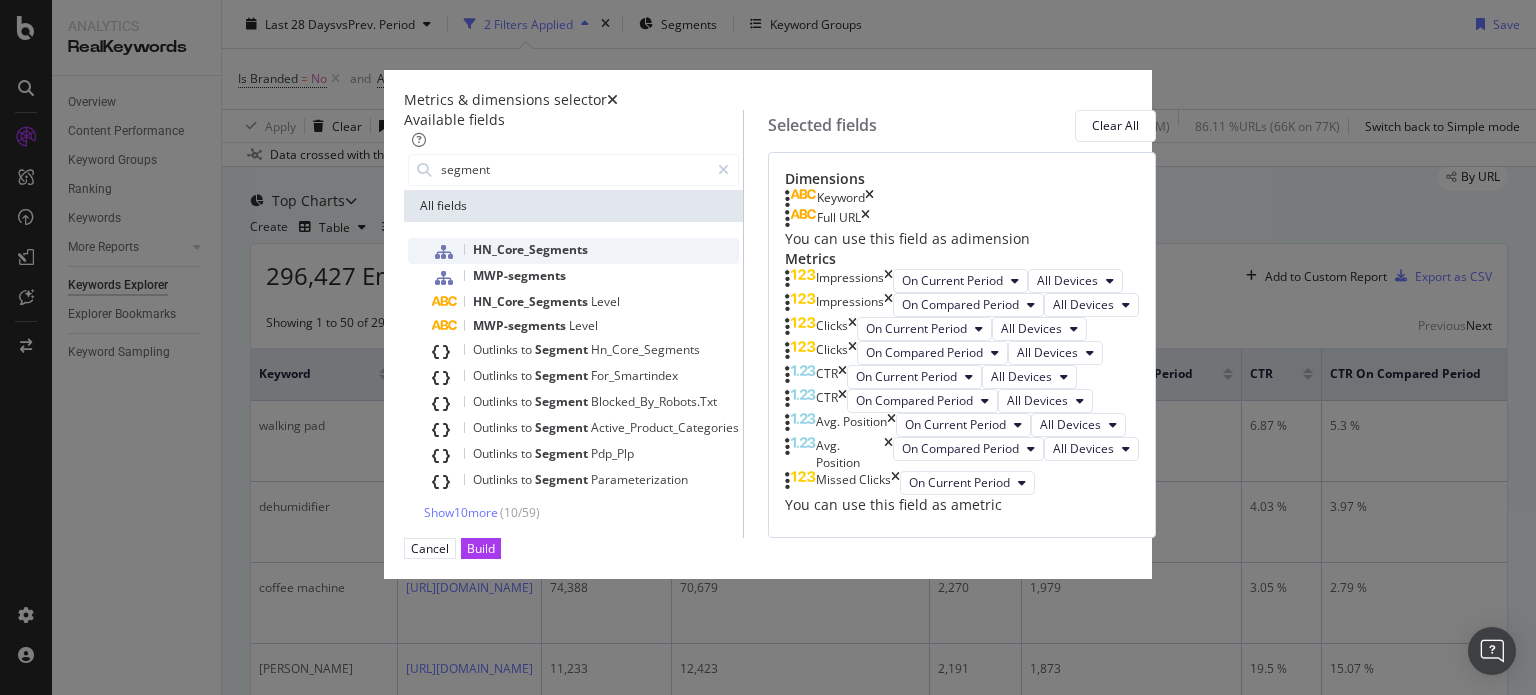 click on "HN_Core_Segments" at bounding box center [530, 249] 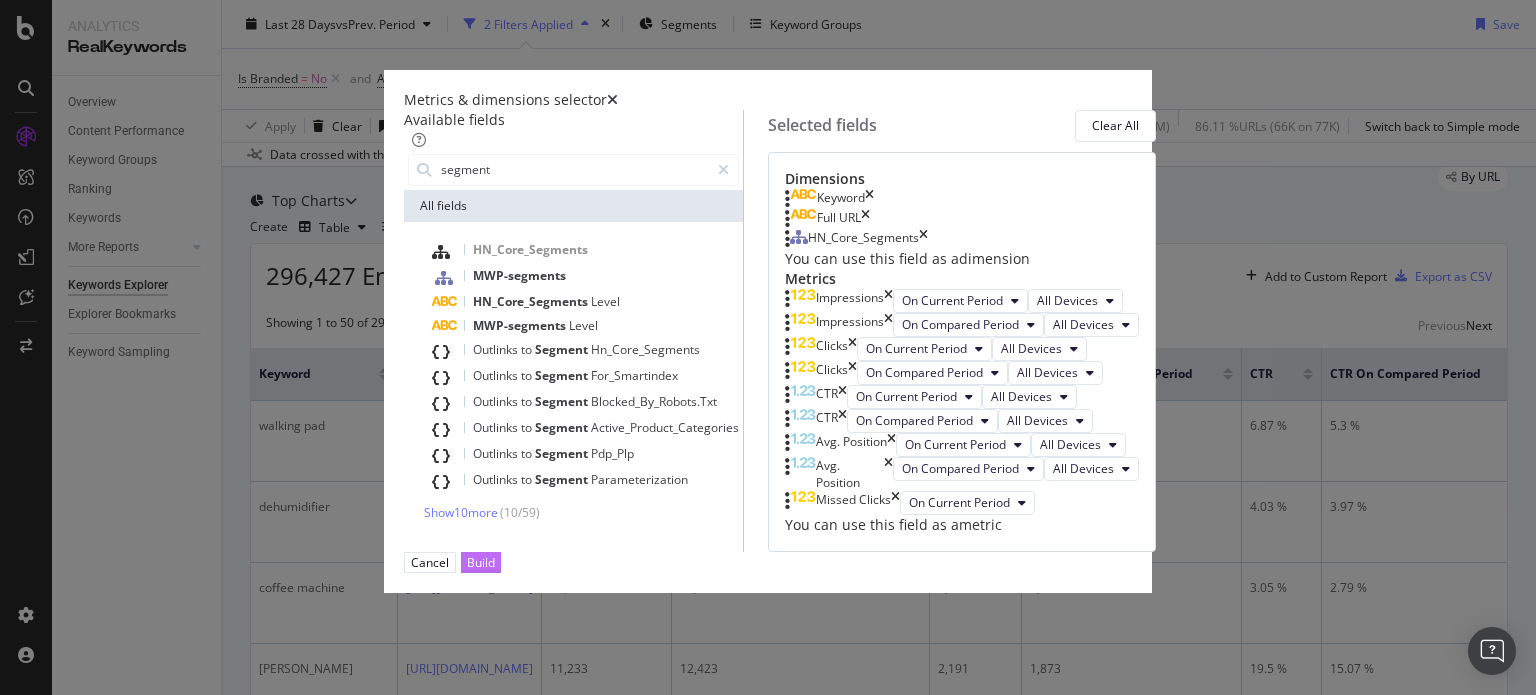 click on "Build" at bounding box center (481, 562) 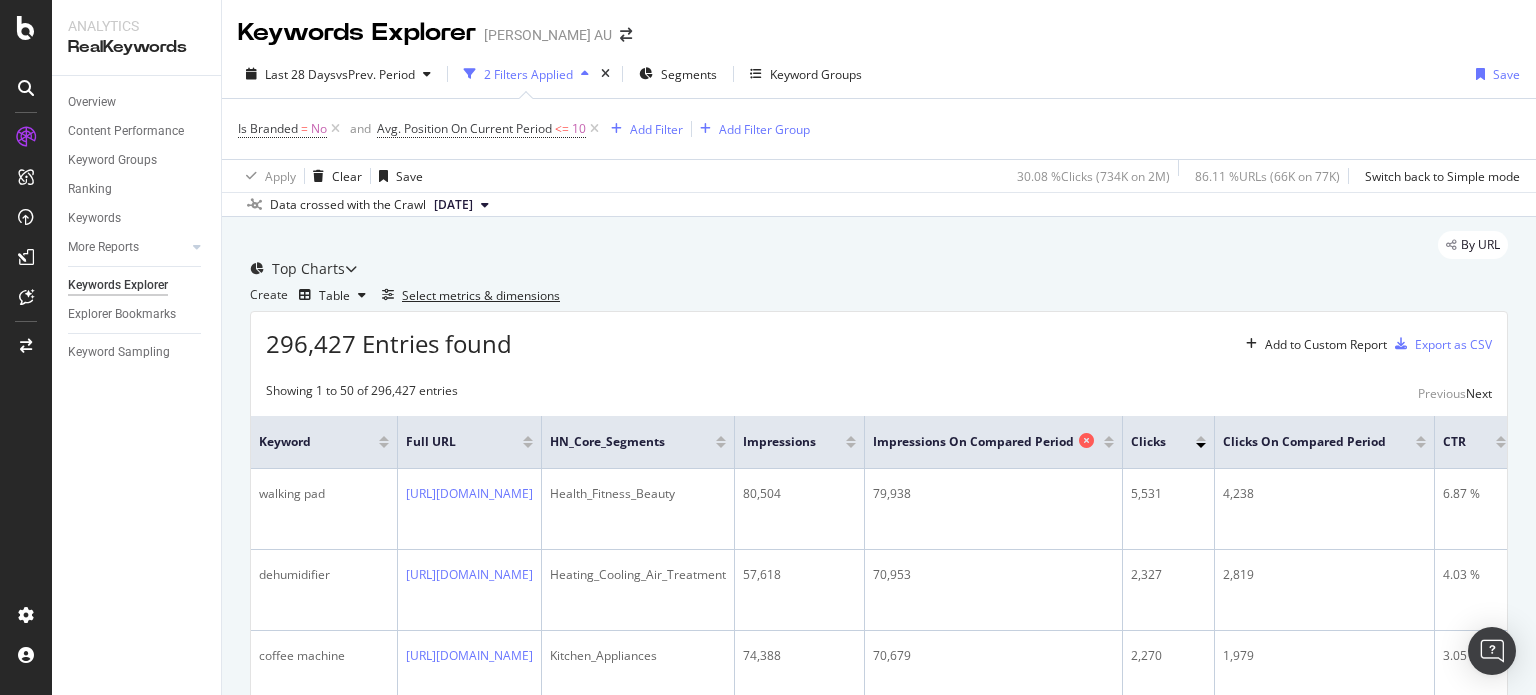 scroll, scrollTop: 100, scrollLeft: 0, axis: vertical 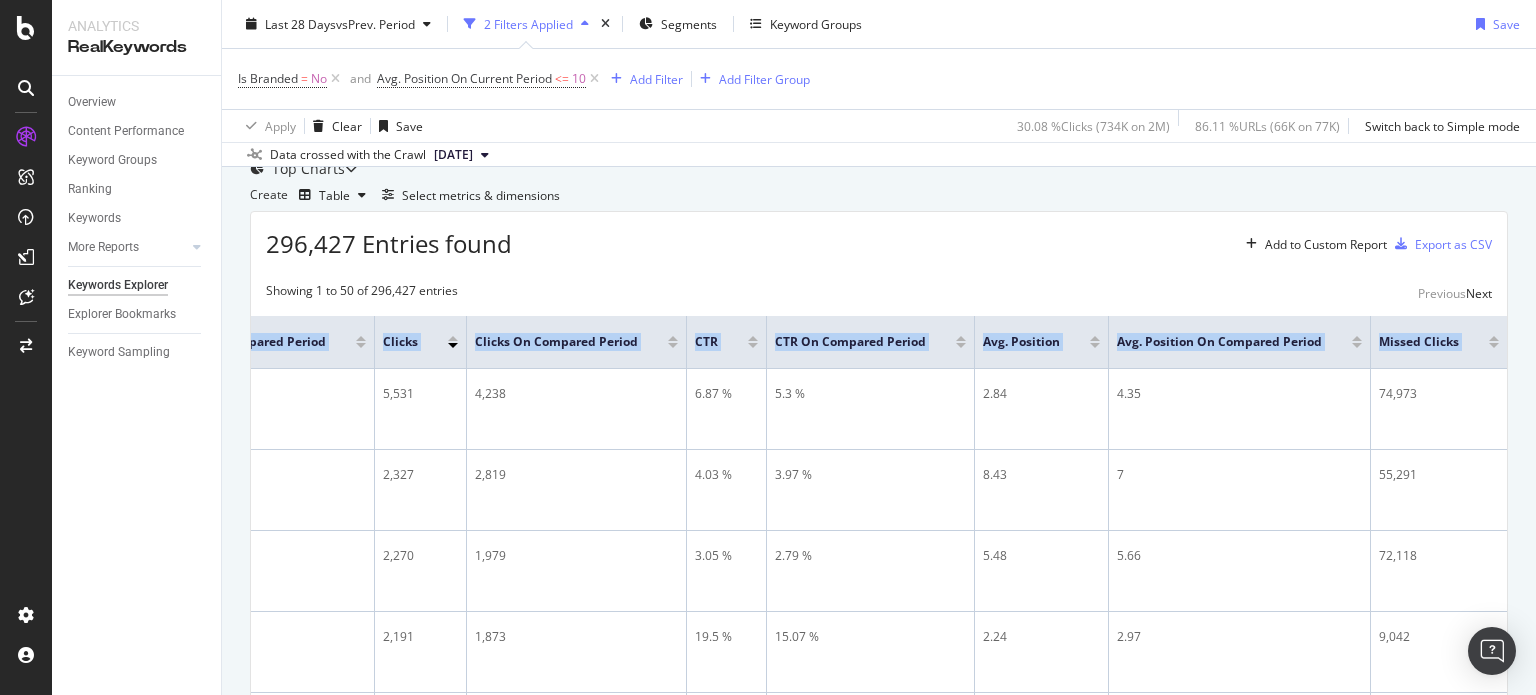 drag, startPoint x: 1238, startPoint y: 473, endPoint x: 1535, endPoint y: 467, distance: 297.0606 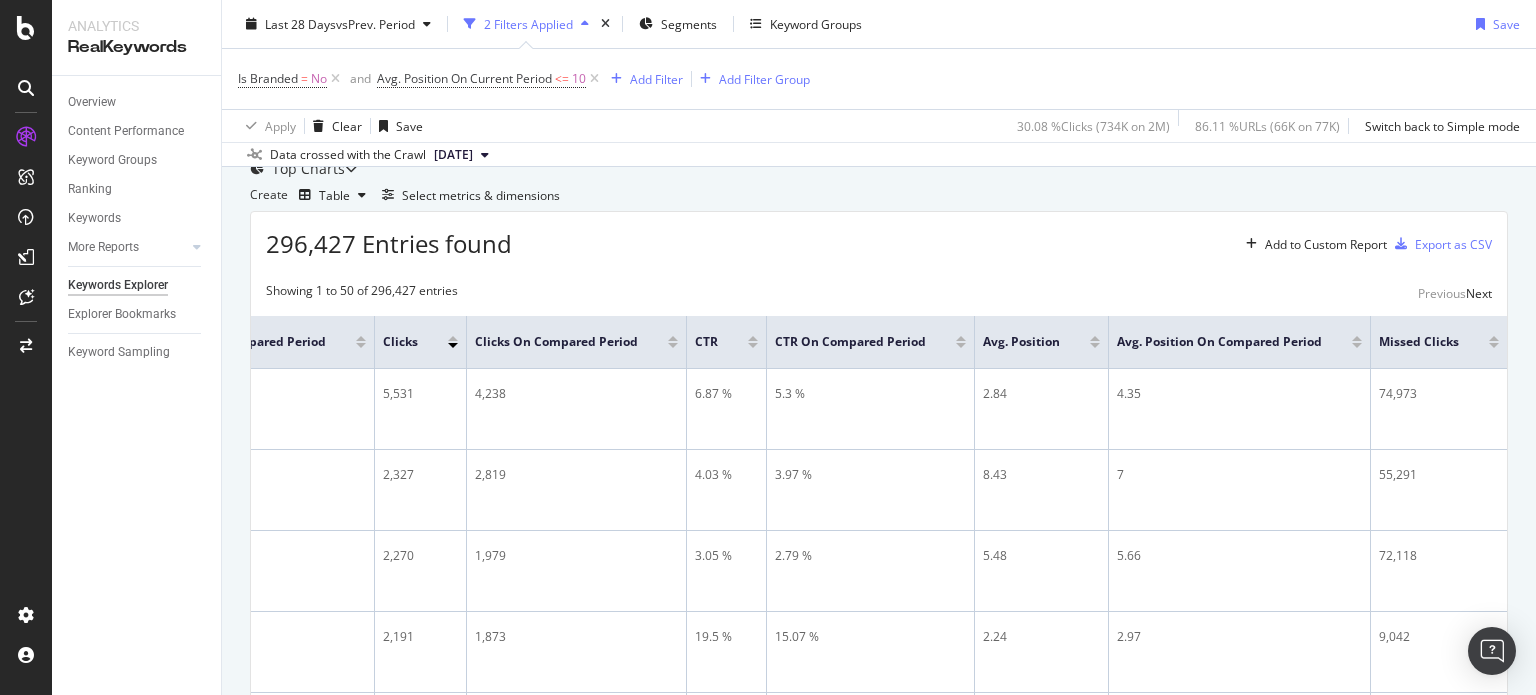 click on "296,427 Entries found Add to Custom Report Export as CSV" at bounding box center [879, 236] 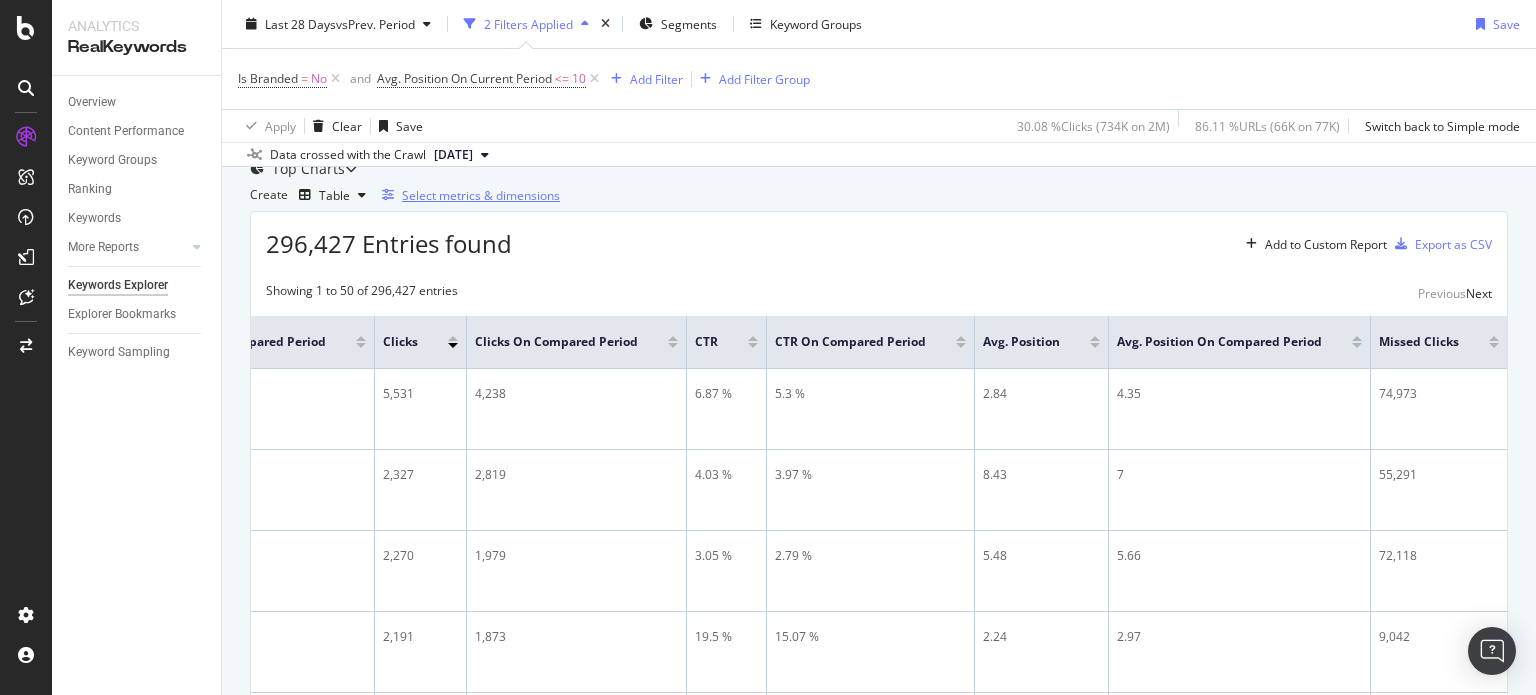 click on "Select metrics & dimensions" at bounding box center [481, 195] 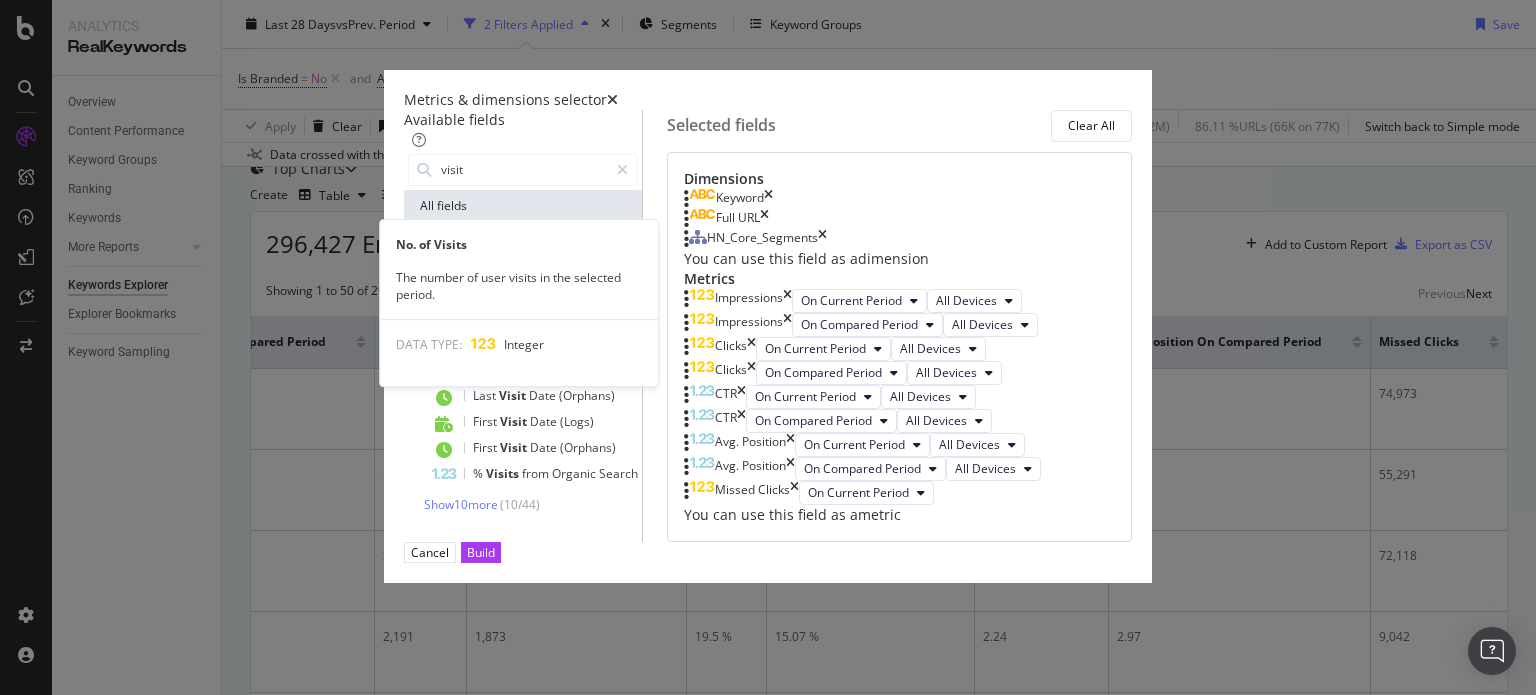 type on "visit" 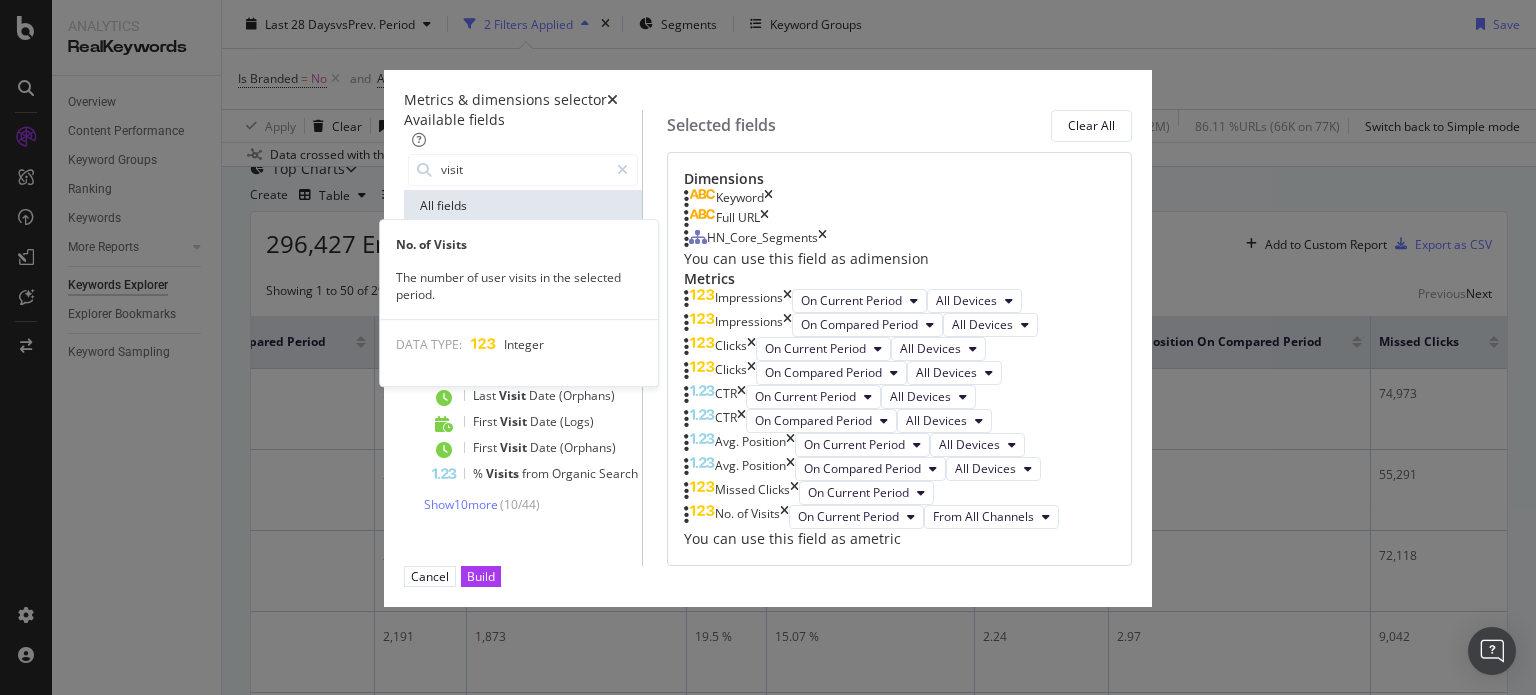scroll, scrollTop: 564, scrollLeft: 0, axis: vertical 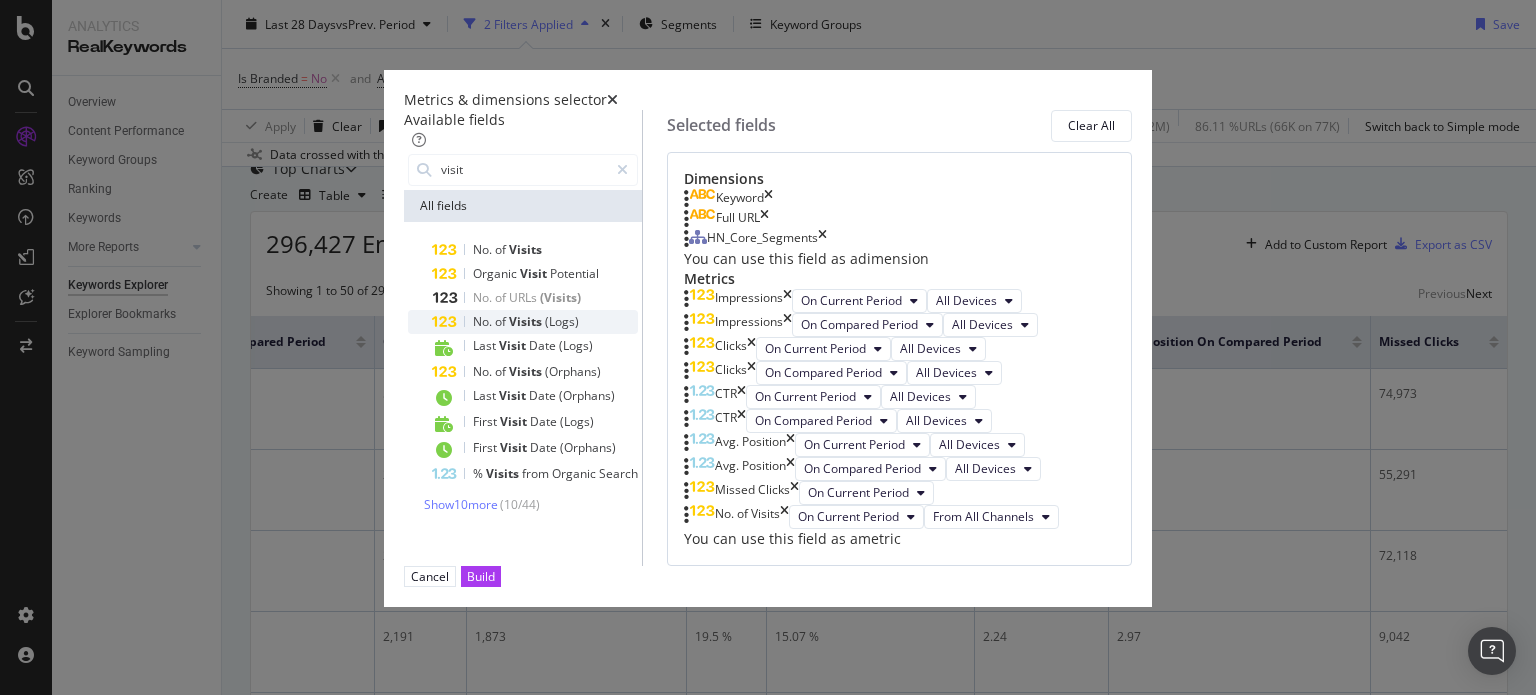 click on "No.   of   Visits   (Logs)" at bounding box center (535, 322) 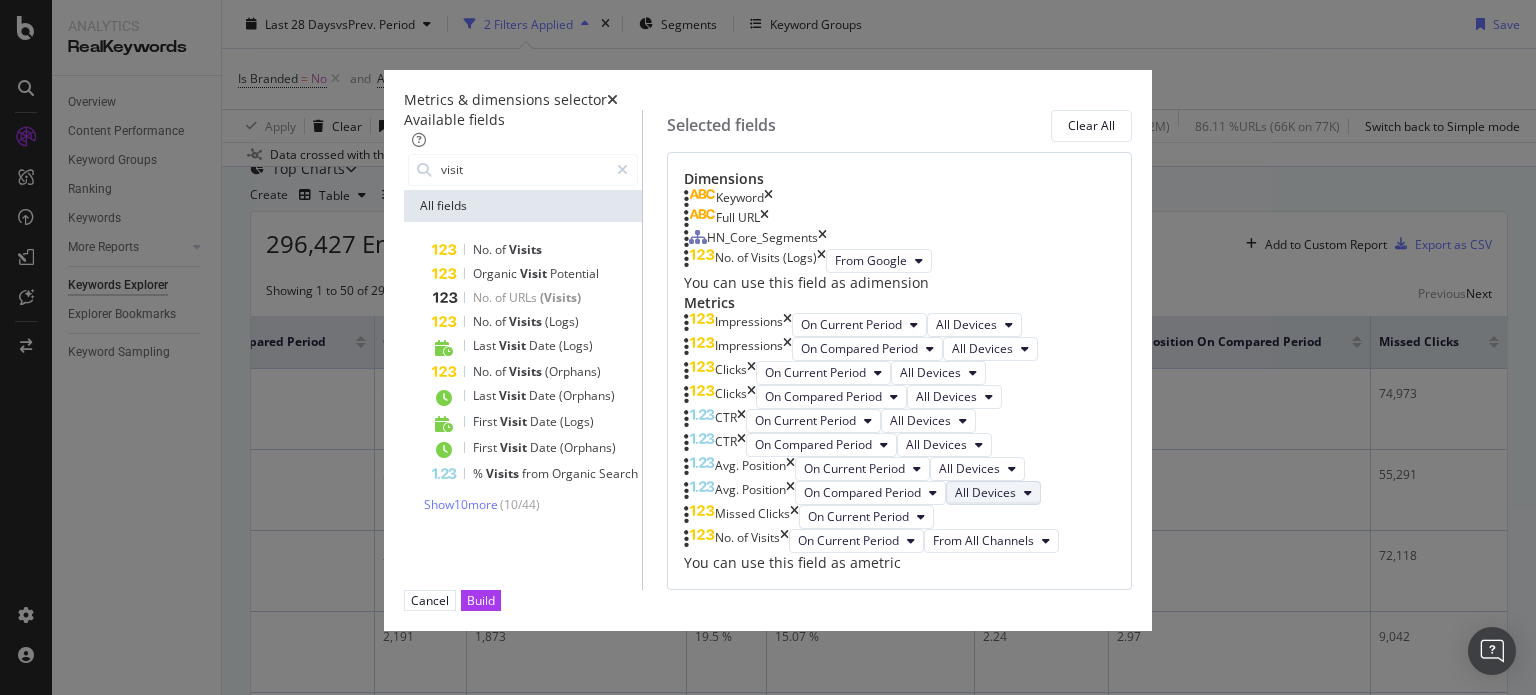 scroll, scrollTop: 706, scrollLeft: 0, axis: vertical 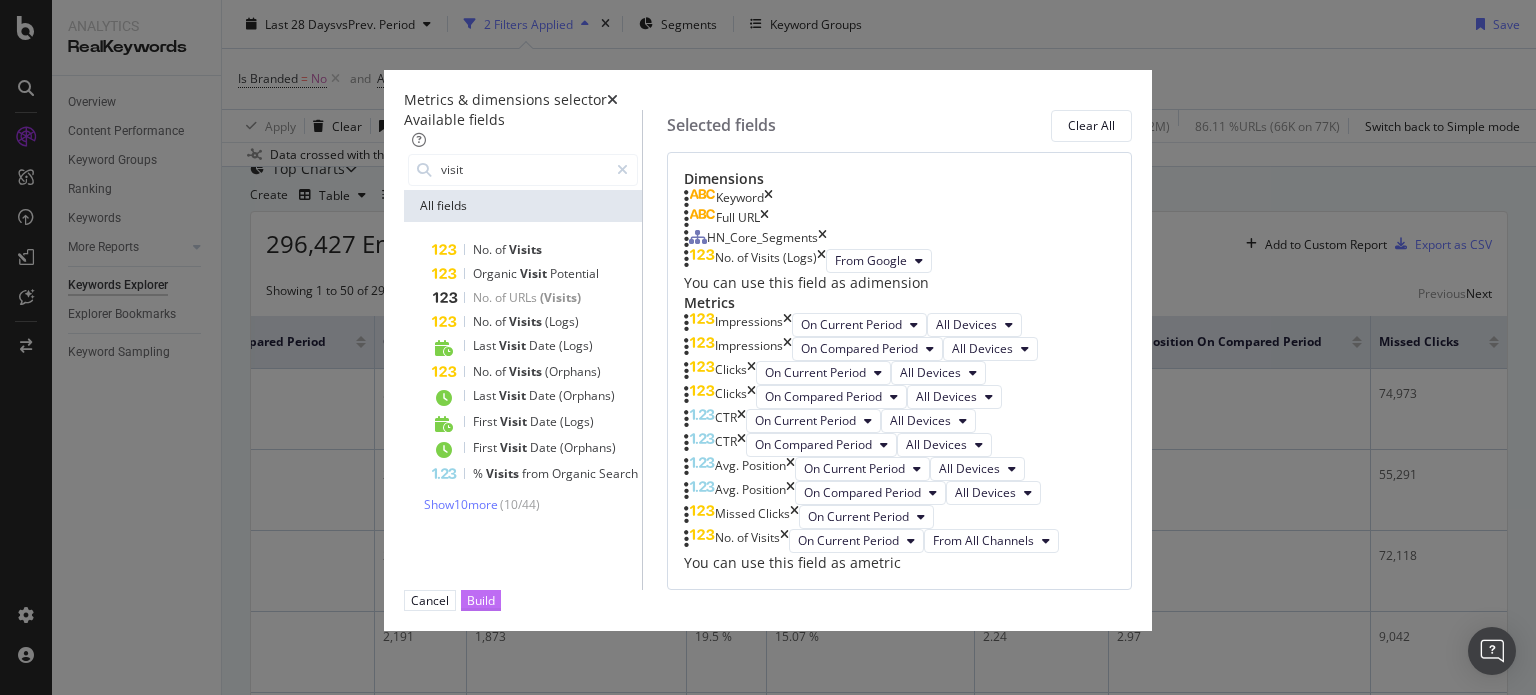 click on "Build" at bounding box center (481, 600) 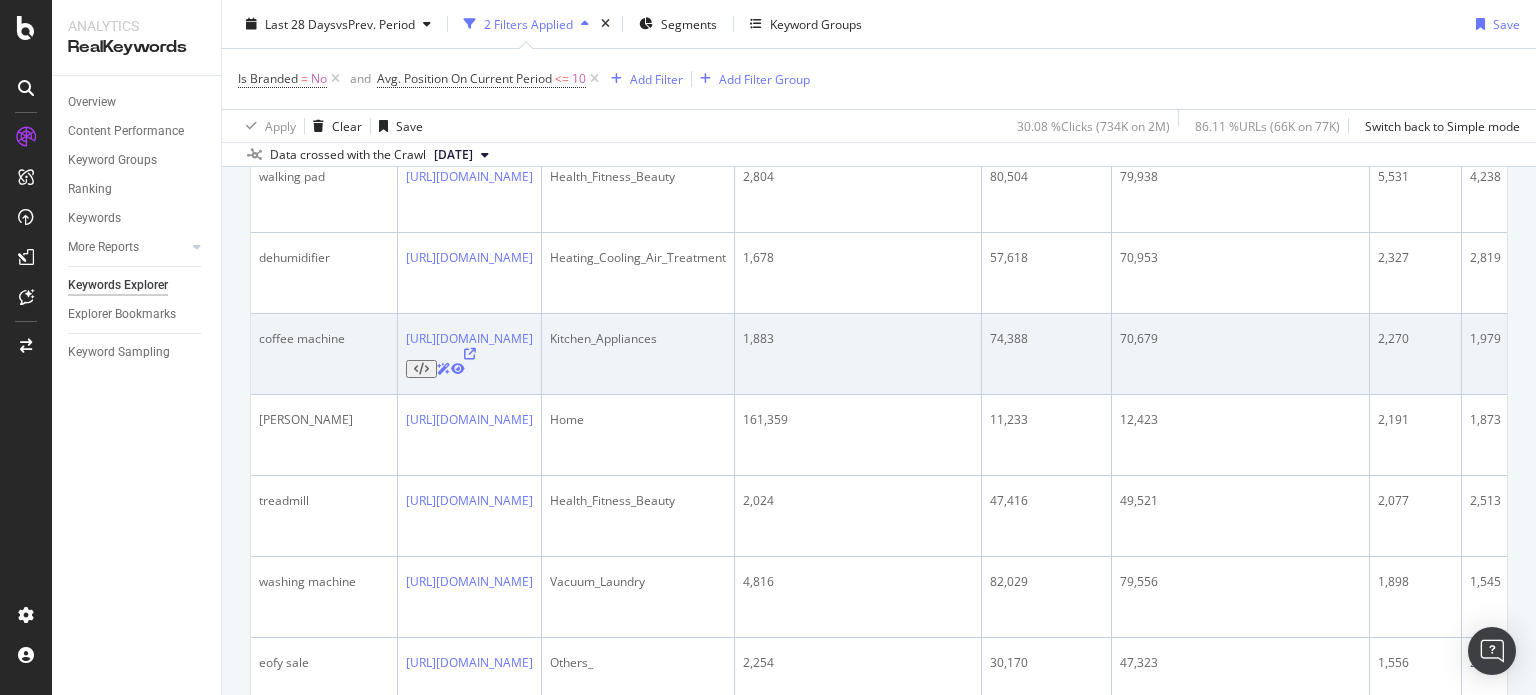 scroll, scrollTop: 168, scrollLeft: 0, axis: vertical 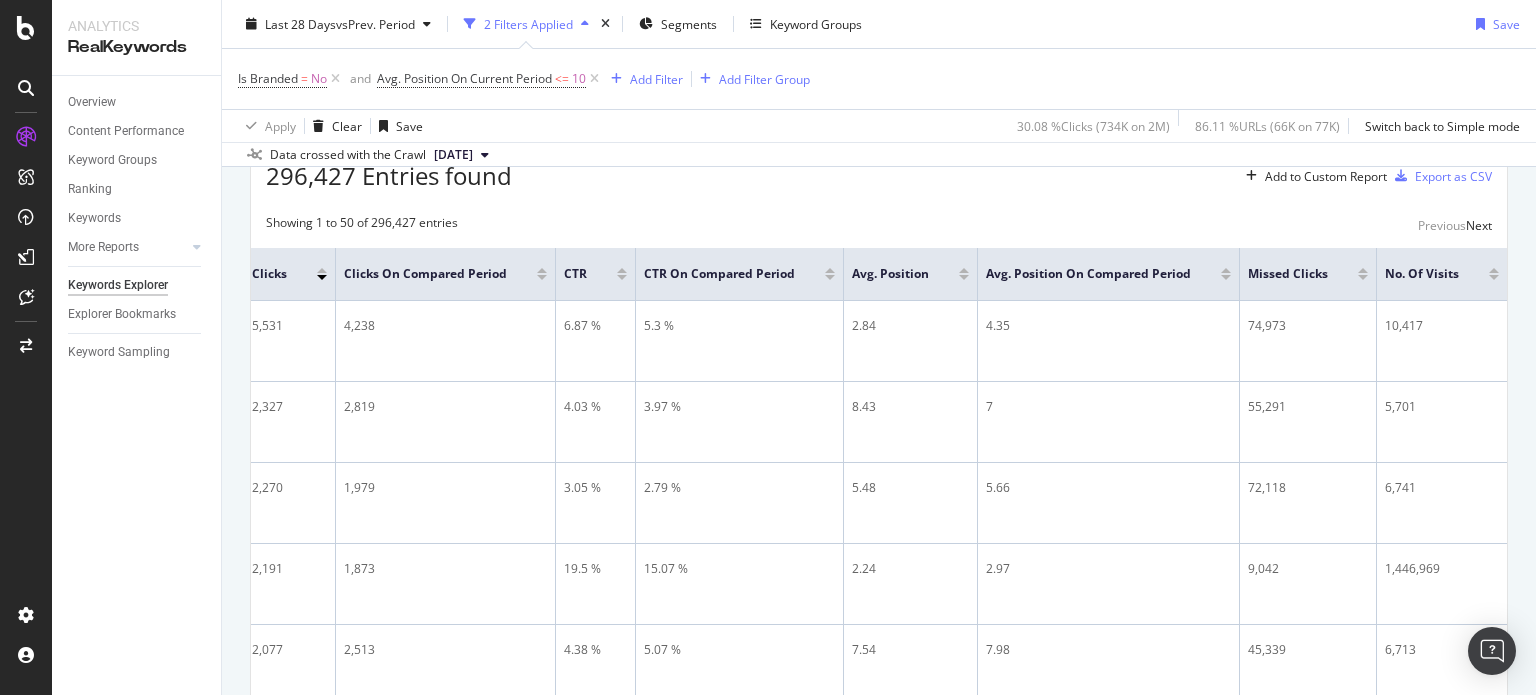 drag, startPoint x: 1264, startPoint y: 355, endPoint x: 1526, endPoint y: 352, distance: 262.01718 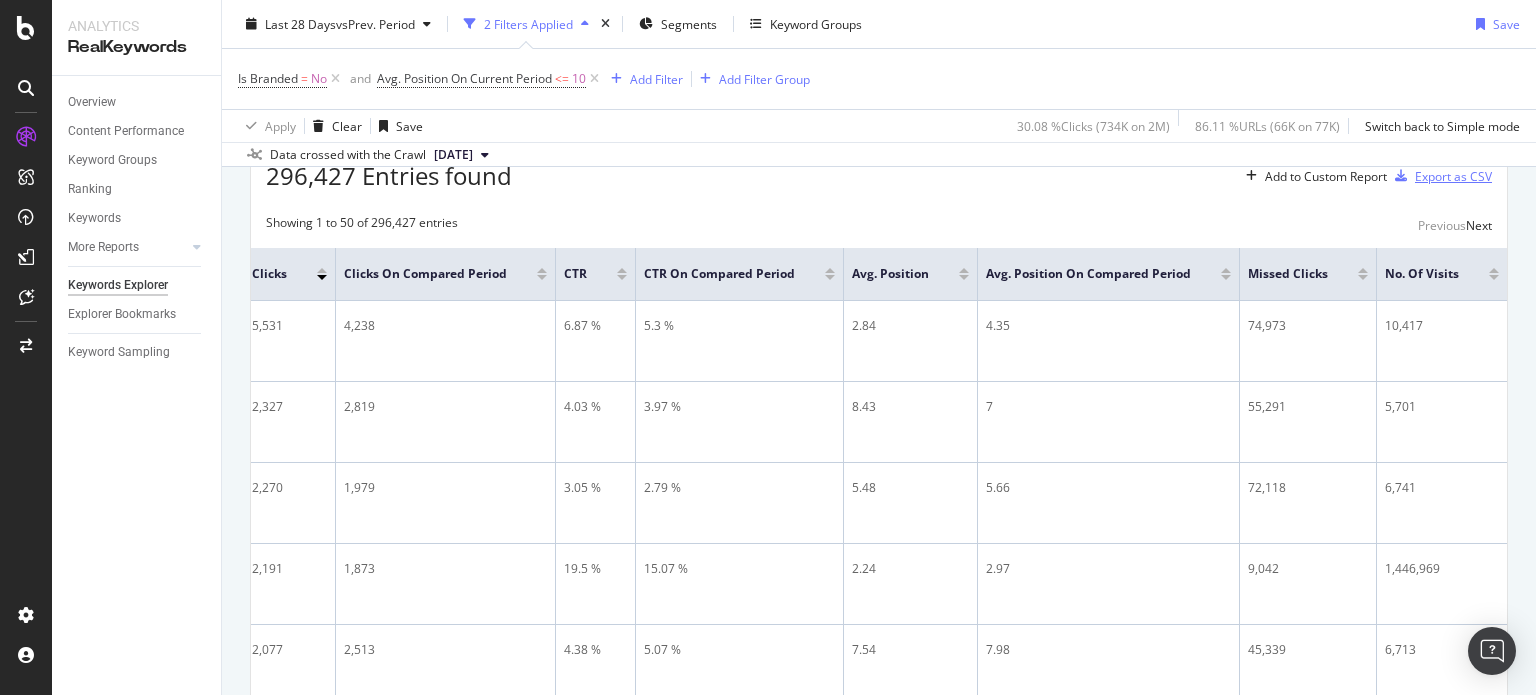 click on "Export as CSV" at bounding box center (1453, 176) 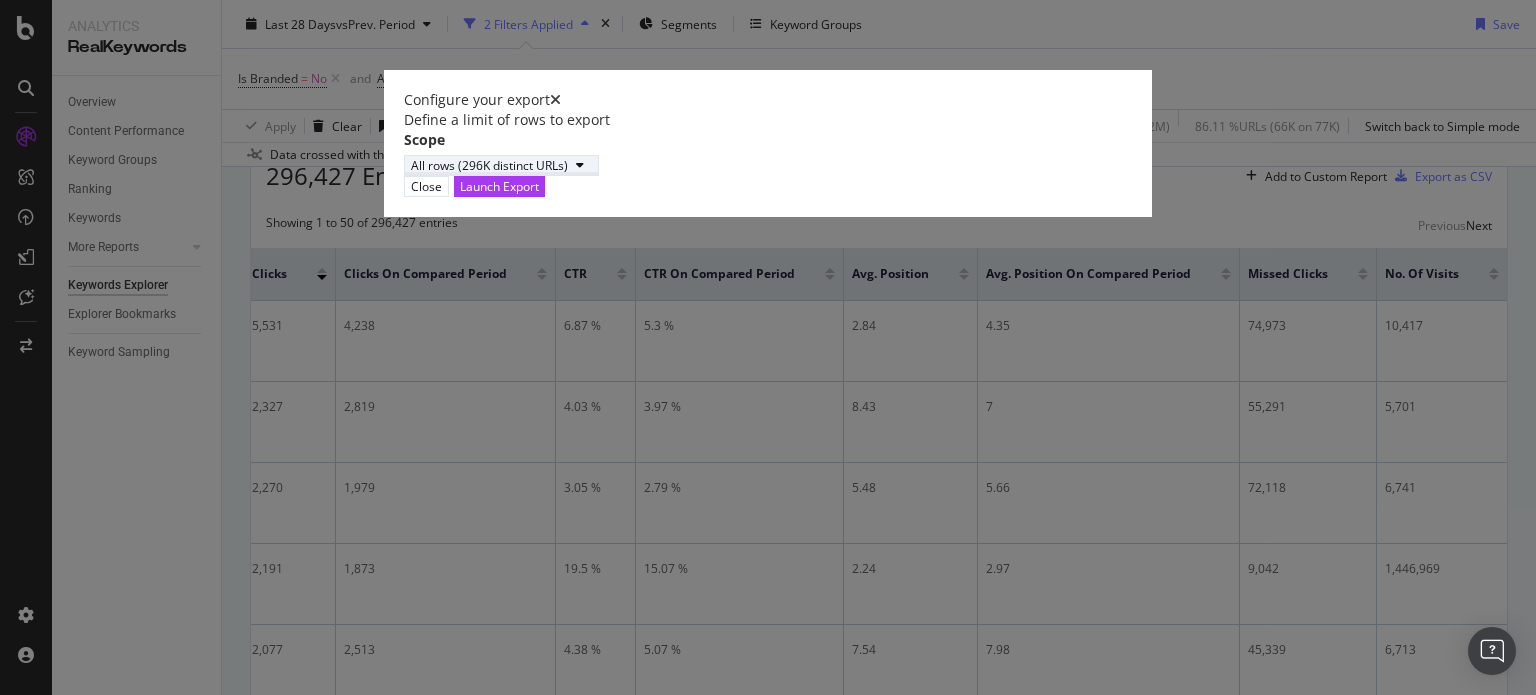 click on "All rows (296K distinct URLs)" at bounding box center (489, 165) 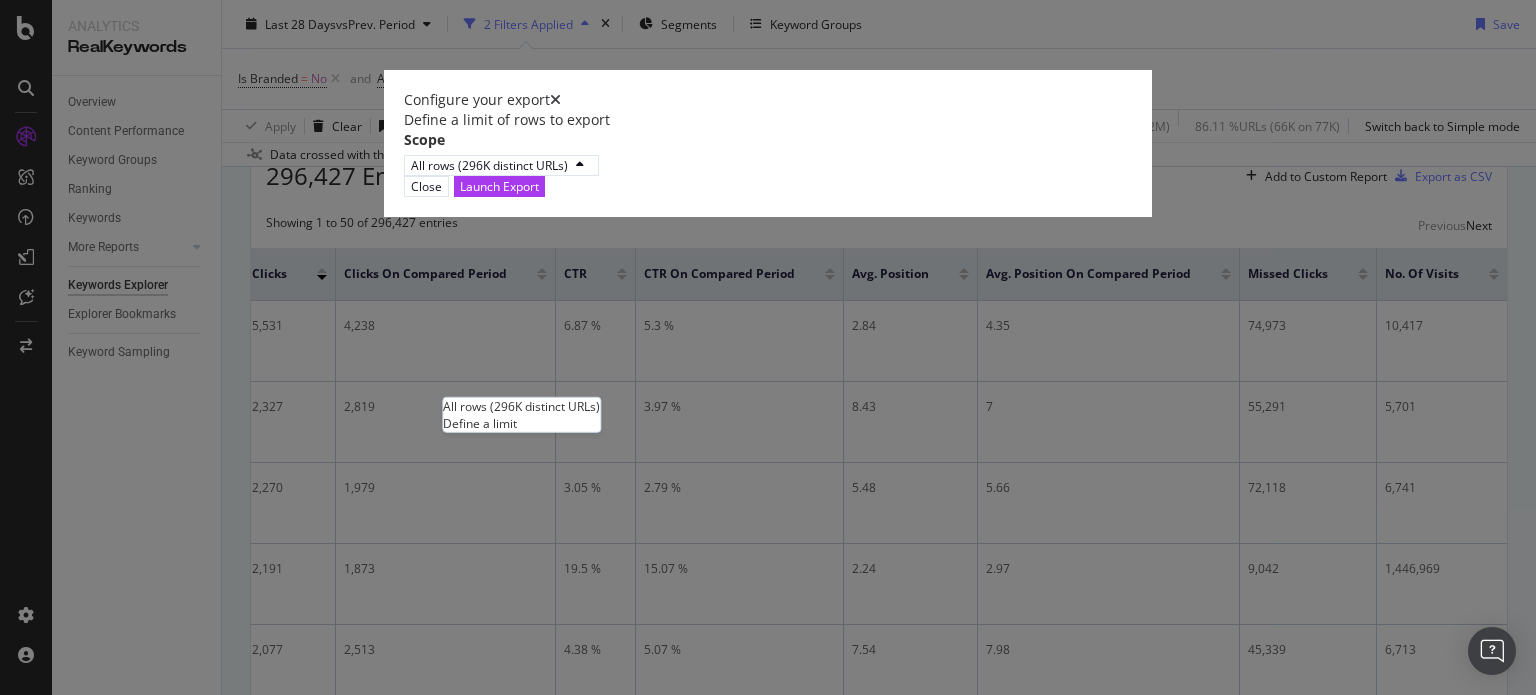 click on "Define a limit" at bounding box center (521, 423) 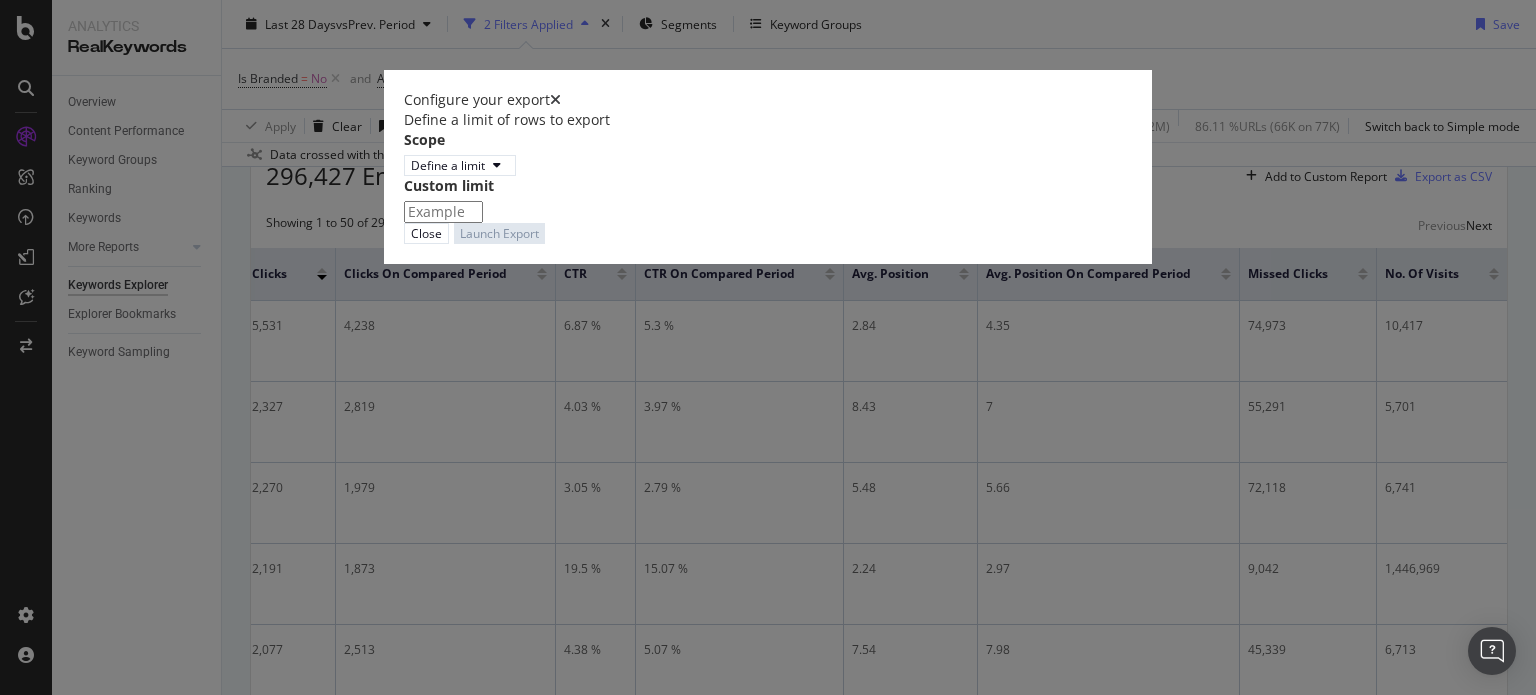 click at bounding box center [443, 212] 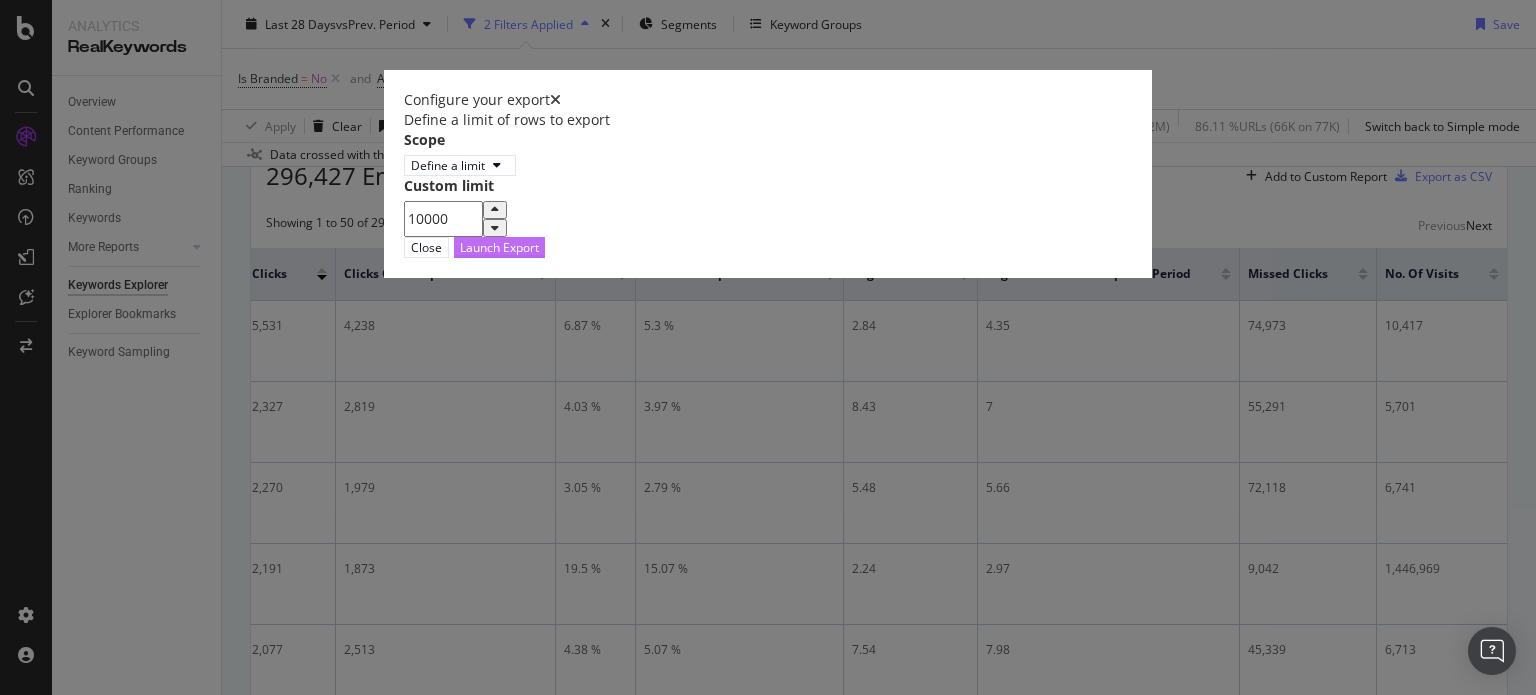 type on "10000" 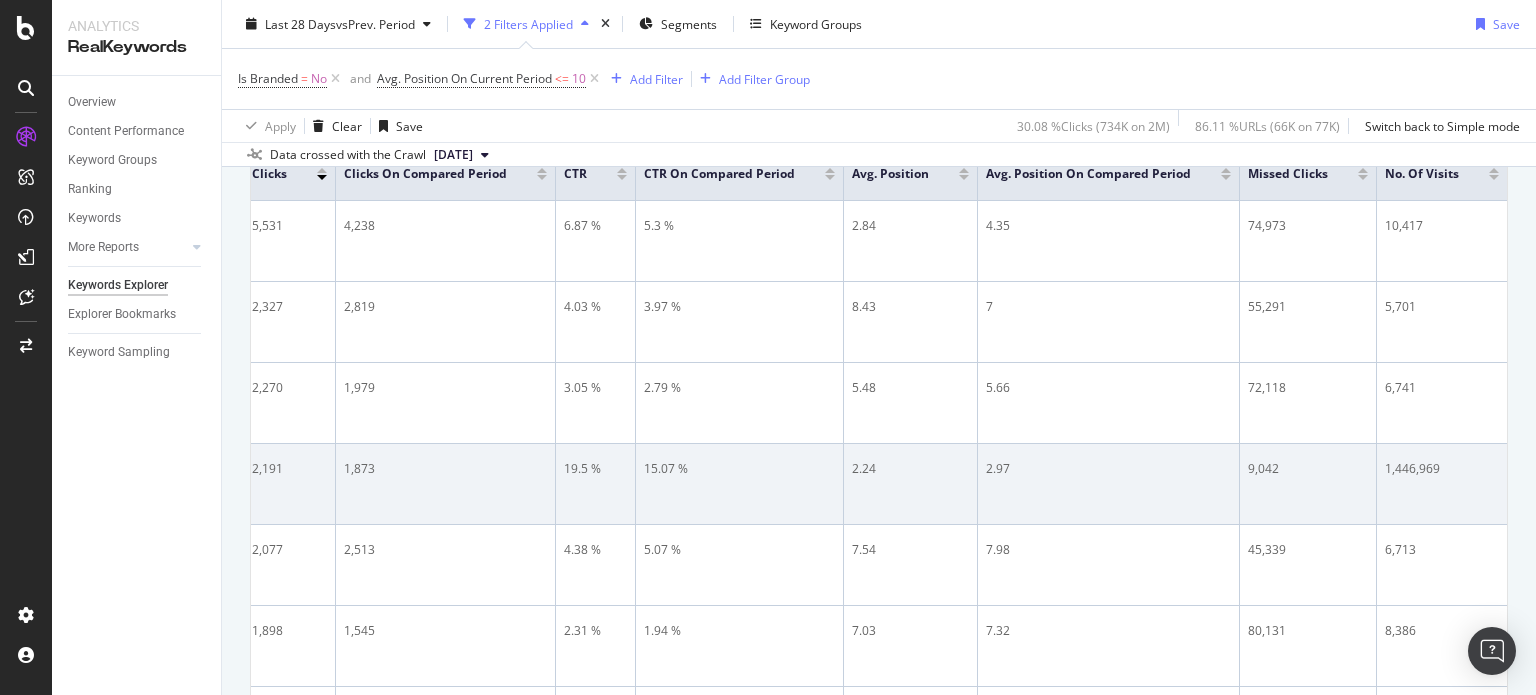 scroll, scrollTop: 0, scrollLeft: 0, axis: both 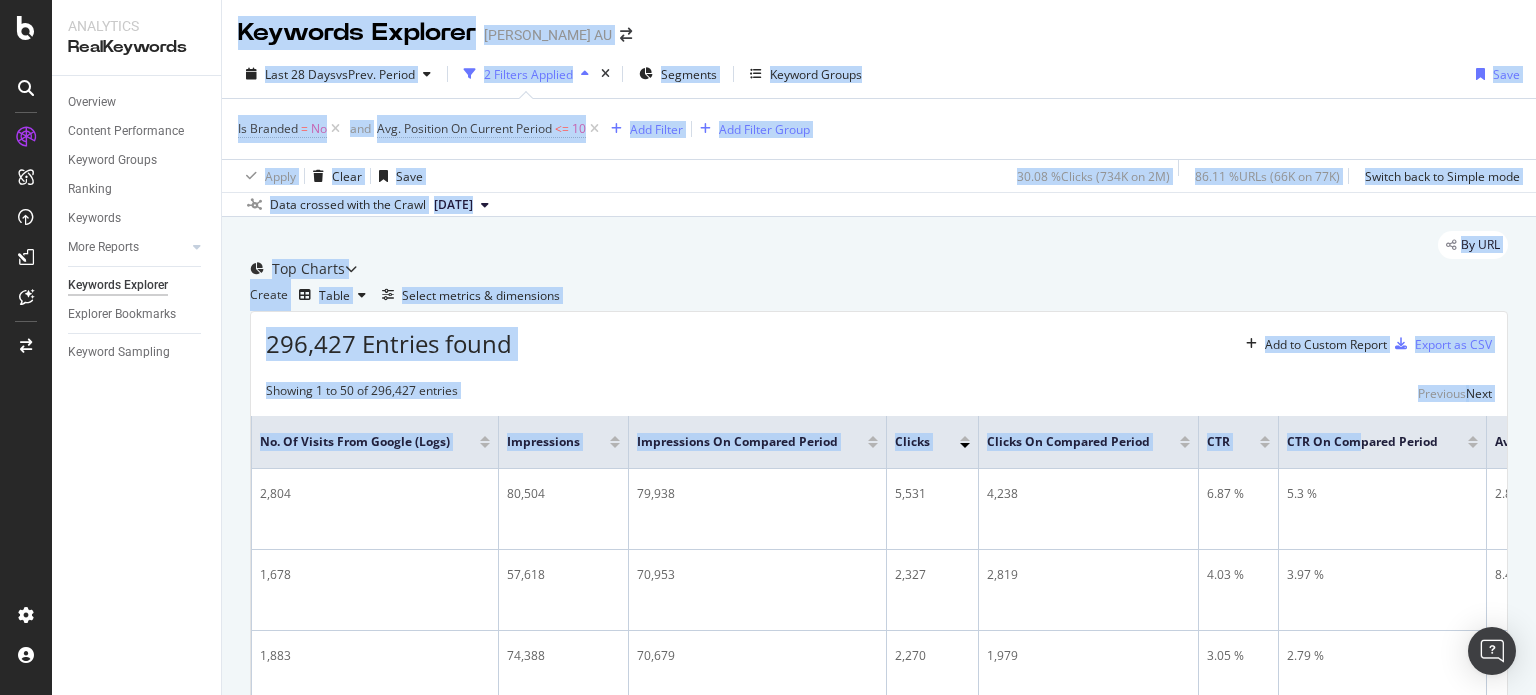 drag, startPoint x: 588, startPoint y: 525, endPoint x: 204, endPoint y: 527, distance: 384.00522 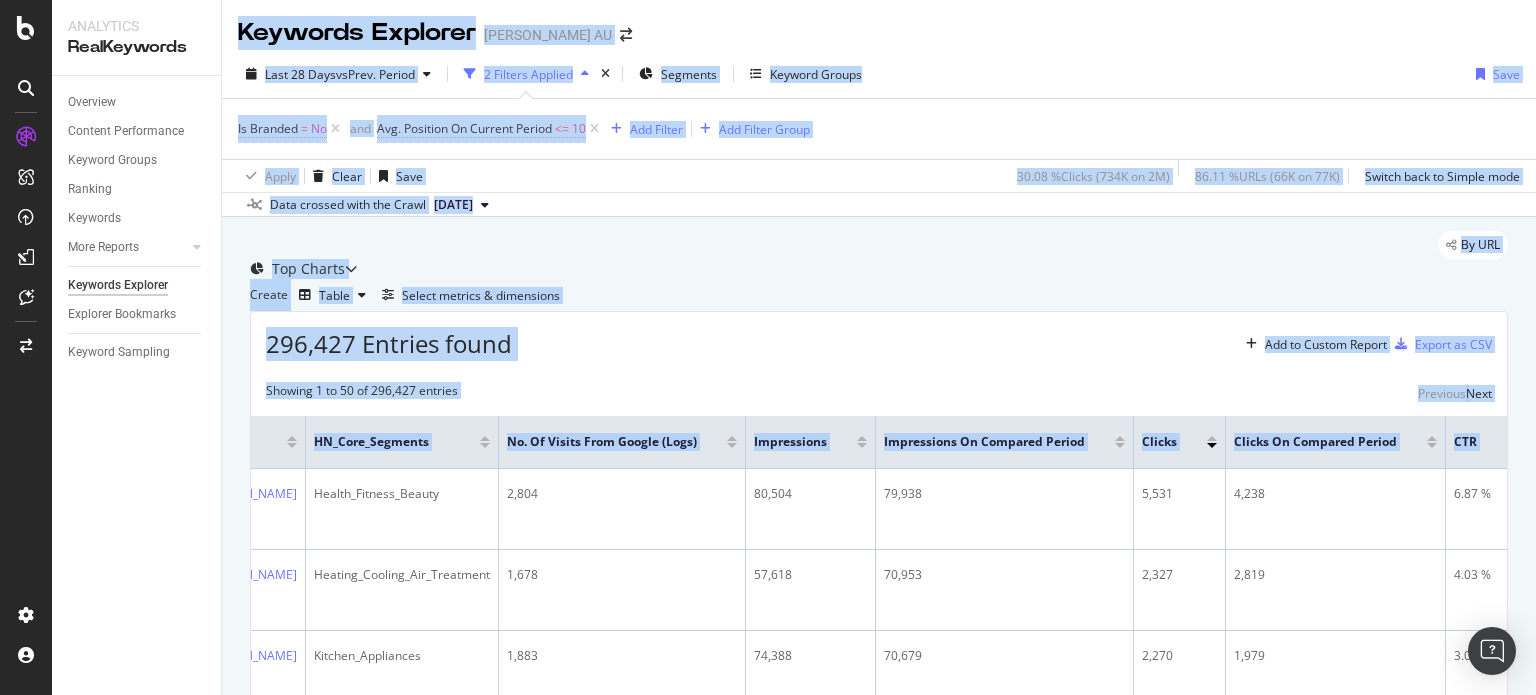 click on "By URL" at bounding box center (879, 245) 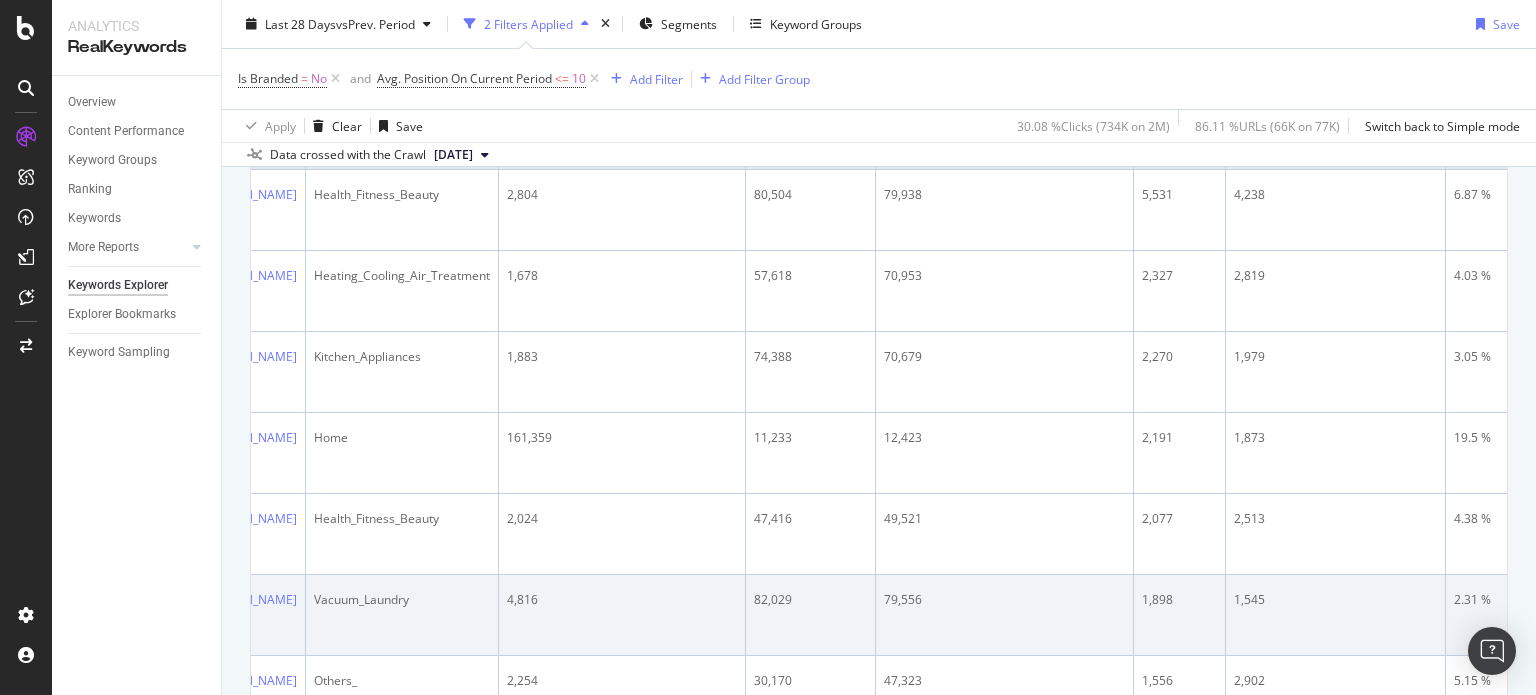 scroll, scrollTop: 300, scrollLeft: 0, axis: vertical 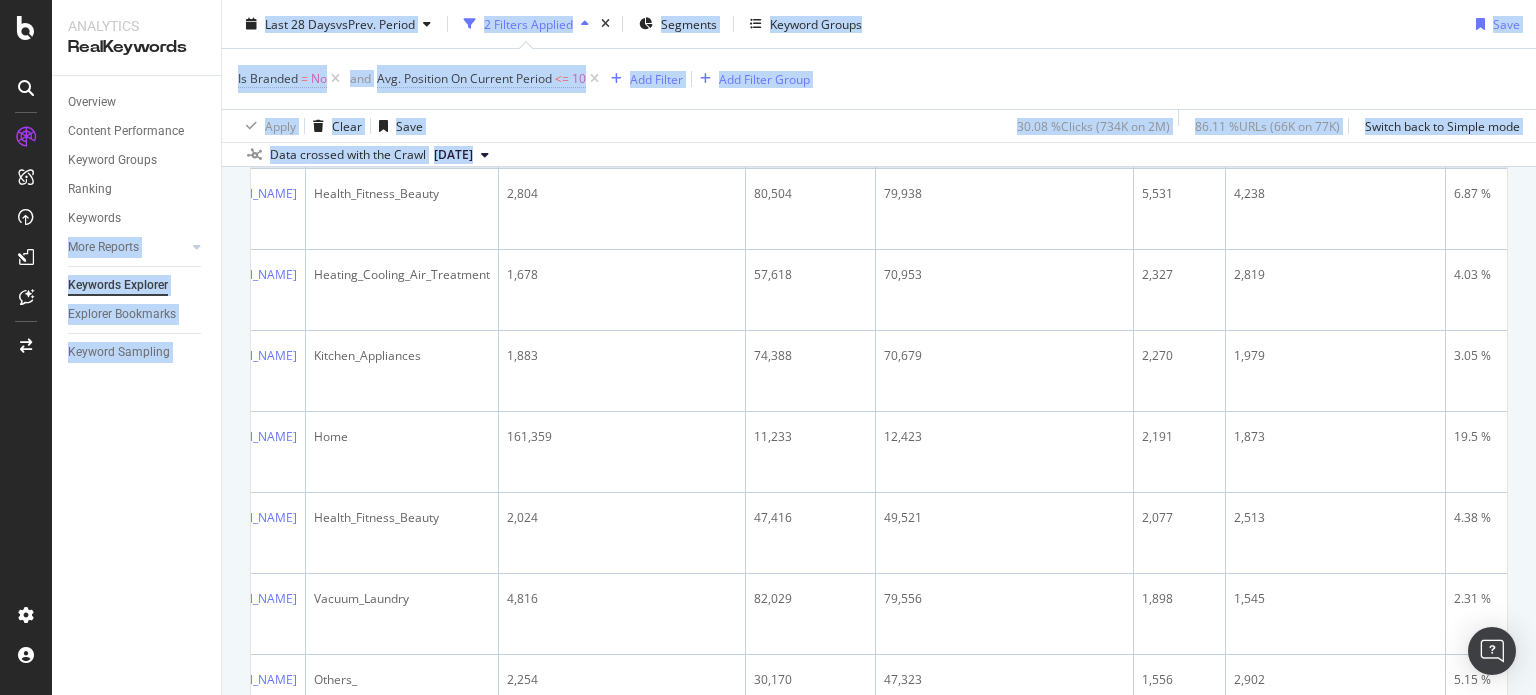 drag, startPoint x: 524, startPoint y: 219, endPoint x: 418, endPoint y: 223, distance: 106.07545 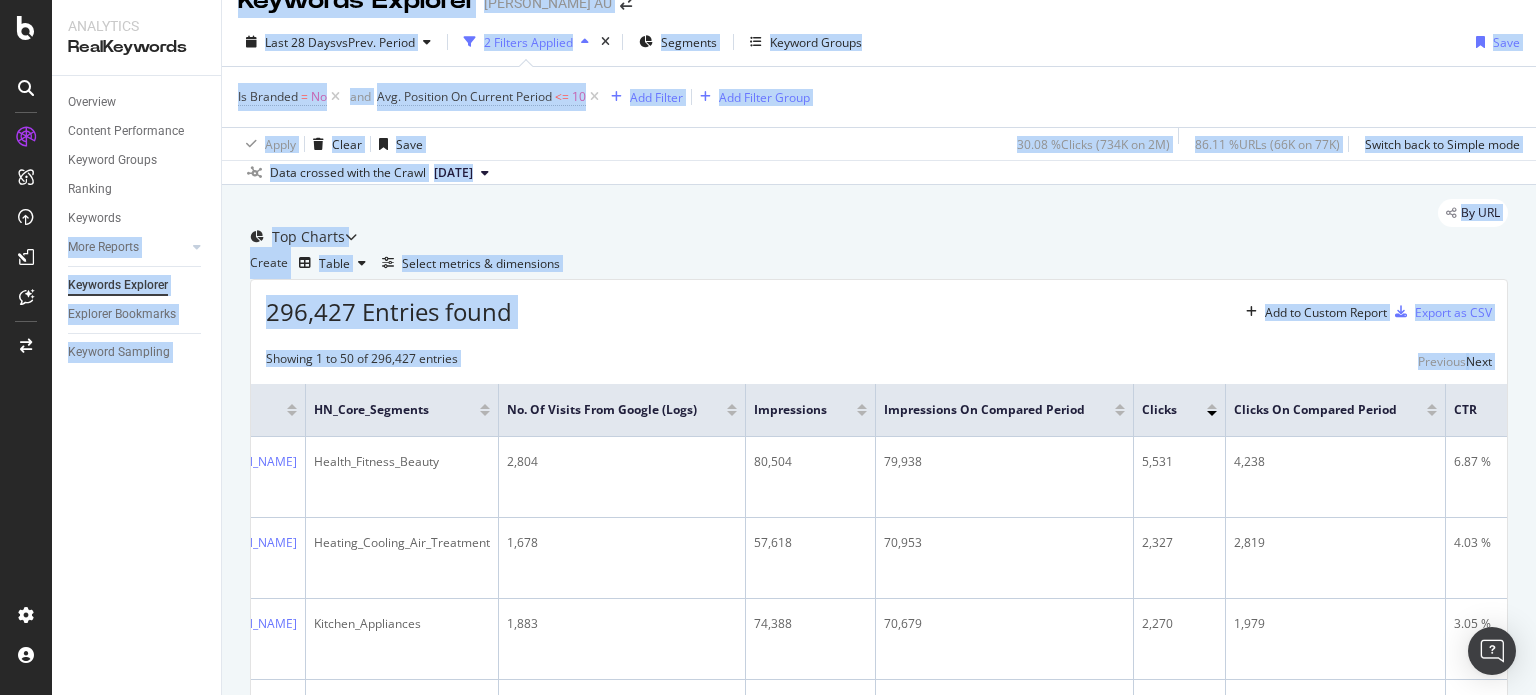 scroll, scrollTop: 0, scrollLeft: 0, axis: both 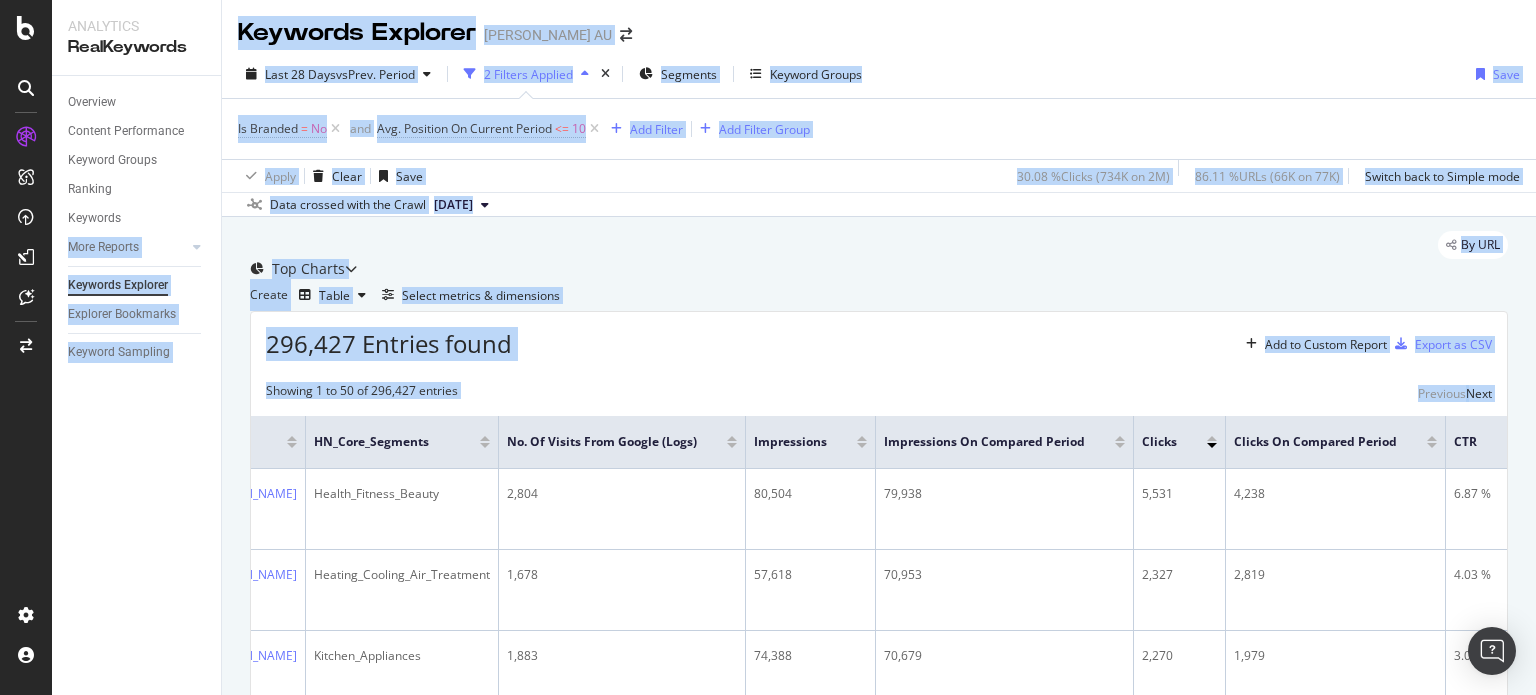 click on "296,427 Entries found Add to Custom Report Export as CSV" at bounding box center [879, 336] 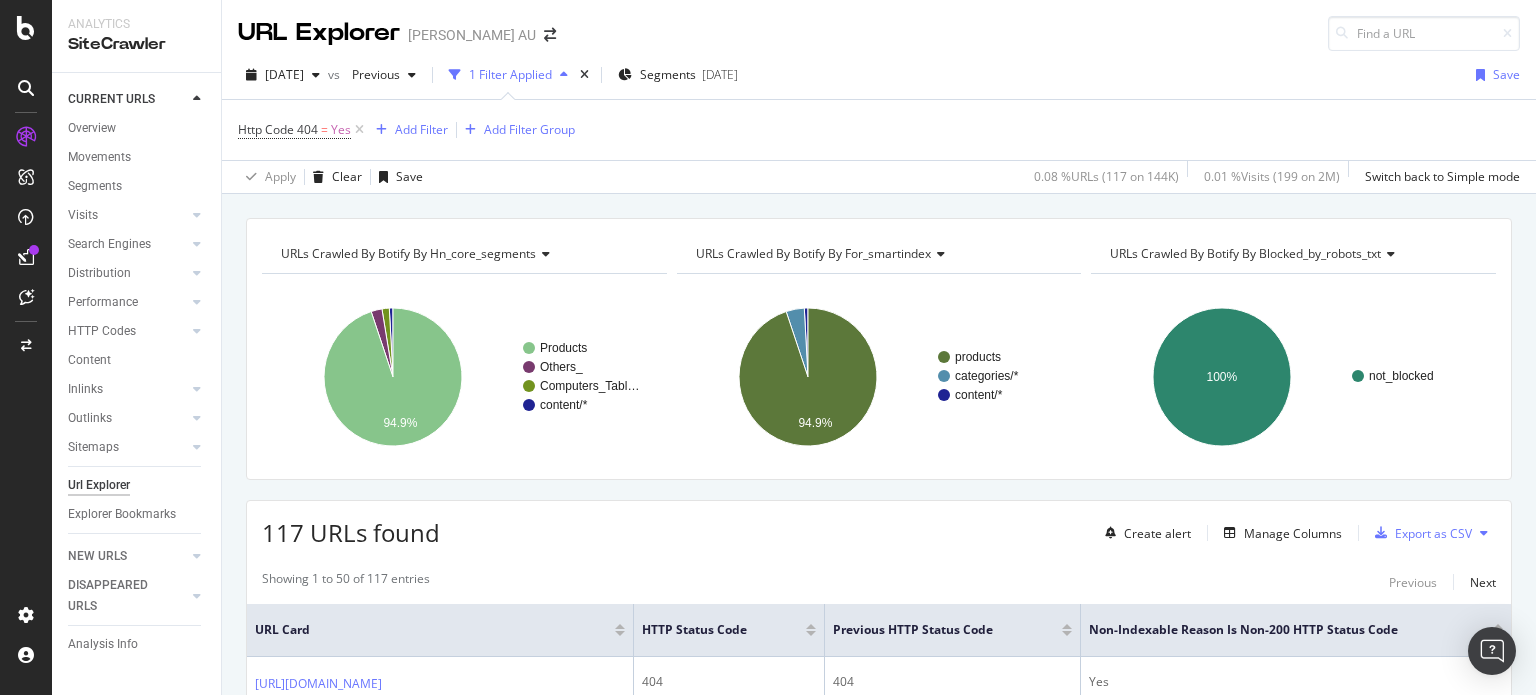 scroll, scrollTop: 0, scrollLeft: 0, axis: both 